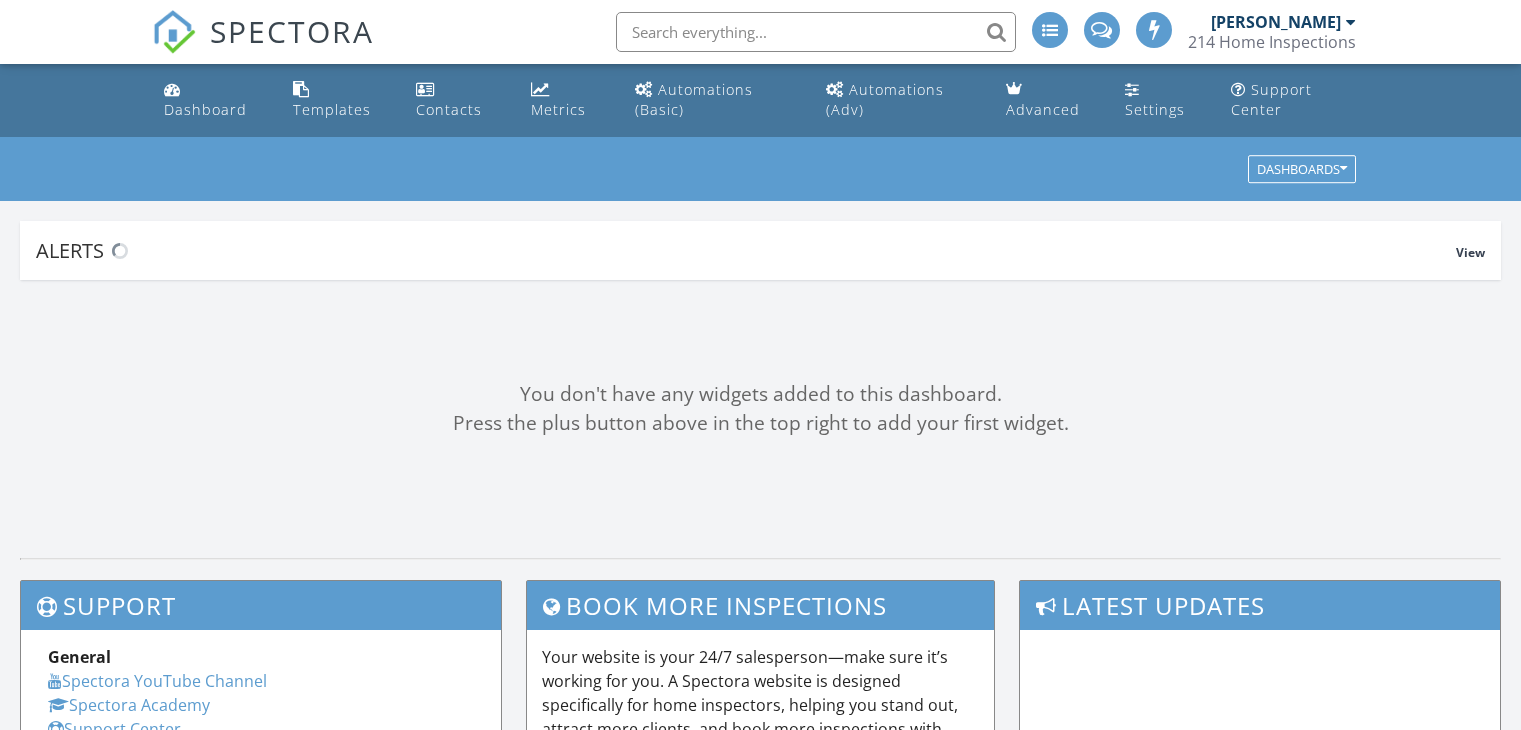 scroll, scrollTop: 0, scrollLeft: 0, axis: both 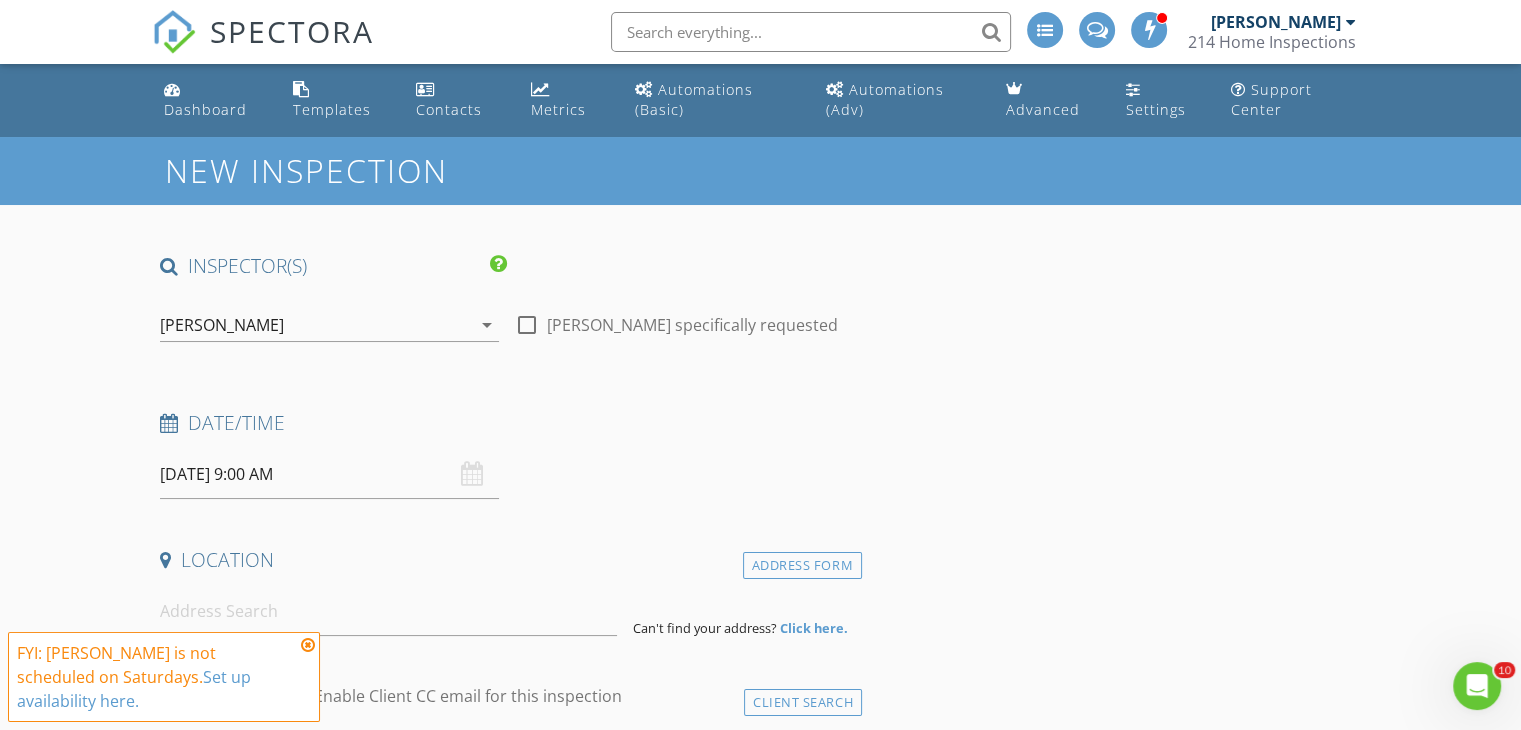 click on "07/12/2025 9:00 AM" at bounding box center [329, 474] 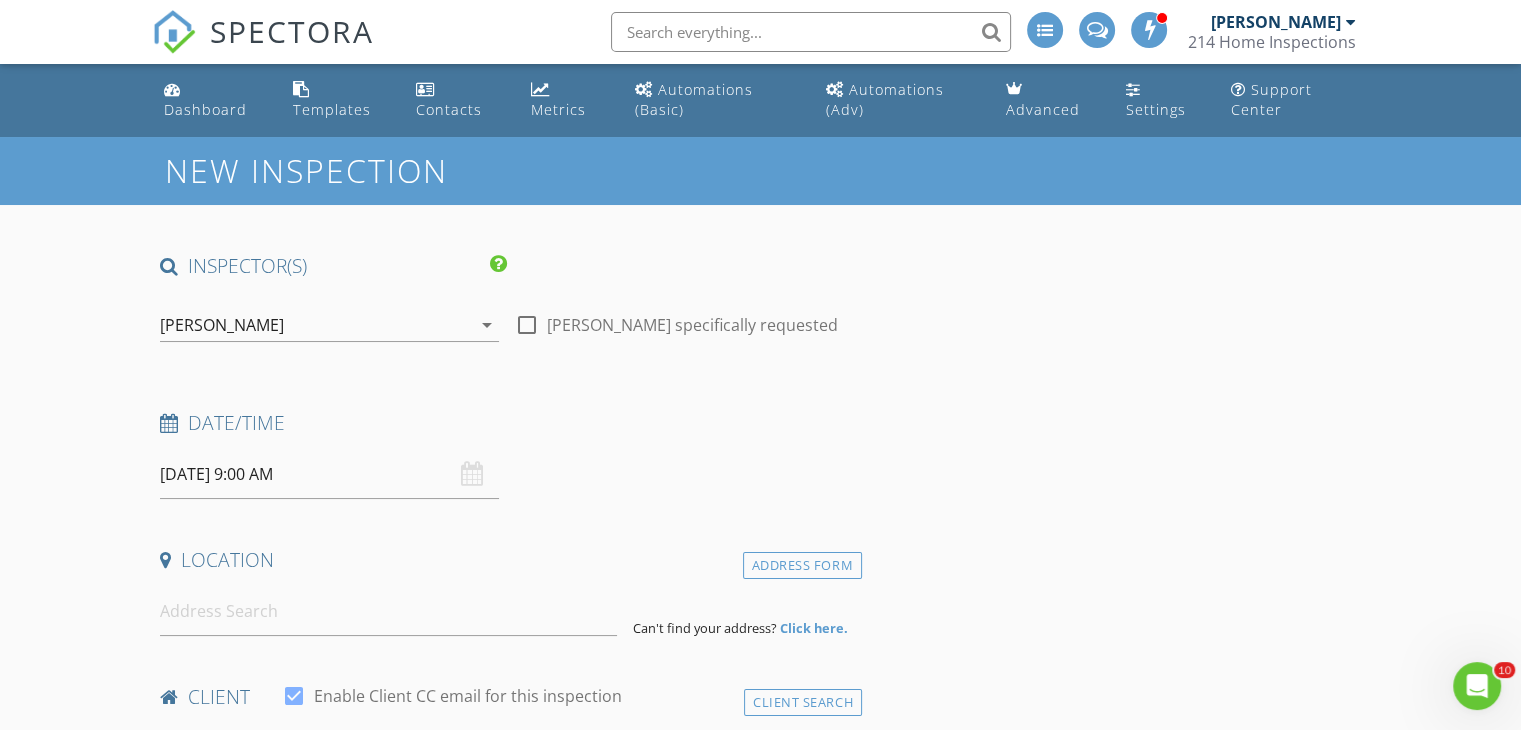 click on "07/12/2025 9:00 AM" at bounding box center (329, 474) 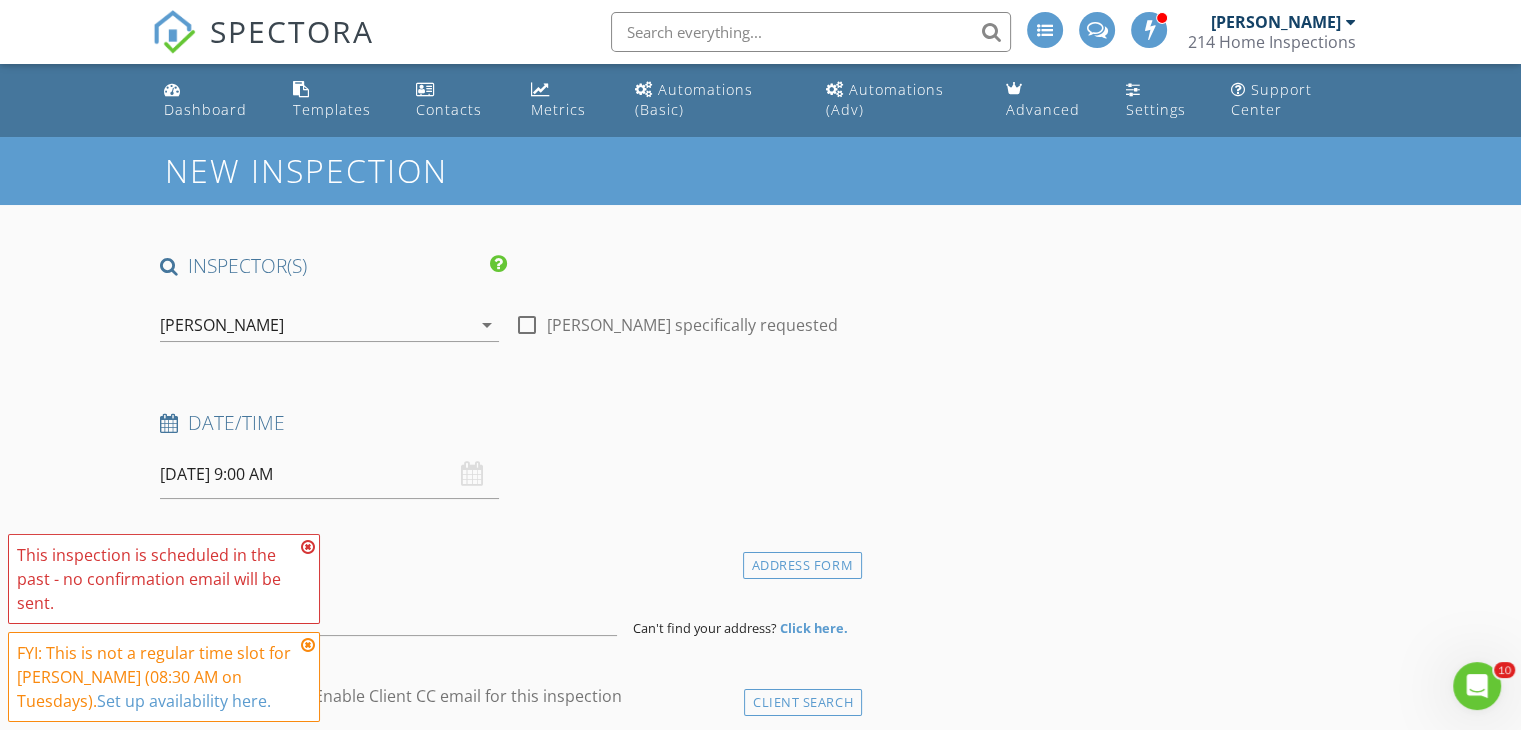 click at bounding box center (308, 547) 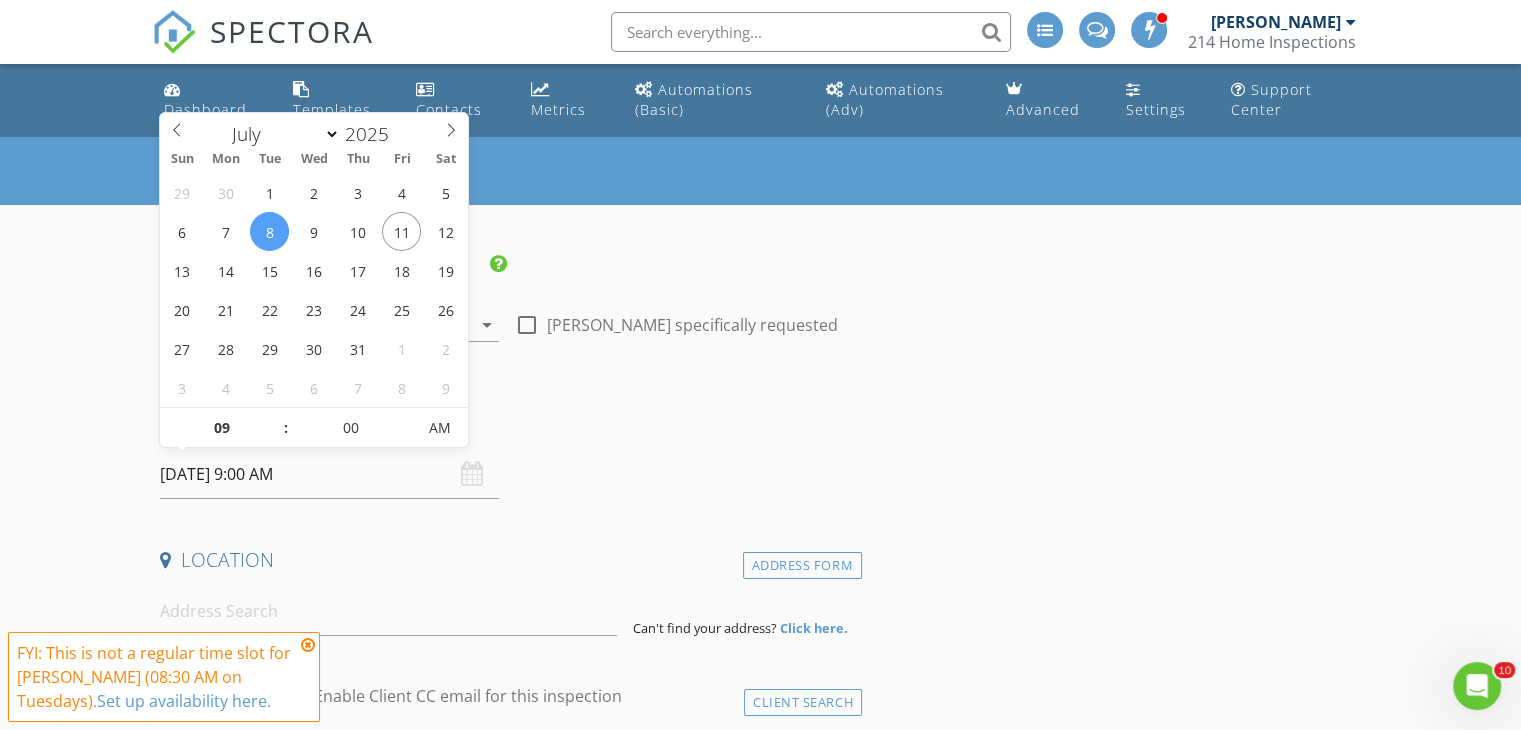 click on "07/08/2025 9:00 AM" at bounding box center [329, 474] 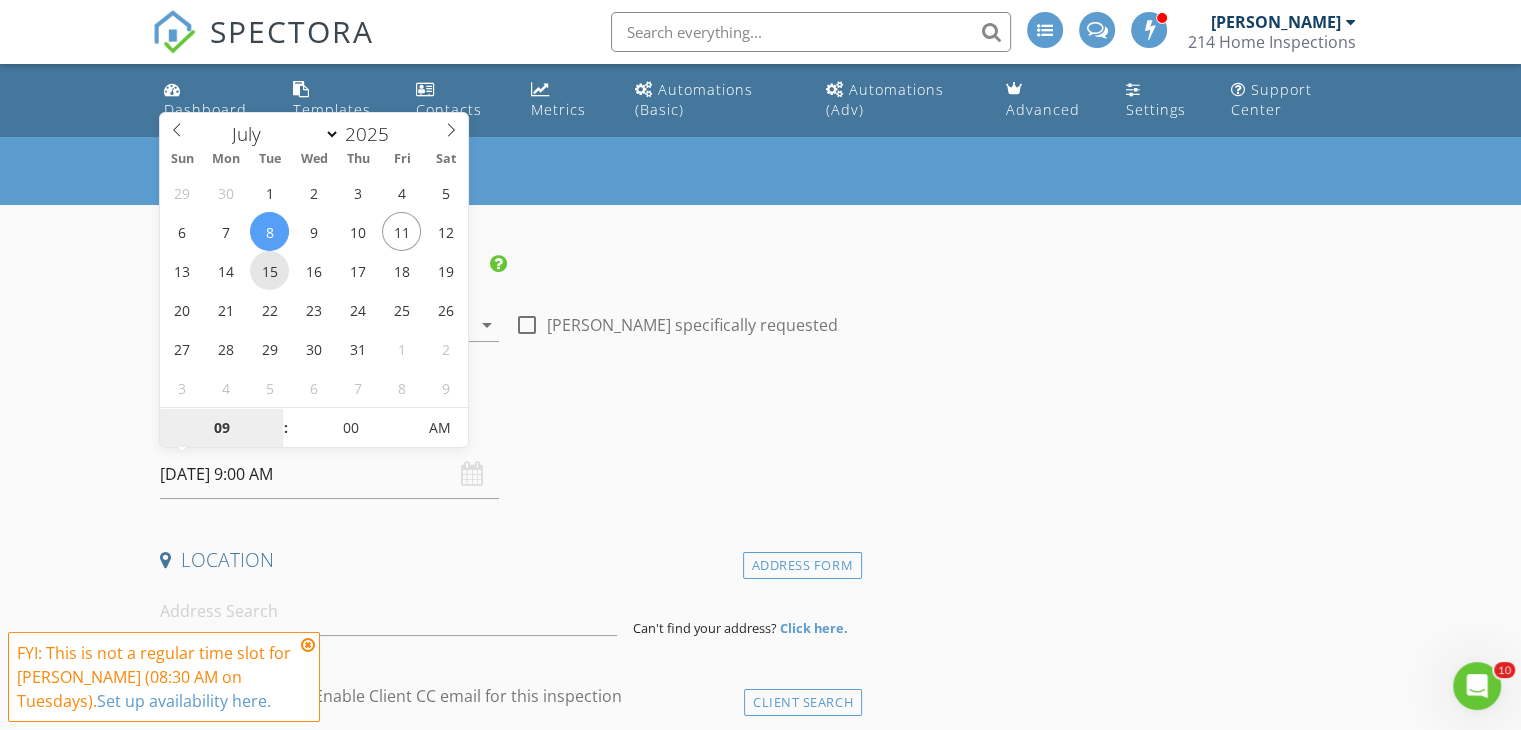 type on "07/15/2025 9:00 AM" 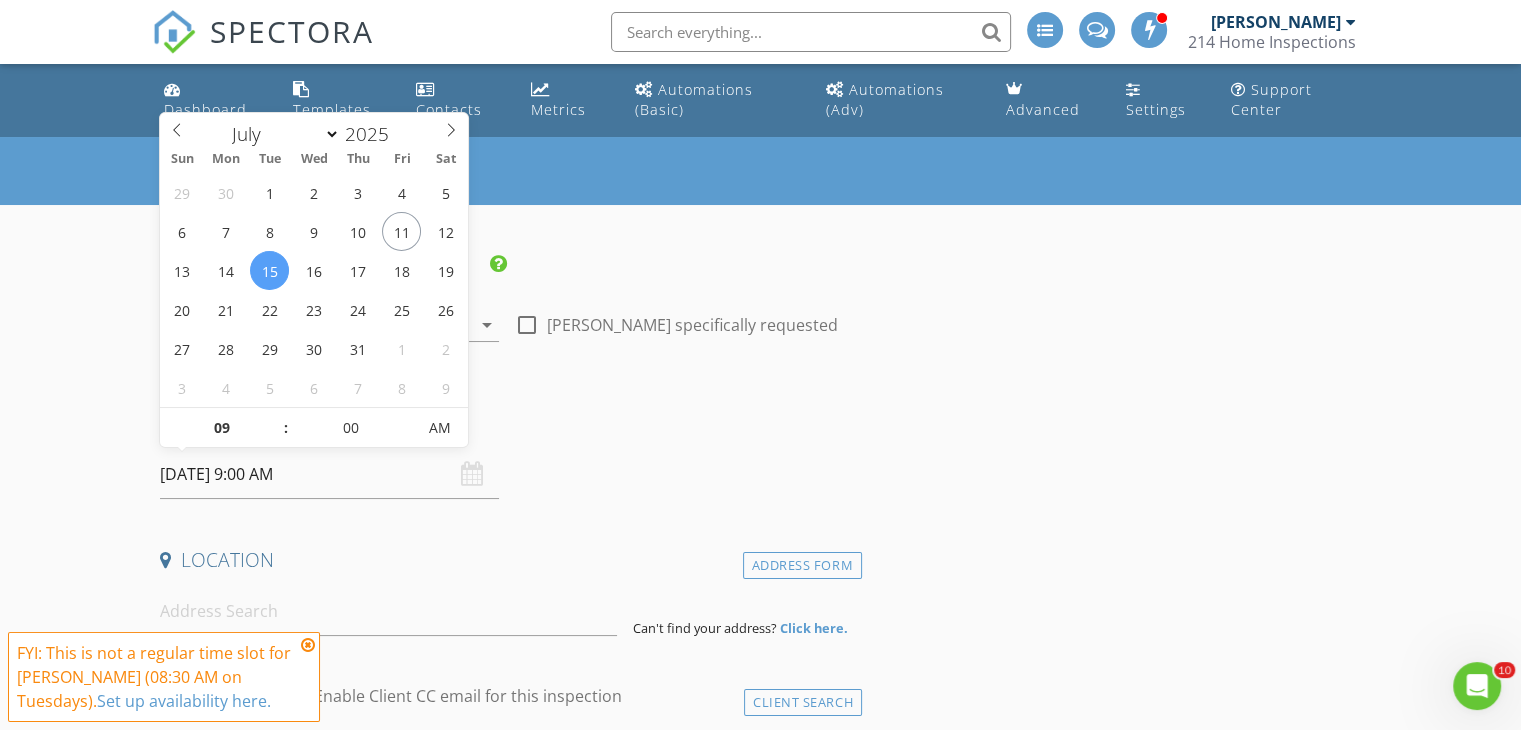 click at bounding box center [308, 645] 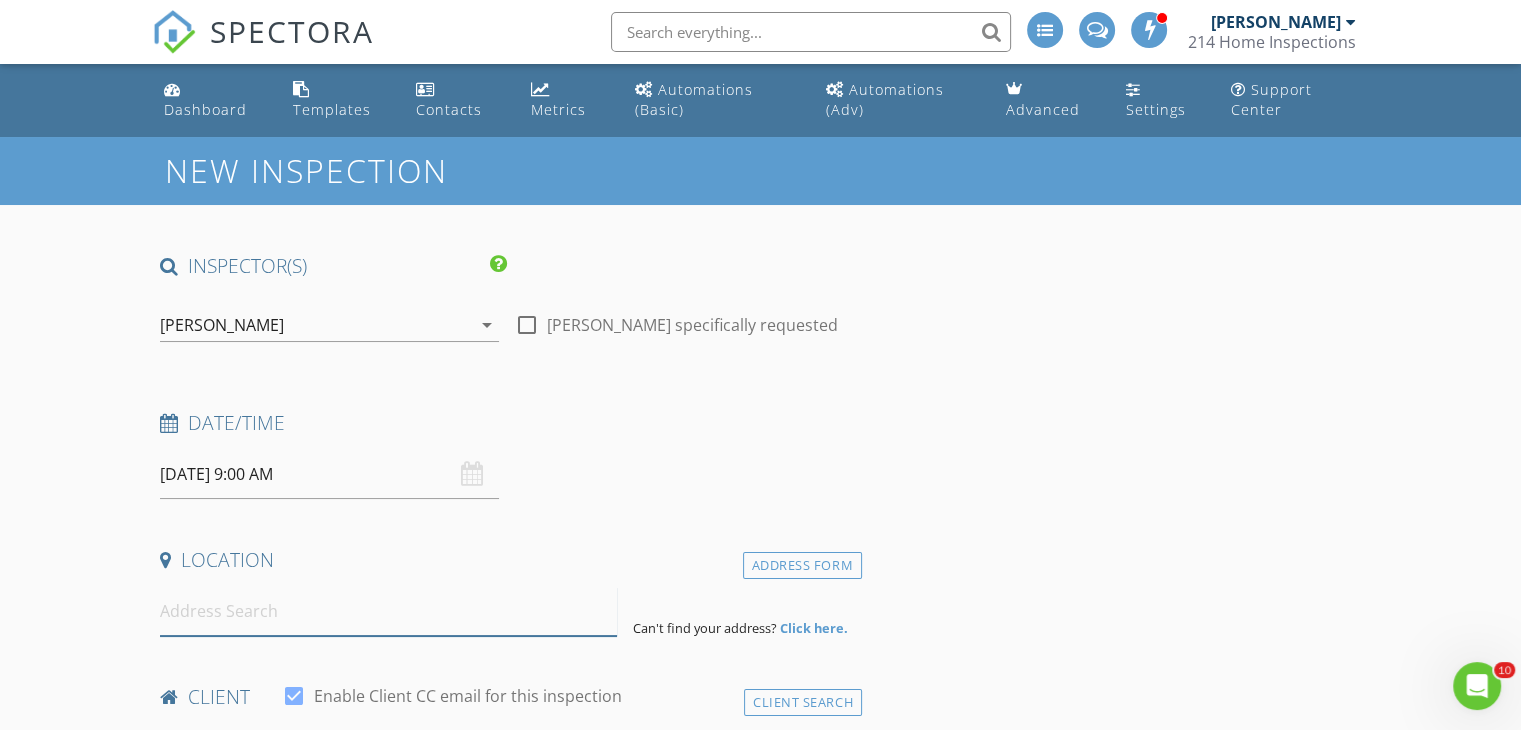 click at bounding box center [388, 611] 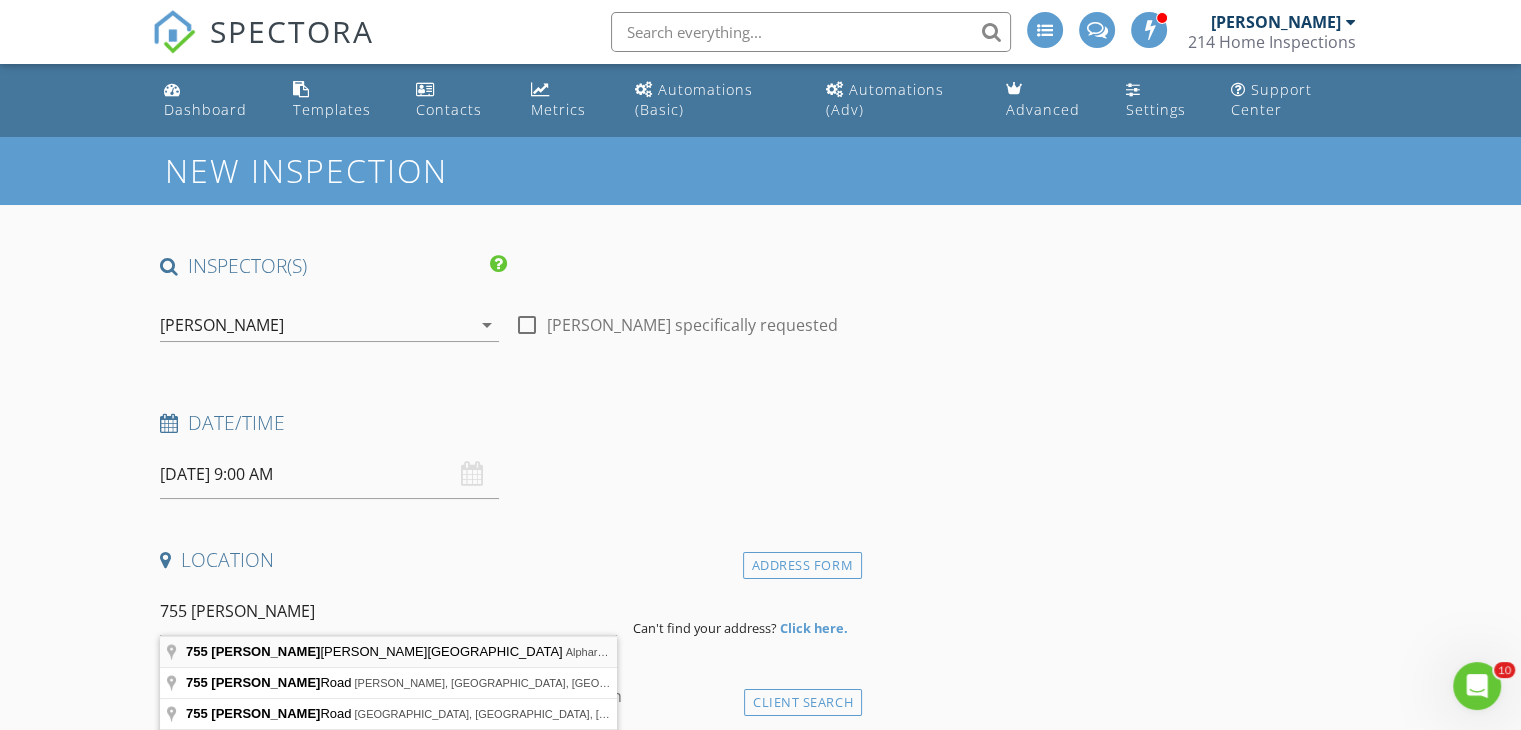 type on "755 Cooper Sandy Cove, Alpharetta, GA, USA" 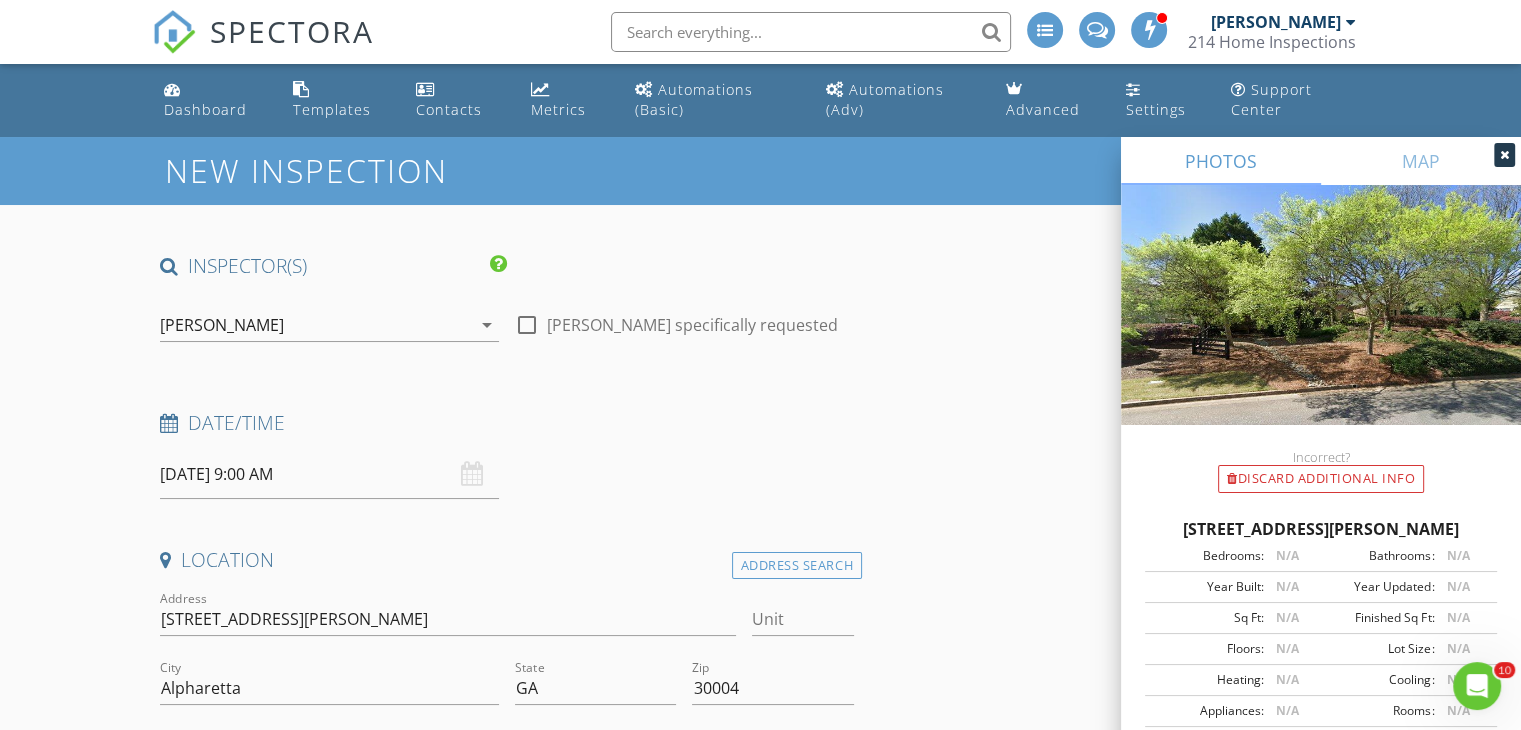 click on "INSPECTOR(S)
check_box   Vincent Lamache   PRIMARY   Vincent Lamache arrow_drop_down   check_box_outline_blank Vincent Lamache specifically requested
Date/Time
07/15/2025 9:00 AM
Location
Address Search       Address 755 Cooper Sandy Cove   Unit   City Alpharetta   State GA   Zip 30004   County Fulton     Square Feet   Year Built   Foundation arrow_drop_down     Vincent Lamache     23.1 miles     (an hour)
client
check_box Enable Client CC email for this inspection   Client Search     check_box_outline_blank Client is a Company/Organization     First Name   Last Name   Email   CC Email   Phone   Address   City   State   Zip     Tags         Notes   Private Notes
ADD ADDITIONAL client
SERVICES
check_box_outline_blank   New Construction - Predrywall   Predrywall Inspection" at bounding box center (760, 2229) 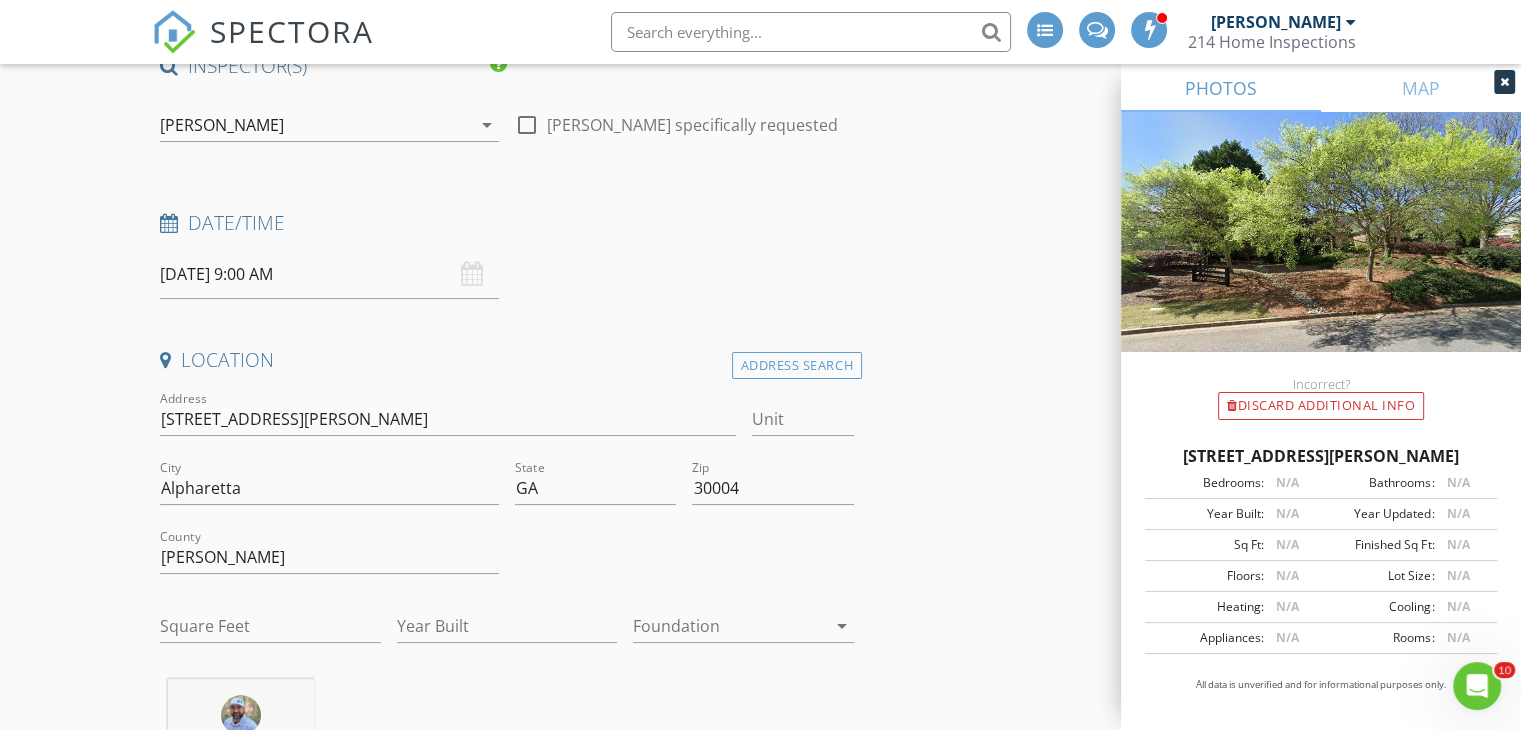 scroll, scrollTop: 240, scrollLeft: 0, axis: vertical 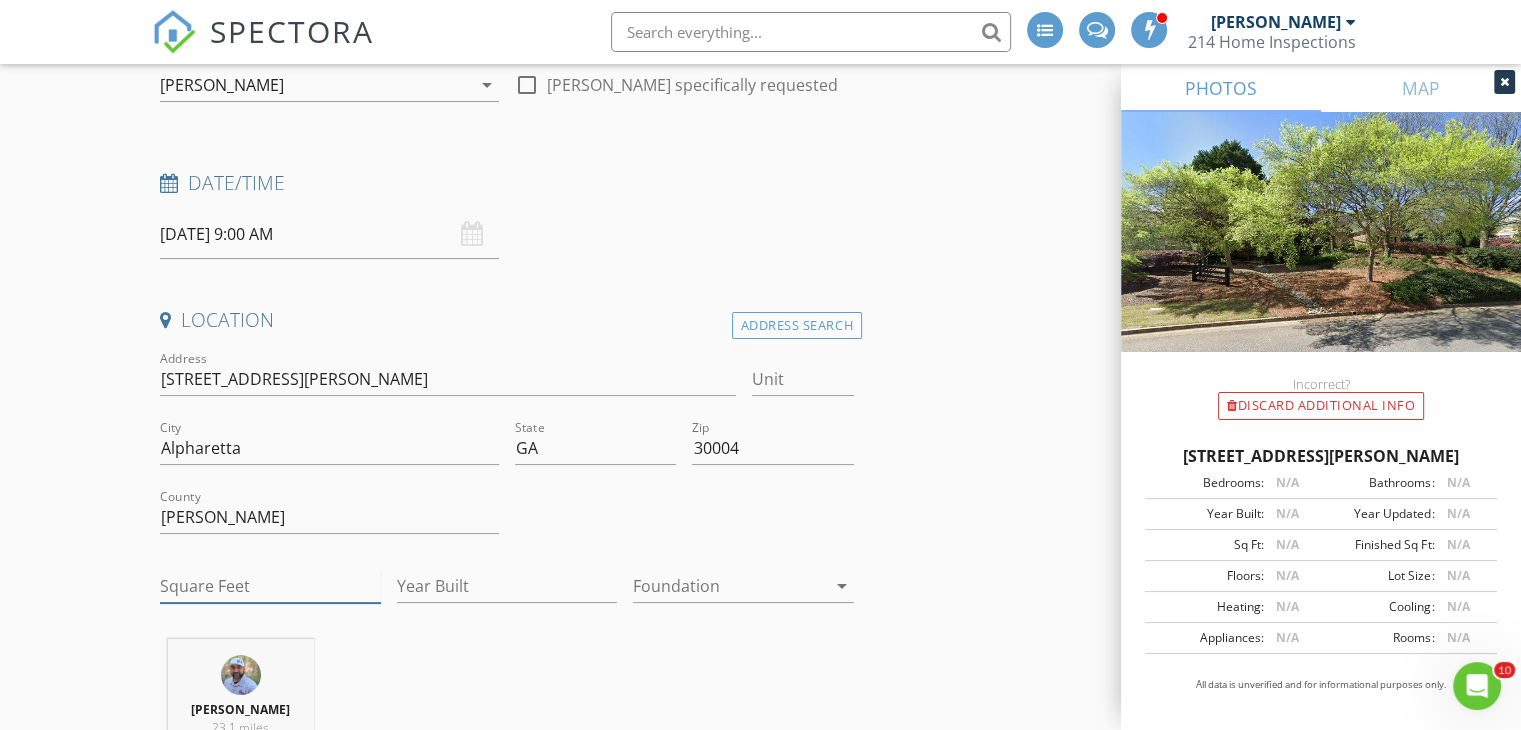 click on "Square Feet" at bounding box center (270, 586) 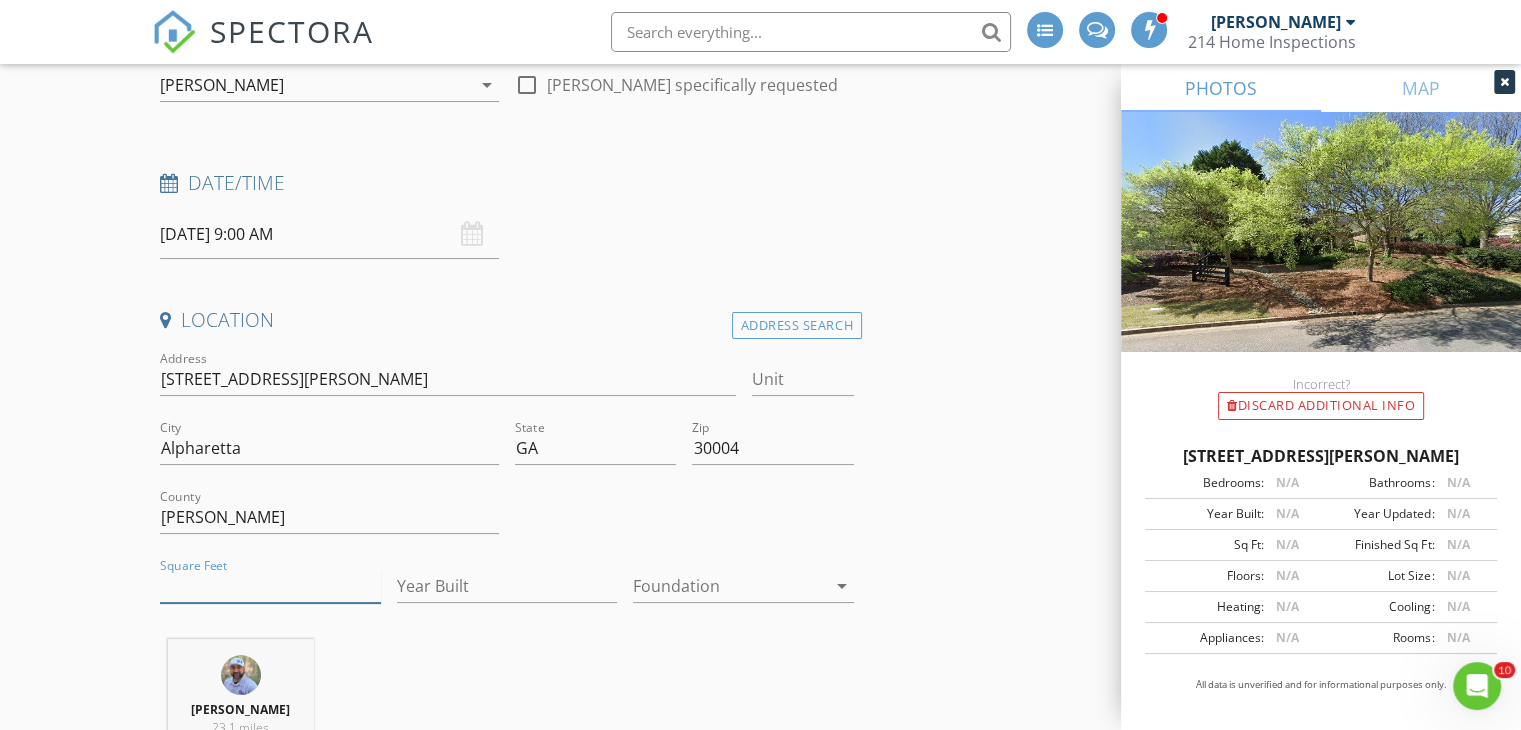paste on "7071" 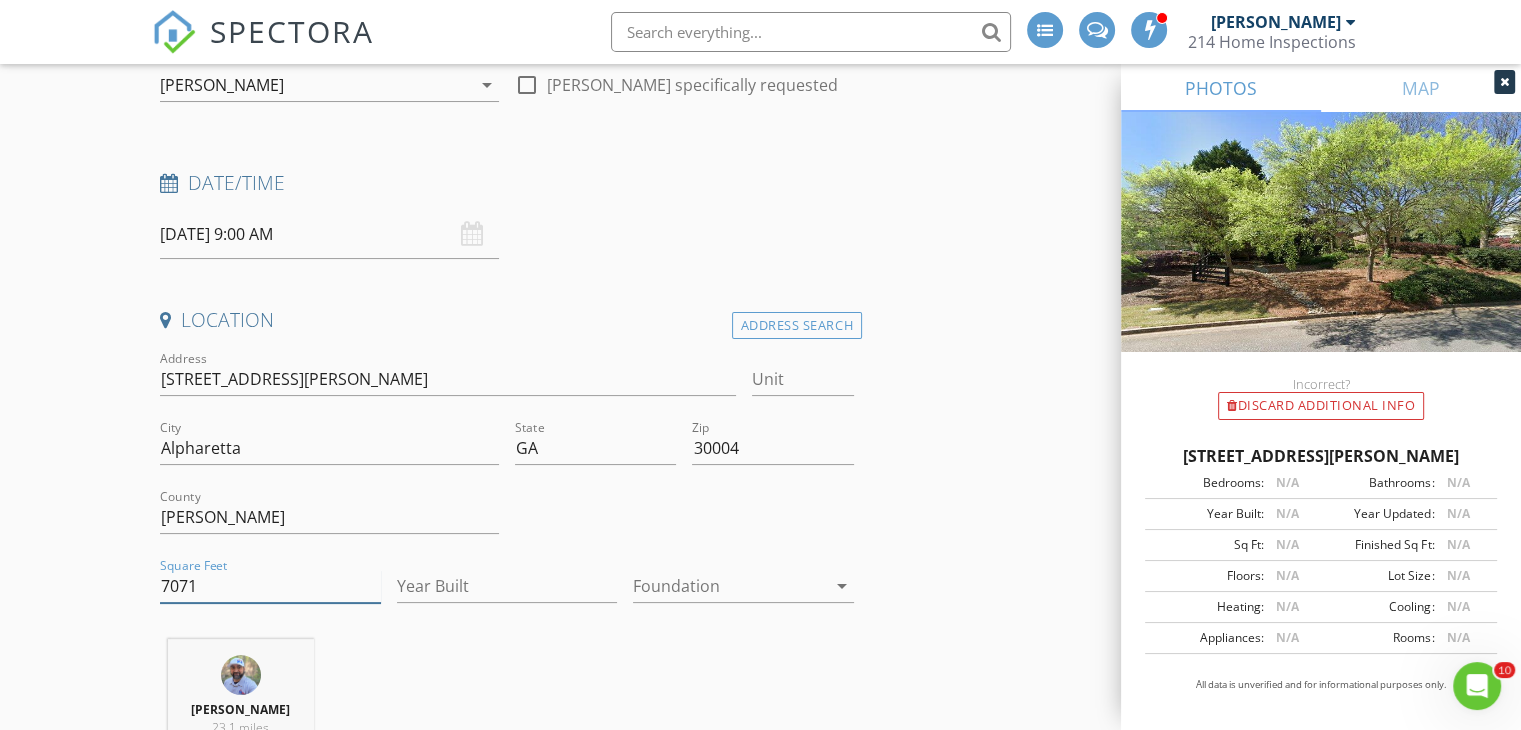 type on "7071" 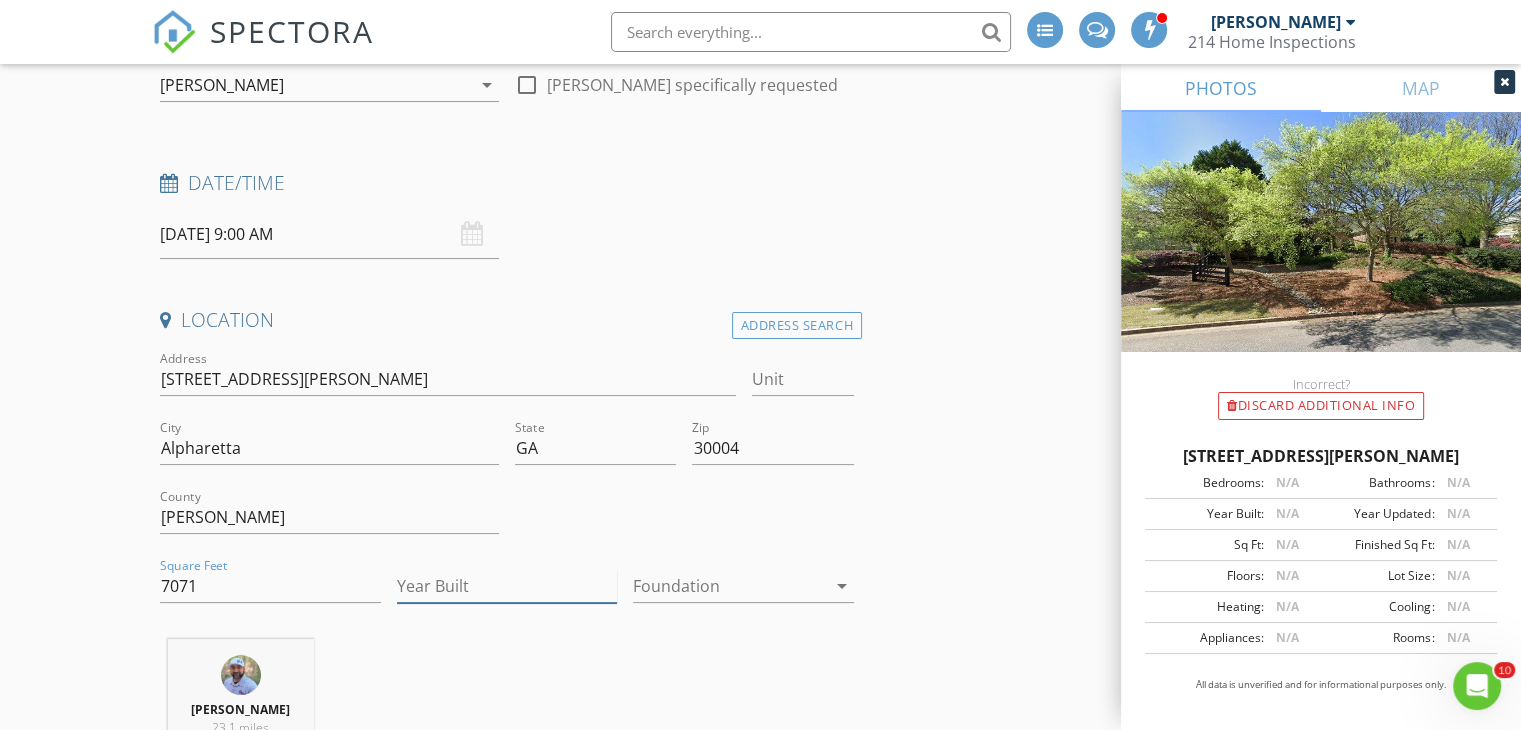 click on "Year Built" at bounding box center [507, 586] 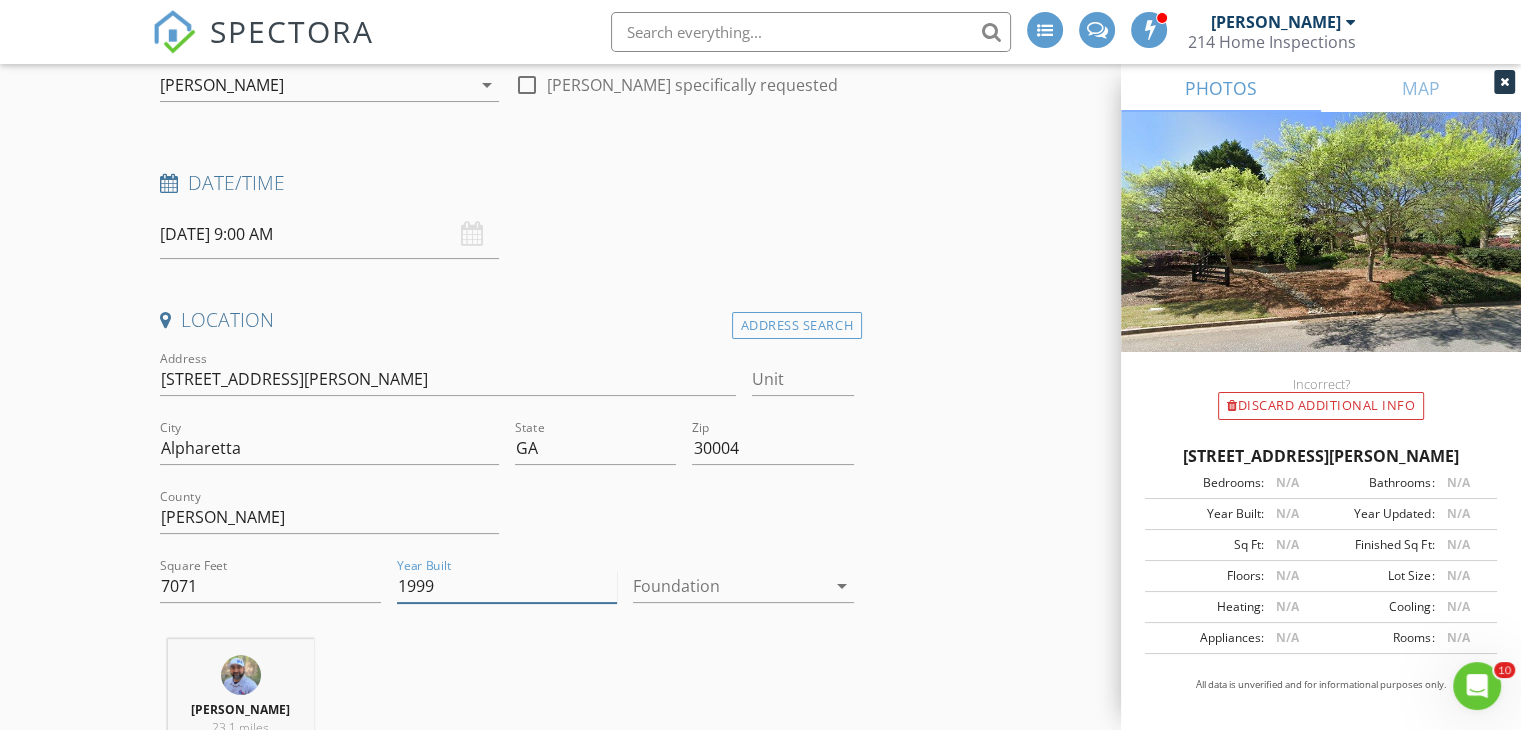 type on "1999" 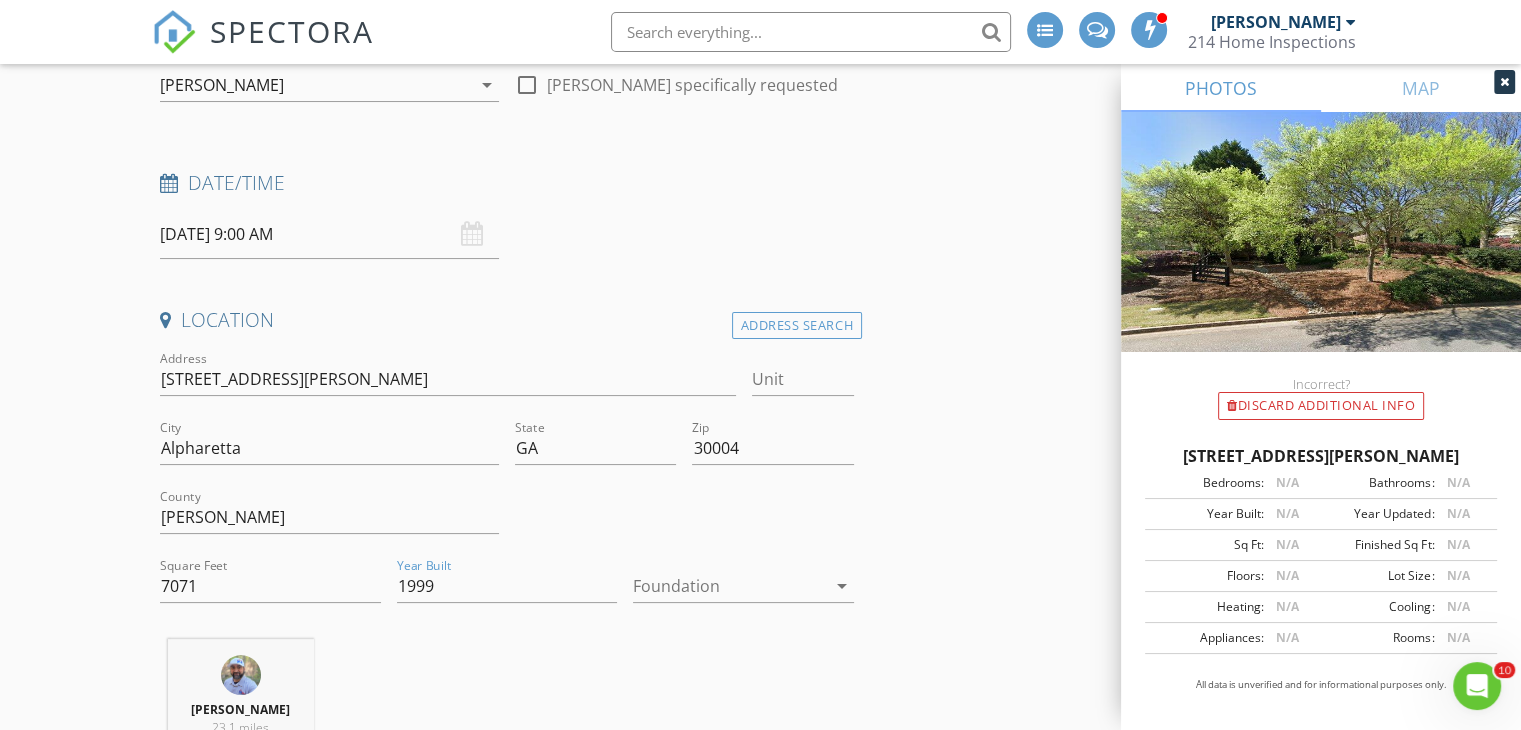click on "arrow_drop_down" at bounding box center [842, 586] 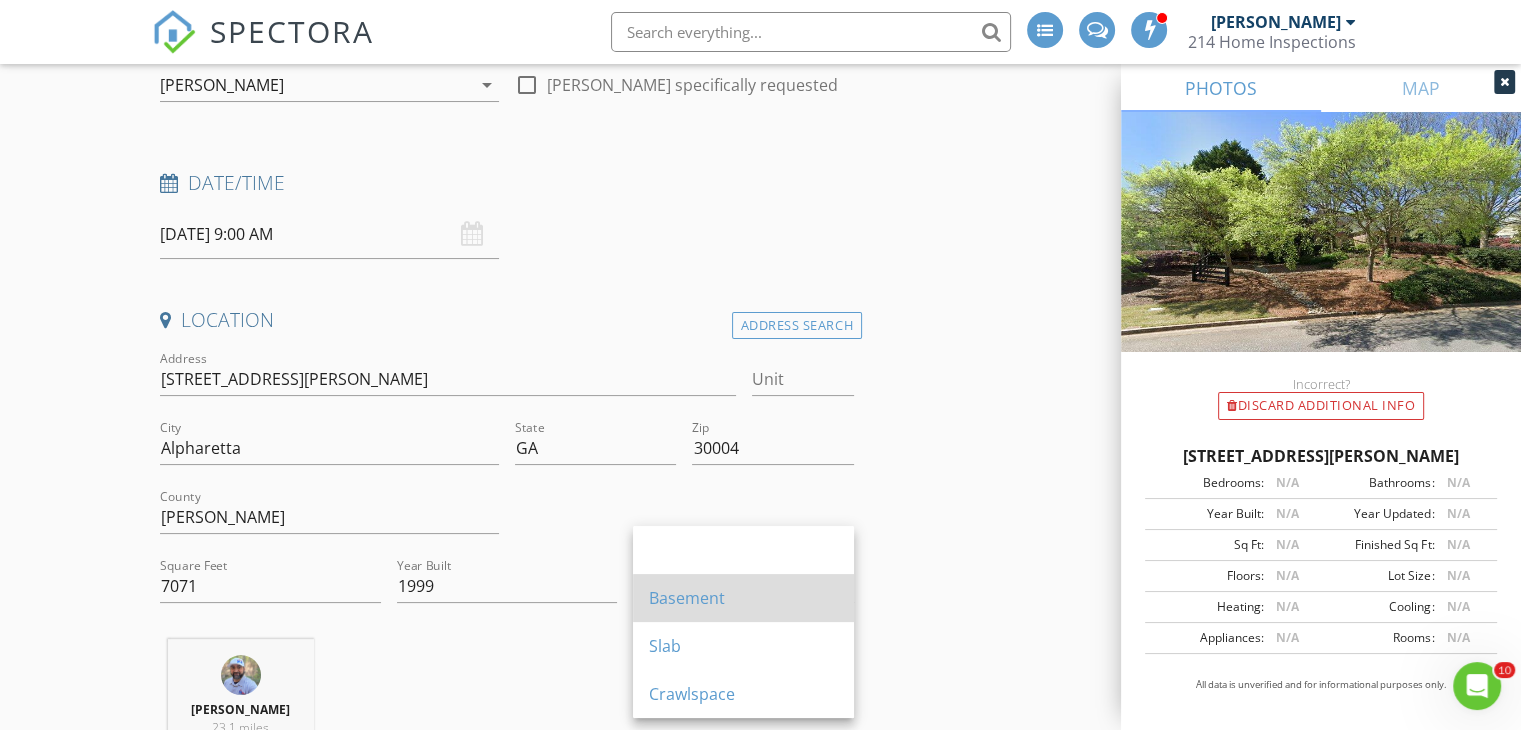 click on "Basement" at bounding box center [743, 598] 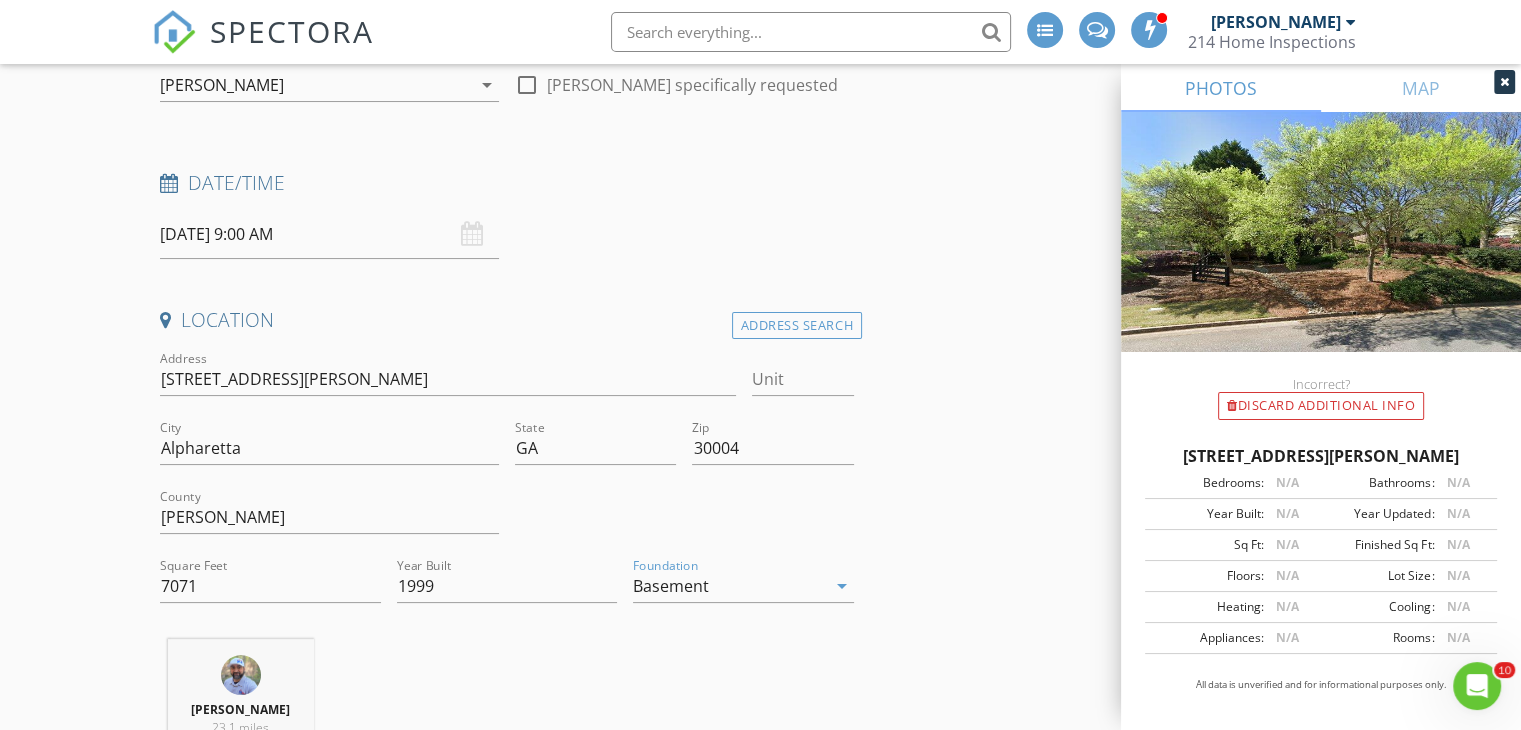 click on "INSPECTOR(S)
check_box   [PERSON_NAME]   PRIMARY   [PERSON_NAME] arrow_drop_down   check_box_outline_blank [PERSON_NAME] specifically requested
Date/Time
[DATE] 9:00 AM
Location
Address Search       Address [STREET_ADDRESS][PERSON_NAME][US_STATE]     Square Feet 7071   Year Built 1999   Foundation Basement arrow_drop_down     [PERSON_NAME]     23.1 miles     (an hour)
client
check_box Enable Client CC email for this inspection   Client Search     check_box_outline_blank Client is a Company/Organization     First Name   Last Name   Email   CC Email   Phone   Address   City   State   Zip     Tags         Notes   Private Notes
ADD ADDITIONAL client
SERVICES
check_box_outline_blank   New Construction - Predrywall" at bounding box center [760, 1989] 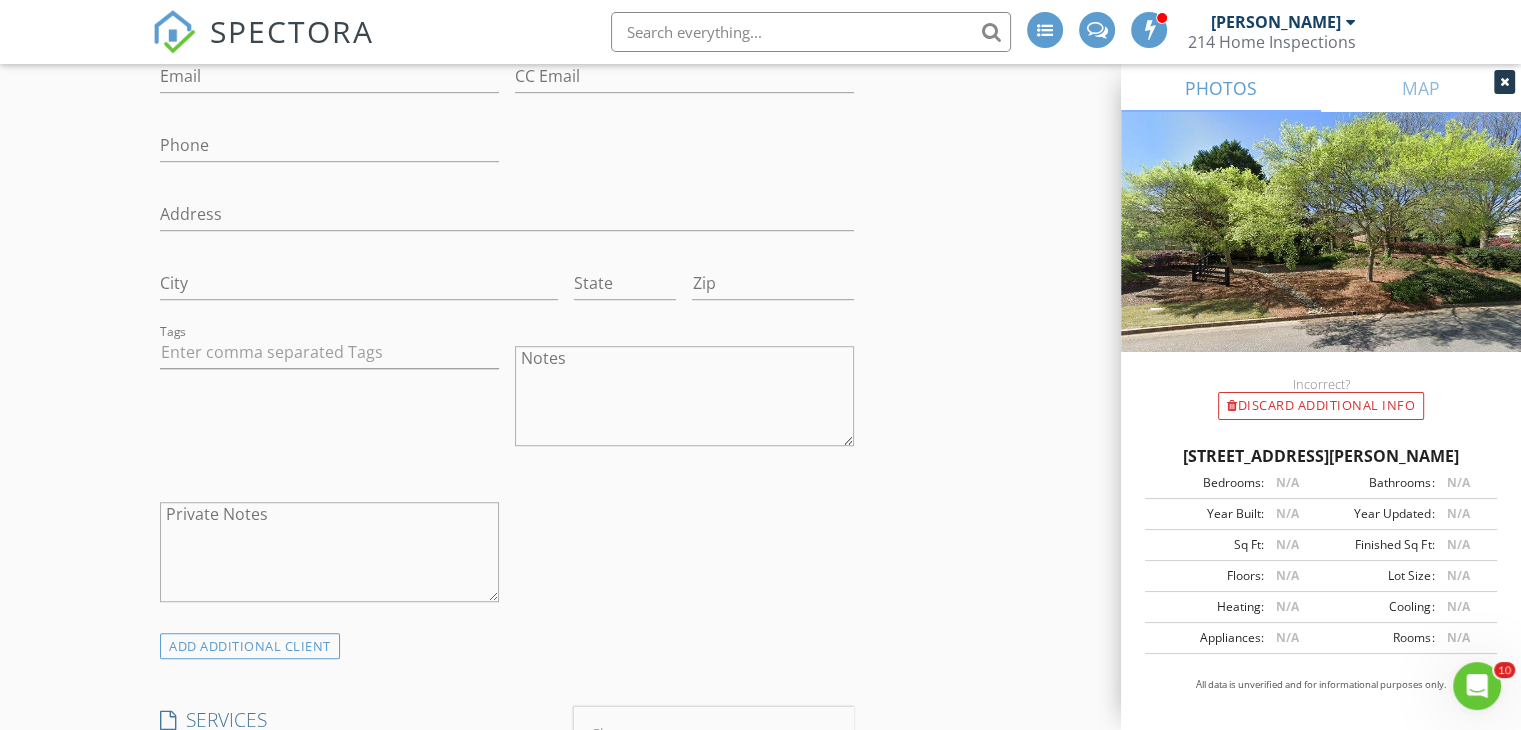scroll, scrollTop: 1240, scrollLeft: 0, axis: vertical 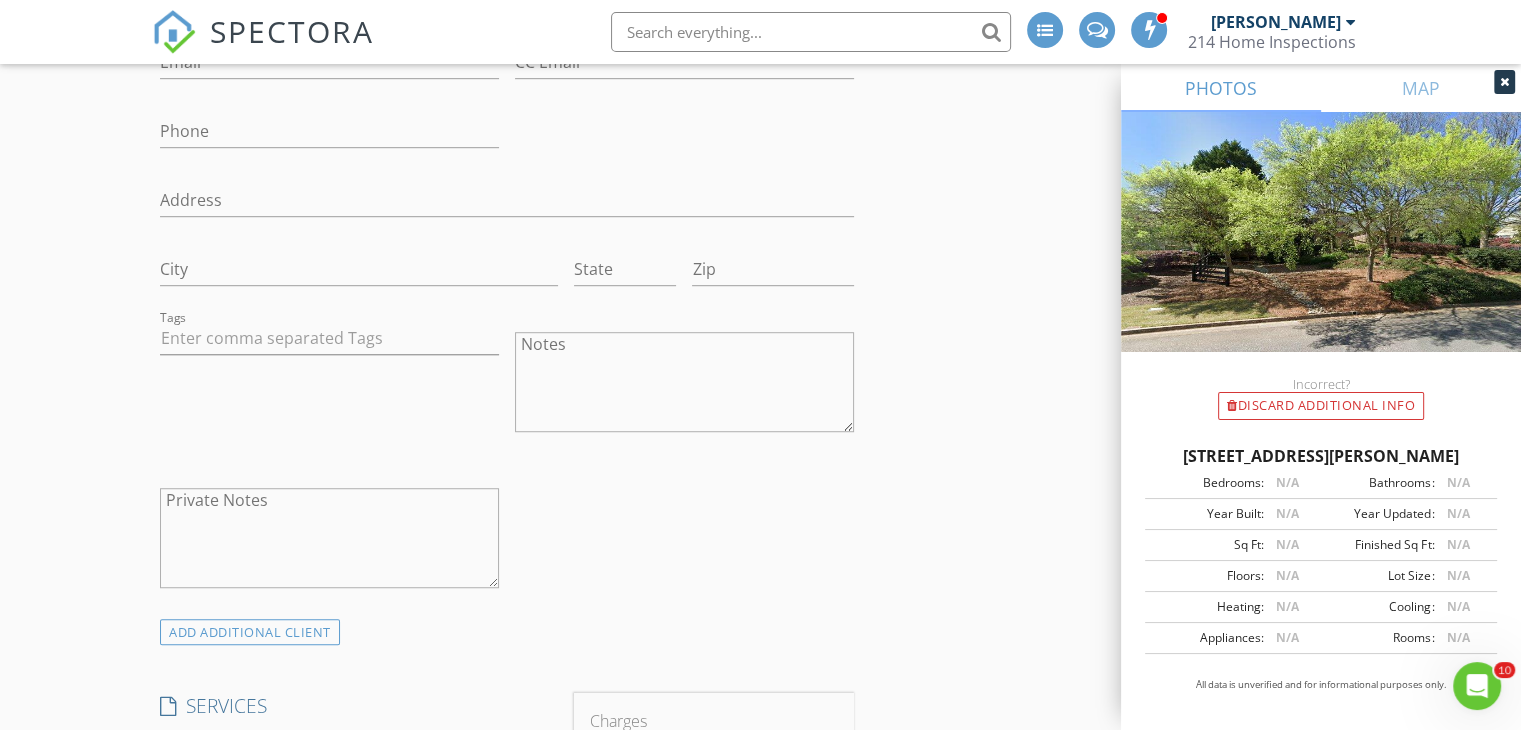 click on "INSPECTOR(S)
check_box   [PERSON_NAME]   PRIMARY   [PERSON_NAME] arrow_drop_down   check_box_outline_blank [PERSON_NAME] specifically requested
Date/Time
[DATE] 9:00 AM
Location
Address Search       Address [STREET_ADDRESS][PERSON_NAME][US_STATE]     Square Feet 7071   Year Built 1999   Foundation Basement arrow_drop_down     [PERSON_NAME]     23.1 miles     (an hour)
client
check_box Enable Client CC email for this inspection   Client Search     check_box_outline_blank Client is a Company/Organization     First Name   Last Name   Email   CC Email   Phone   Address   City   State   Zip     Tags         Notes   Private Notes
ADD ADDITIONAL client
SERVICES
check_box_outline_blank   New Construction - Predrywall" at bounding box center [760, 989] 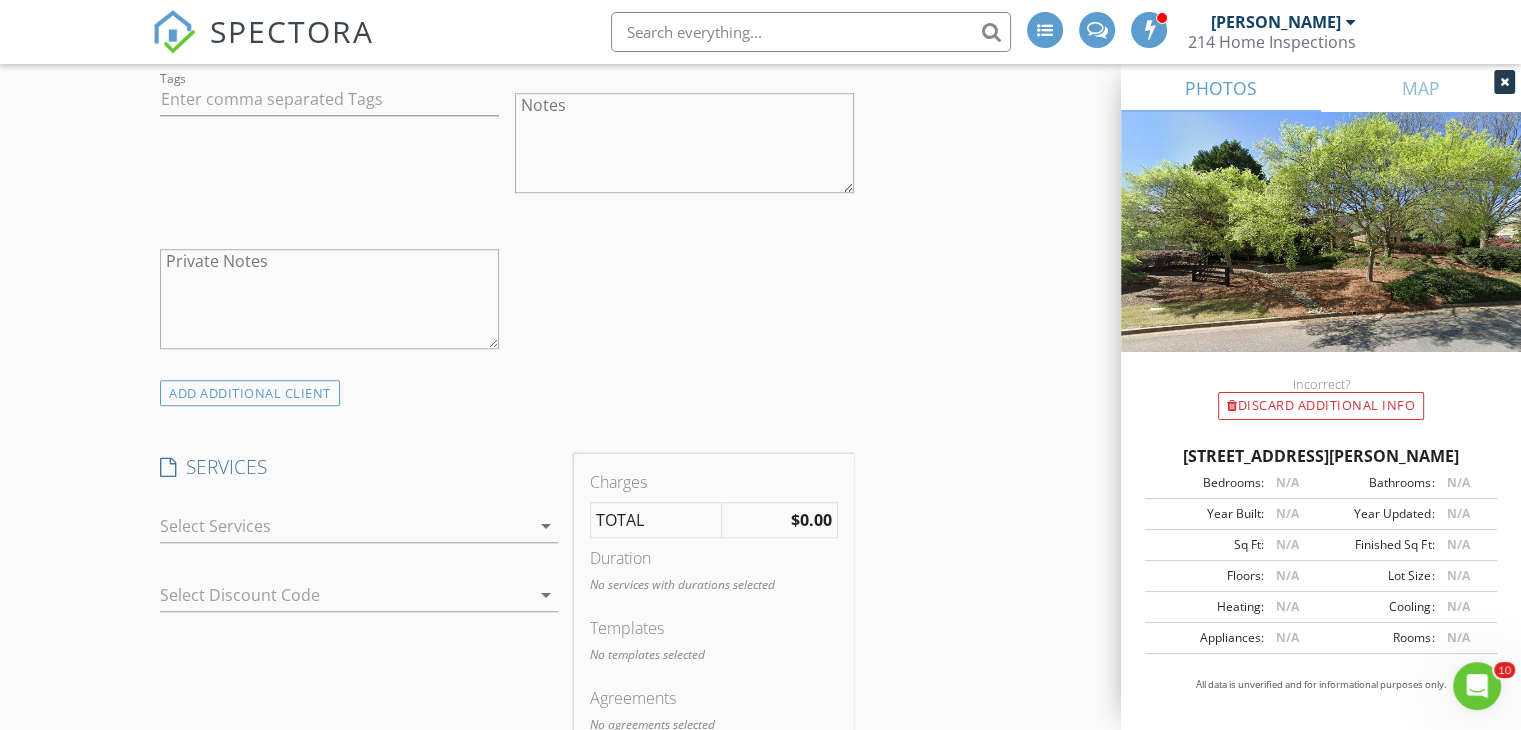 scroll, scrollTop: 1520, scrollLeft: 0, axis: vertical 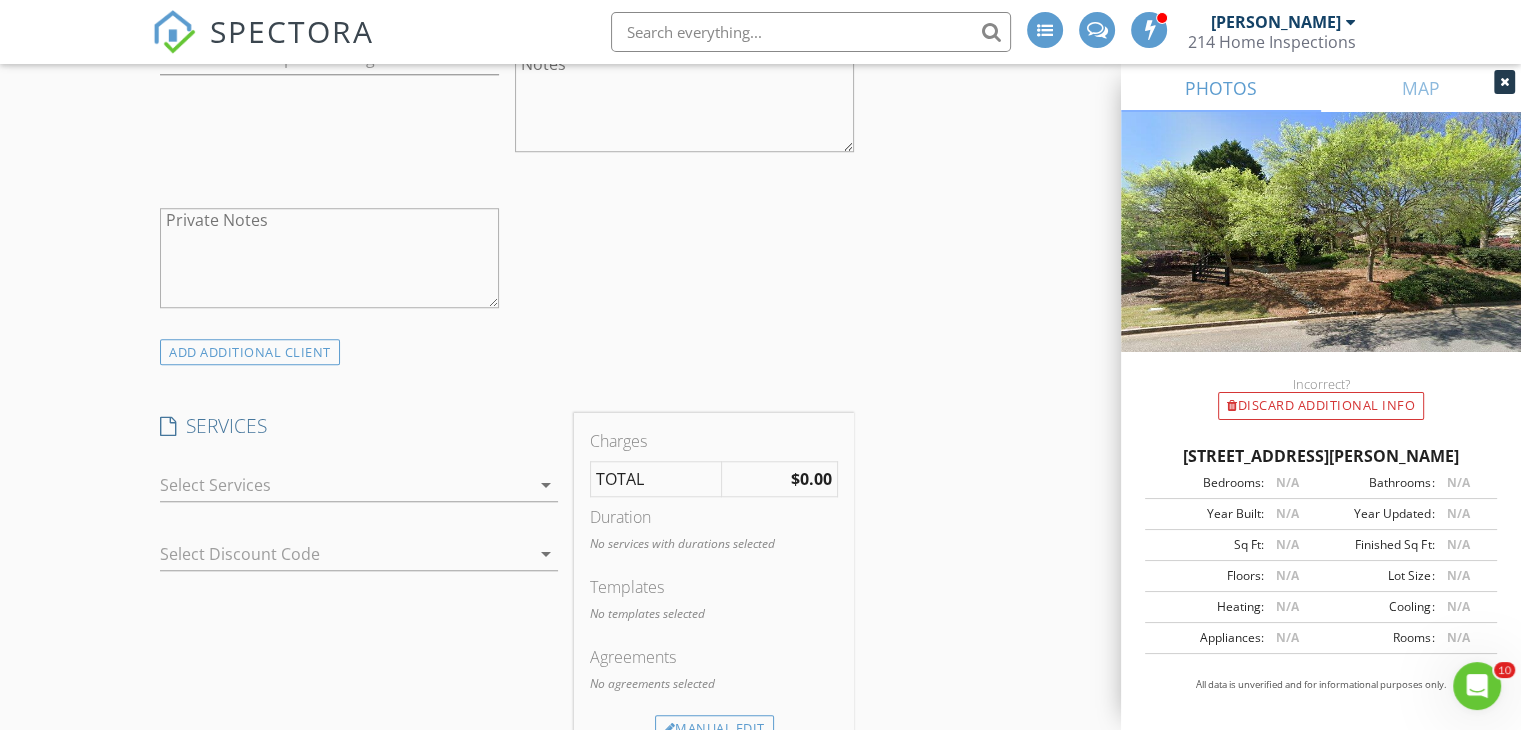 click on "arrow_drop_down" at bounding box center [546, 485] 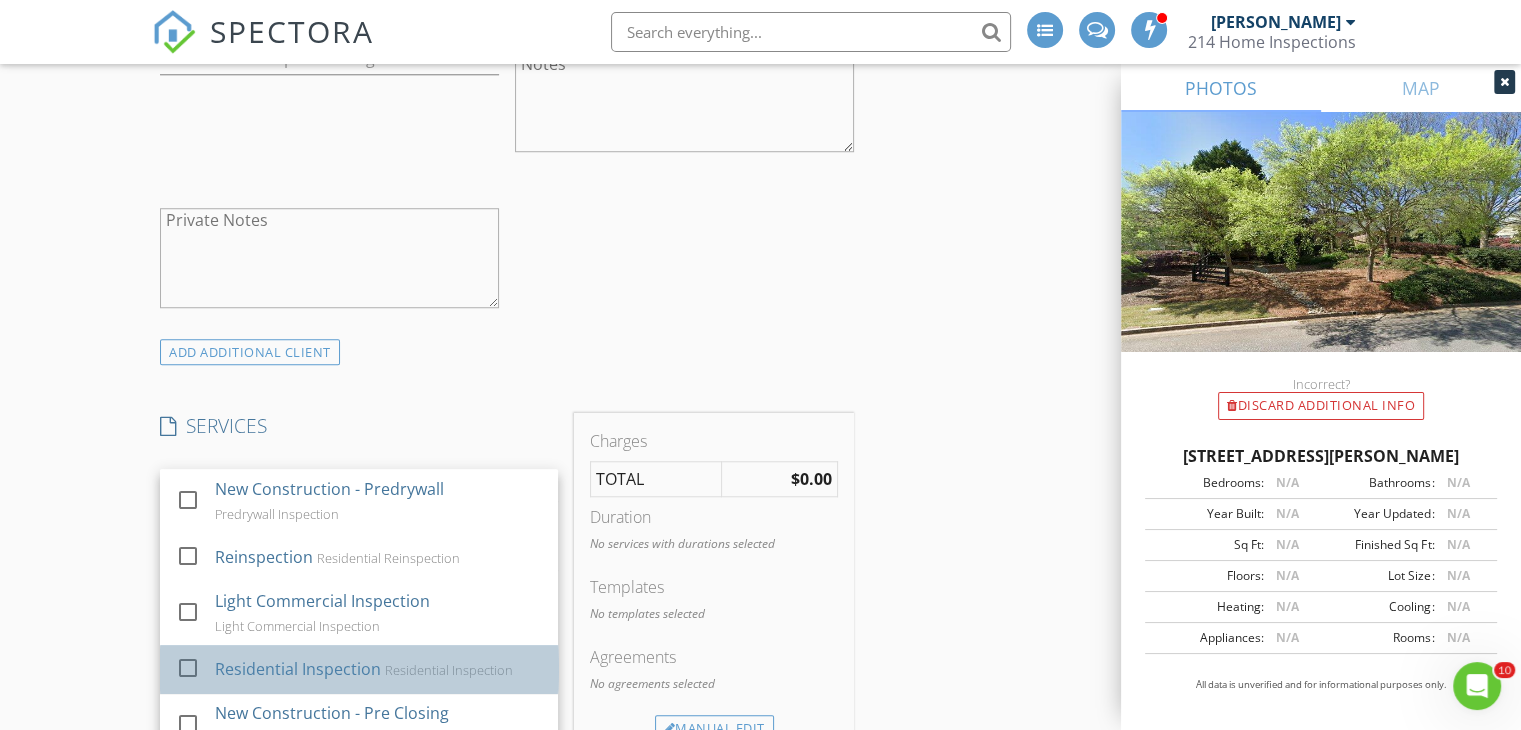 click on "Residential Inspection" at bounding box center (298, 669) 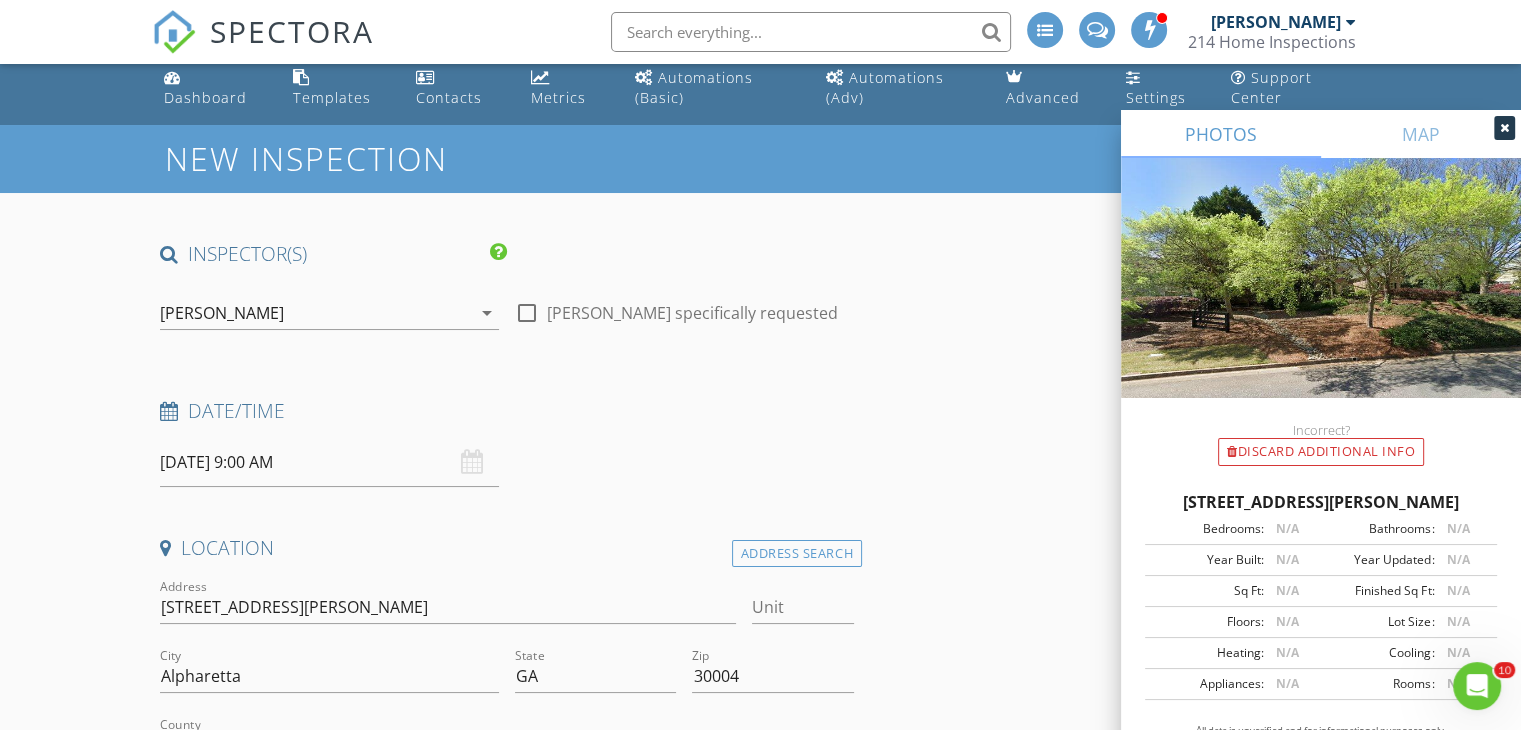 scroll, scrollTop: 0, scrollLeft: 0, axis: both 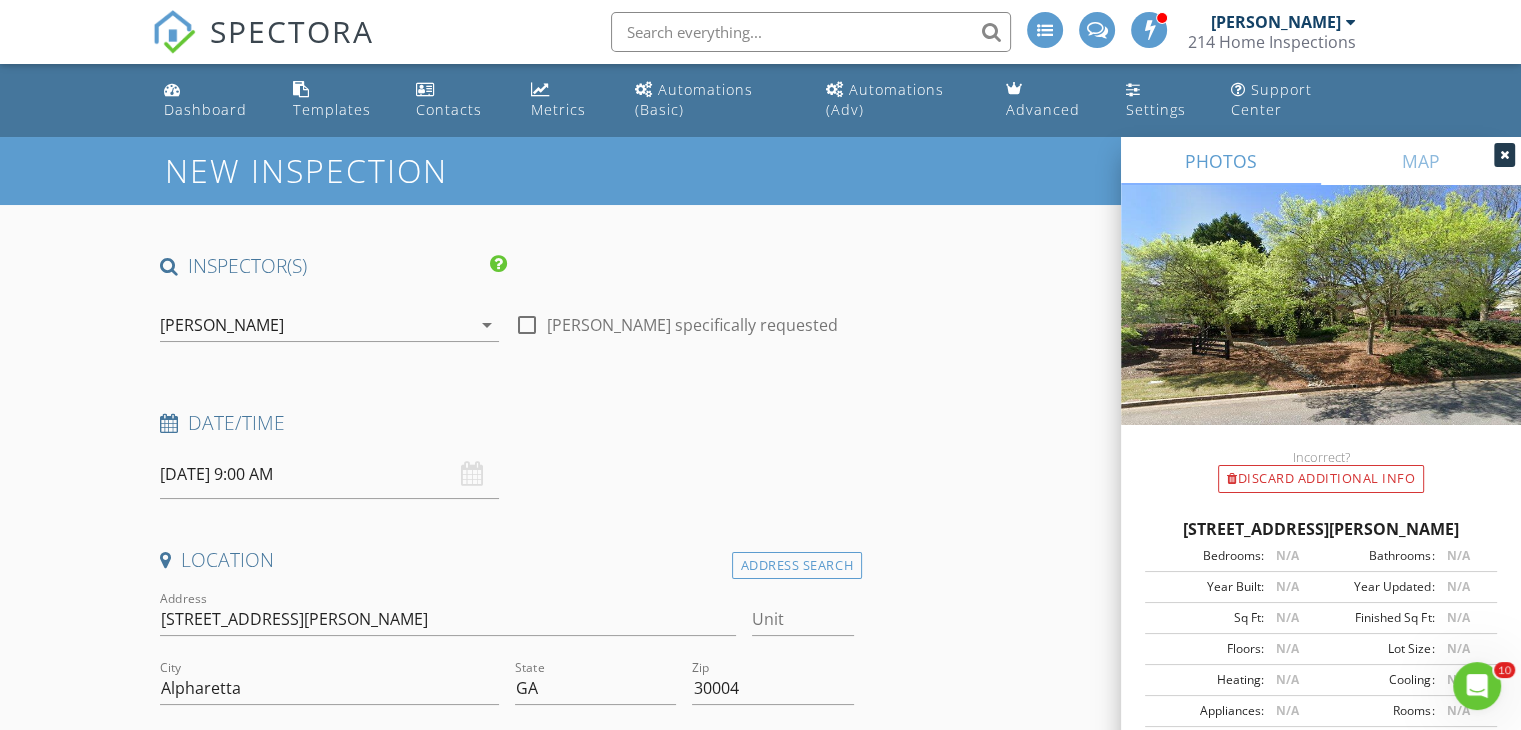 click on "INSPECTOR(S)
check_box   [PERSON_NAME]   PRIMARY   [PERSON_NAME] arrow_drop_down   check_box_outline_blank [PERSON_NAME] specifically requested
Date/Time
[DATE] 9:00 AM
Location
Address Search       Address [STREET_ADDRESS][PERSON_NAME][US_STATE]     Square Feet 7071   Year Built 1999   Foundation Basement arrow_drop_down     [PERSON_NAME]     23.1 miles     (an hour)
client
check_box Enable Client CC email for this inspection   Client Search     check_box_outline_blank Client is a Company/Organization     First Name   Last Name   Email   CC Email   Phone   Address   City   State   Zip     Tags         Notes   Private Notes
ADD ADDITIONAL client
SERVICES
check_box_outline_blank   New Construction - Predrywall" at bounding box center [760, 2244] 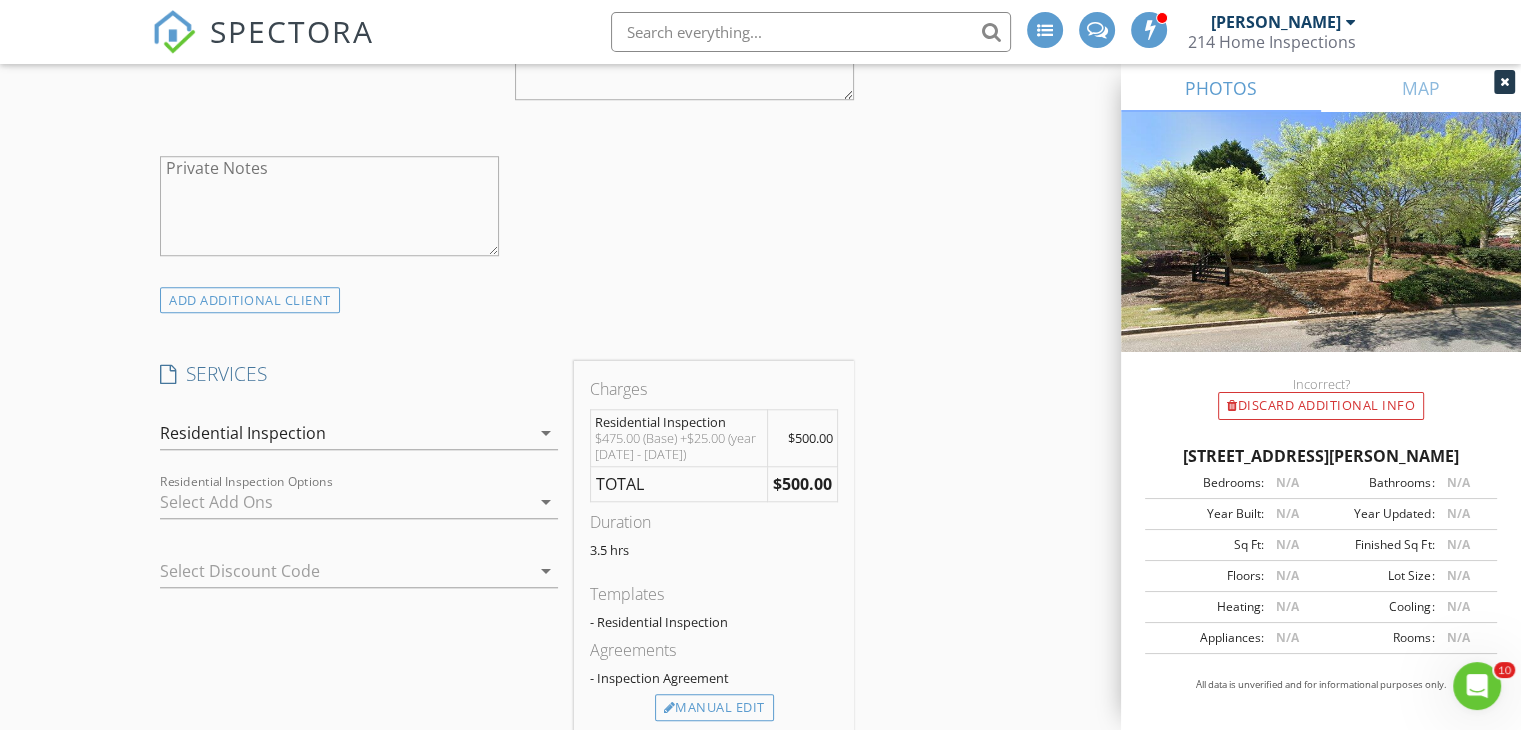 scroll, scrollTop: 1600, scrollLeft: 0, axis: vertical 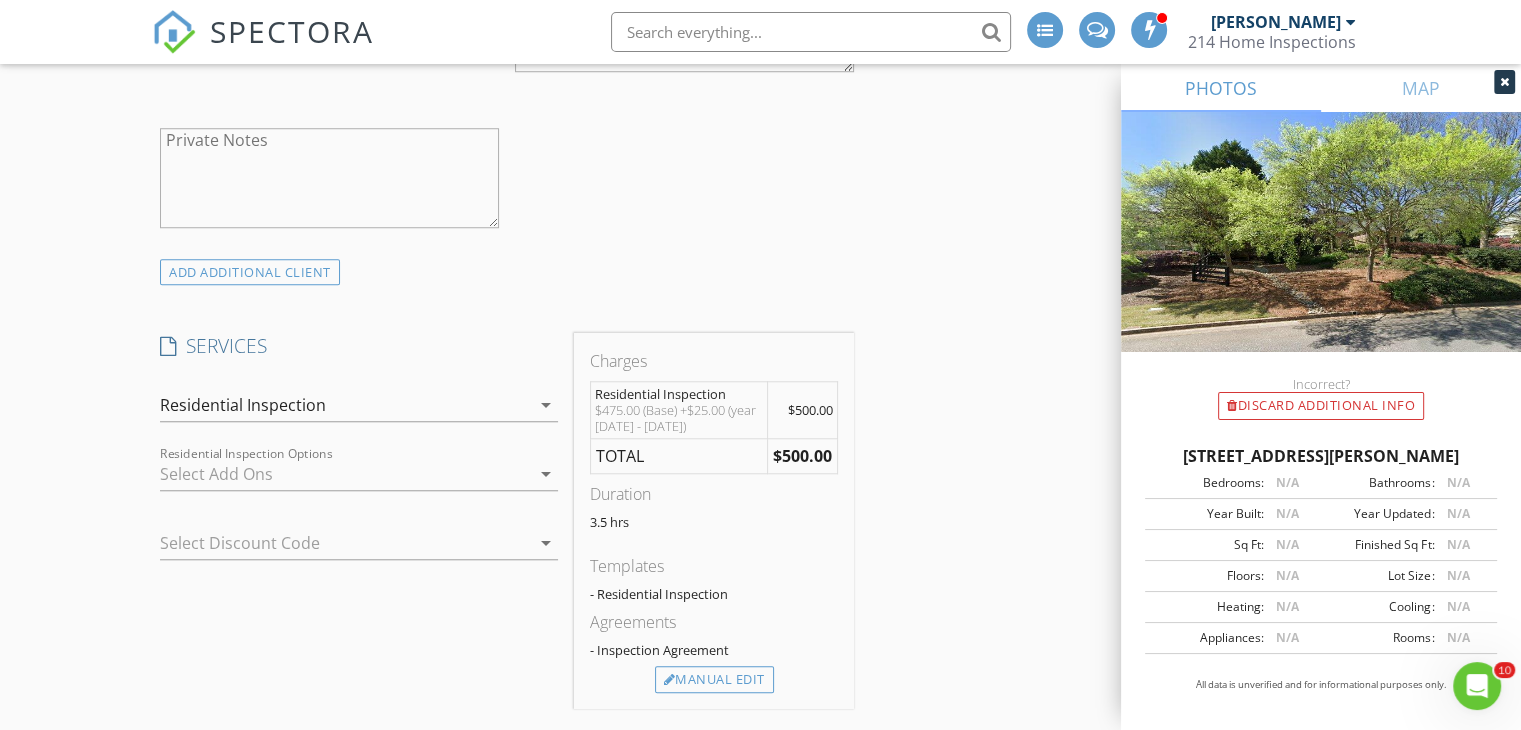 click on "arrow_drop_down" at bounding box center [546, 405] 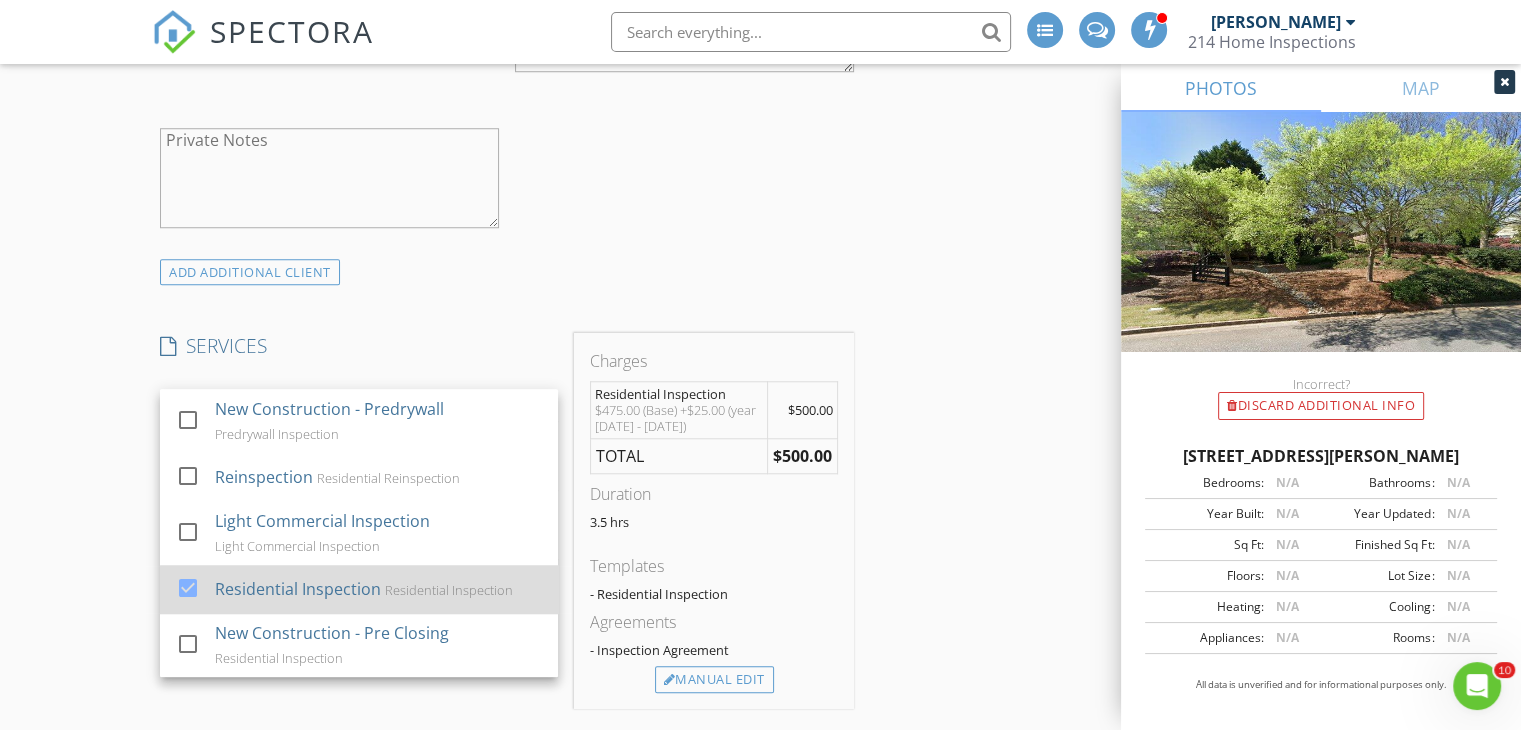 click on "Residential Inspection" at bounding box center (298, 589) 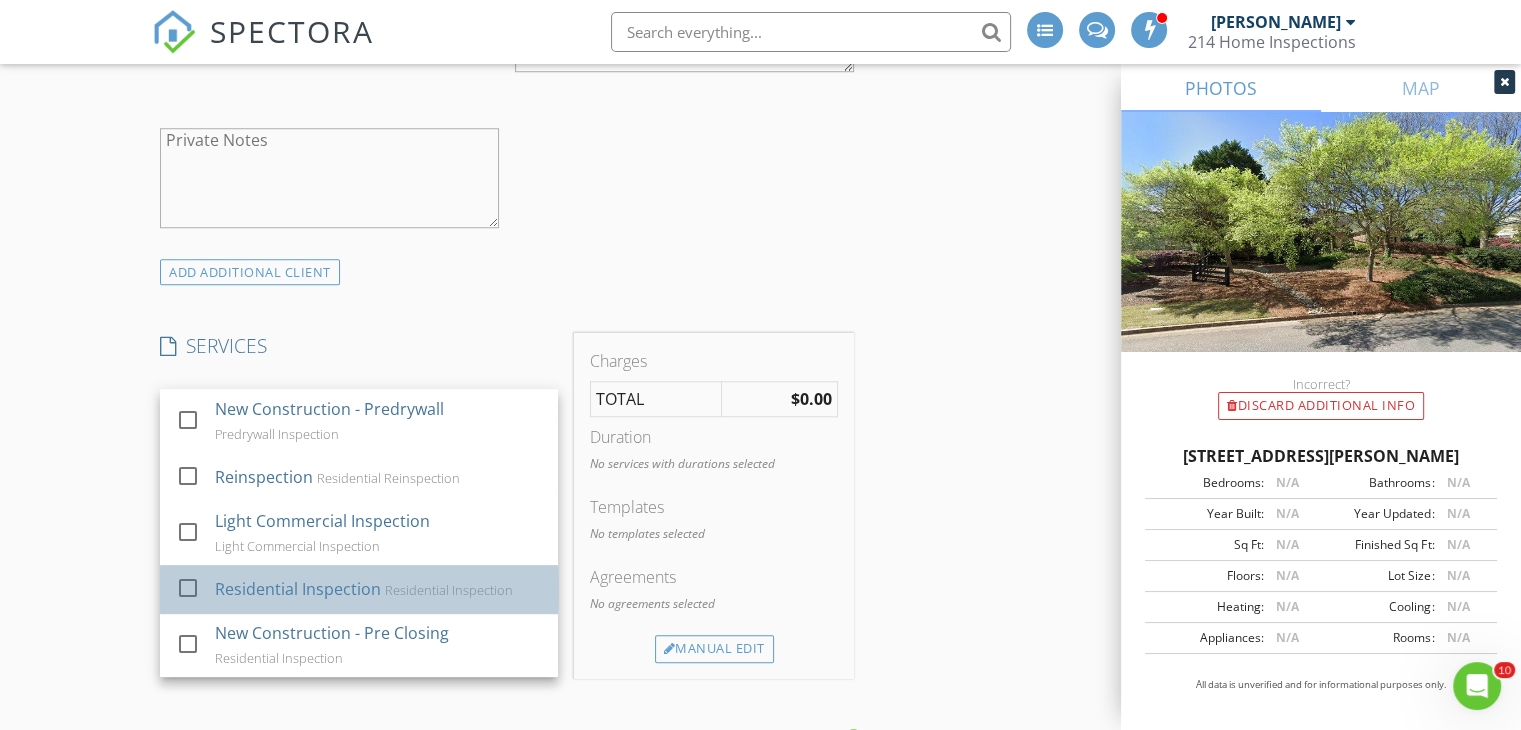 click on "Residential Inspection" at bounding box center (298, 589) 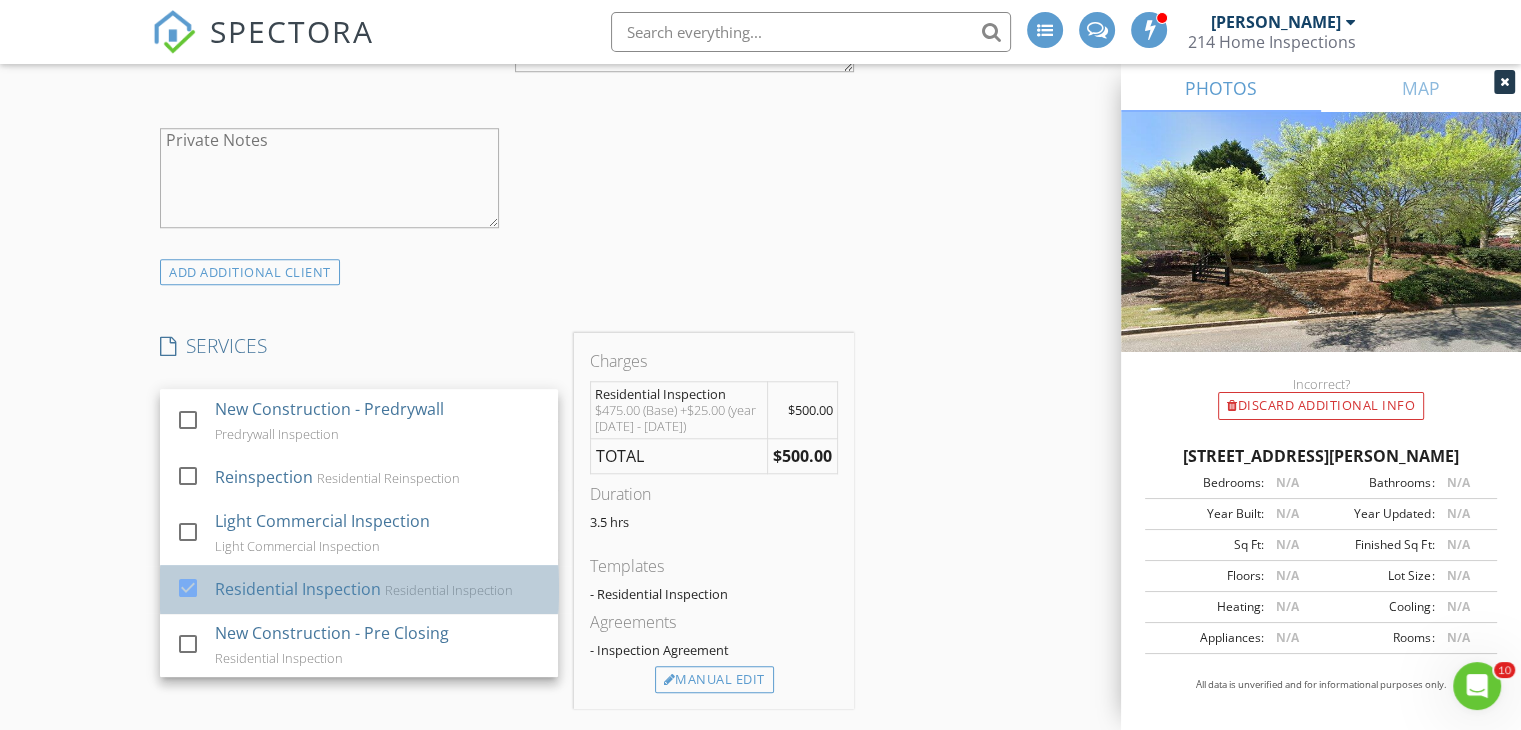 click on "Residential Inspection" at bounding box center [298, 589] 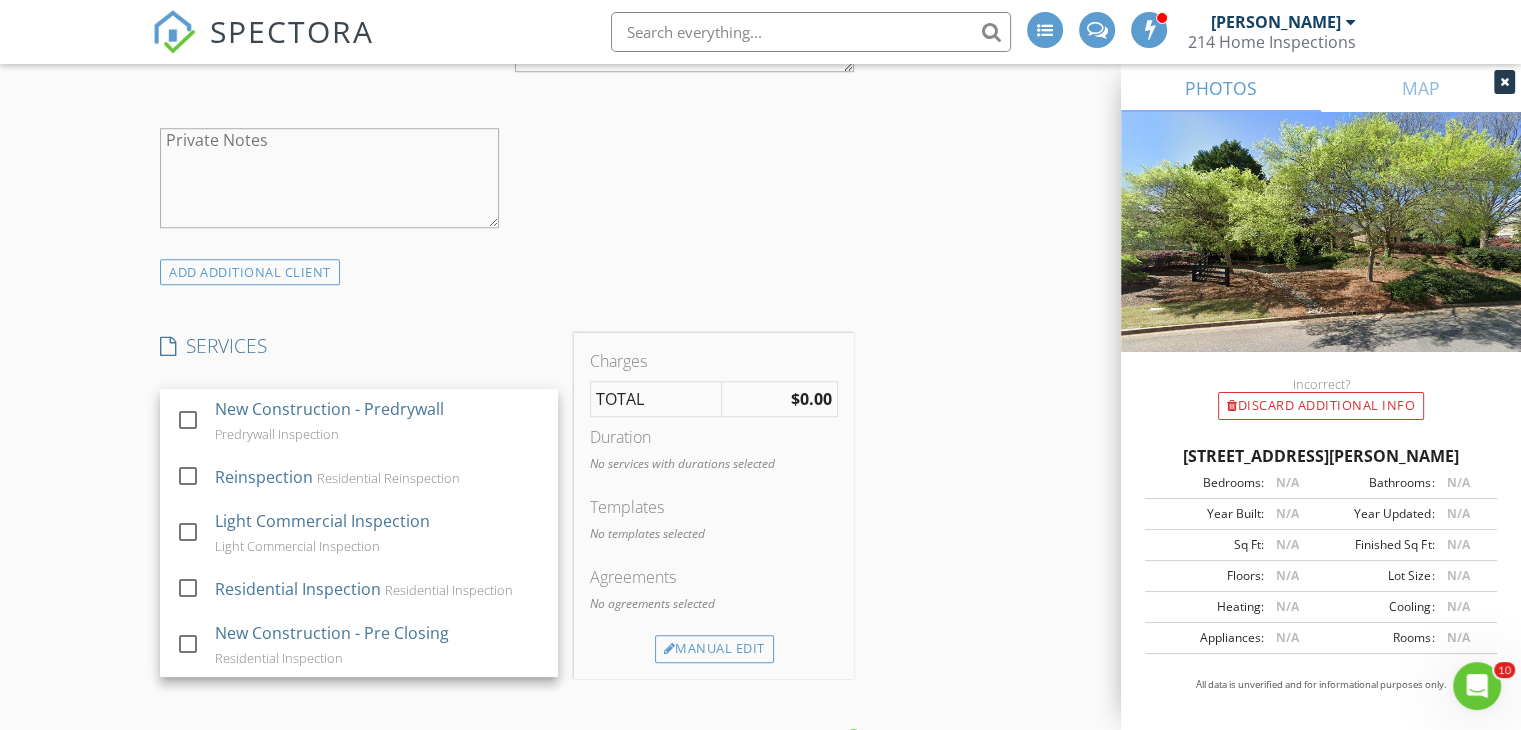 click on "Bedrooms:   N/A   Bathrooms:   N/A" at bounding box center (1321, 483) 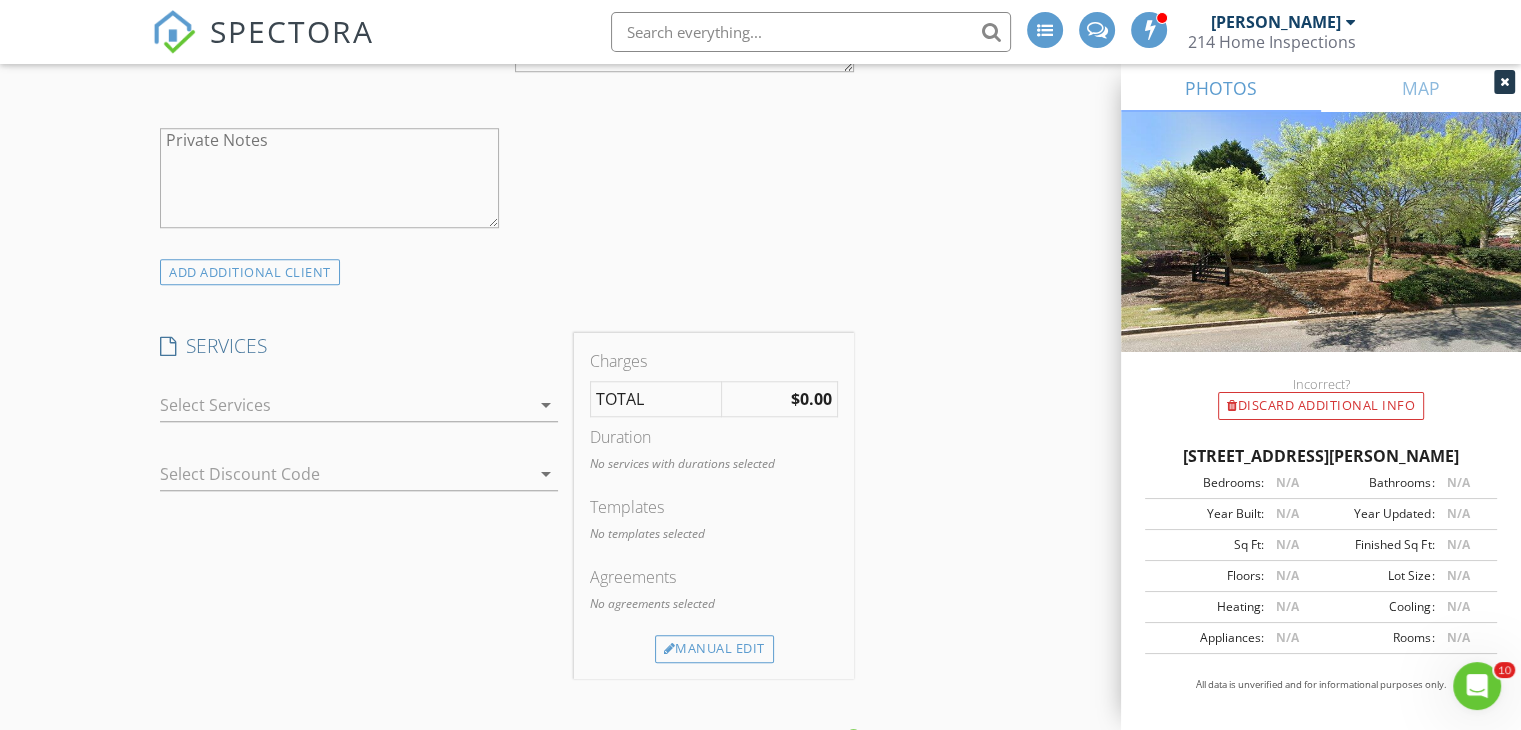 click on "INSPECTOR(S)
check_box   [PERSON_NAME]   PRIMARY   [PERSON_NAME] arrow_drop_down   check_box_outline_blank [PERSON_NAME] specifically requested
Date/Time
[DATE] 9:00 AM
Location
Address Search       Address [STREET_ADDRESS][PERSON_NAME][US_STATE]     Square Feet 7071   Year Built 1999   Foundation Basement arrow_drop_down     [PERSON_NAME]     23.1 miles     (an hour)
client
check_box Enable Client CC email for this inspection   Client Search     check_box_outline_blank Client is a Company/Organization     First Name   Last Name   Email   CC Email   Phone   Address   City   State   Zip     Tags         Notes   Private Notes
ADD ADDITIONAL client
SERVICES
check_box_outline_blank   New Construction - Predrywall" at bounding box center [760, 629] 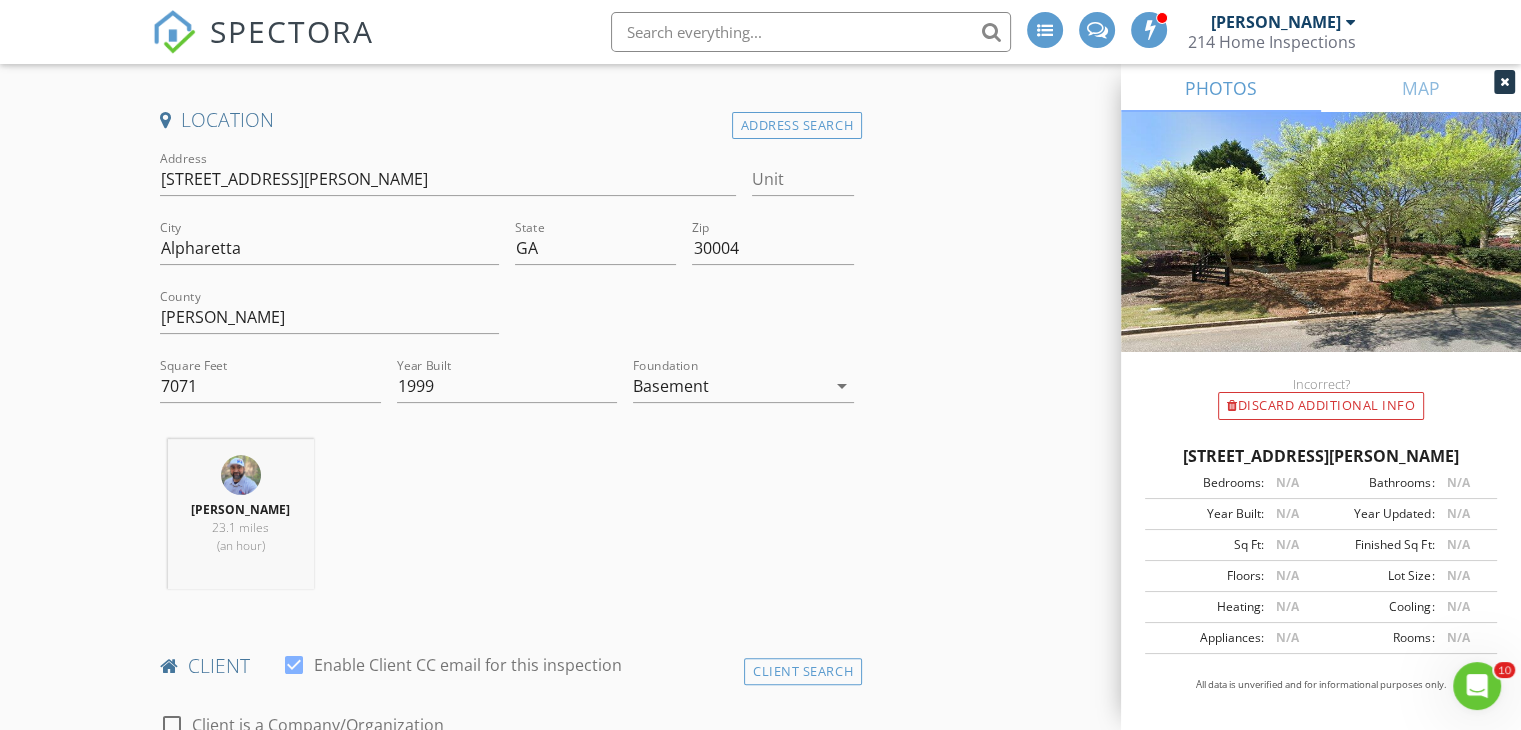 scroll, scrollTop: 400, scrollLeft: 0, axis: vertical 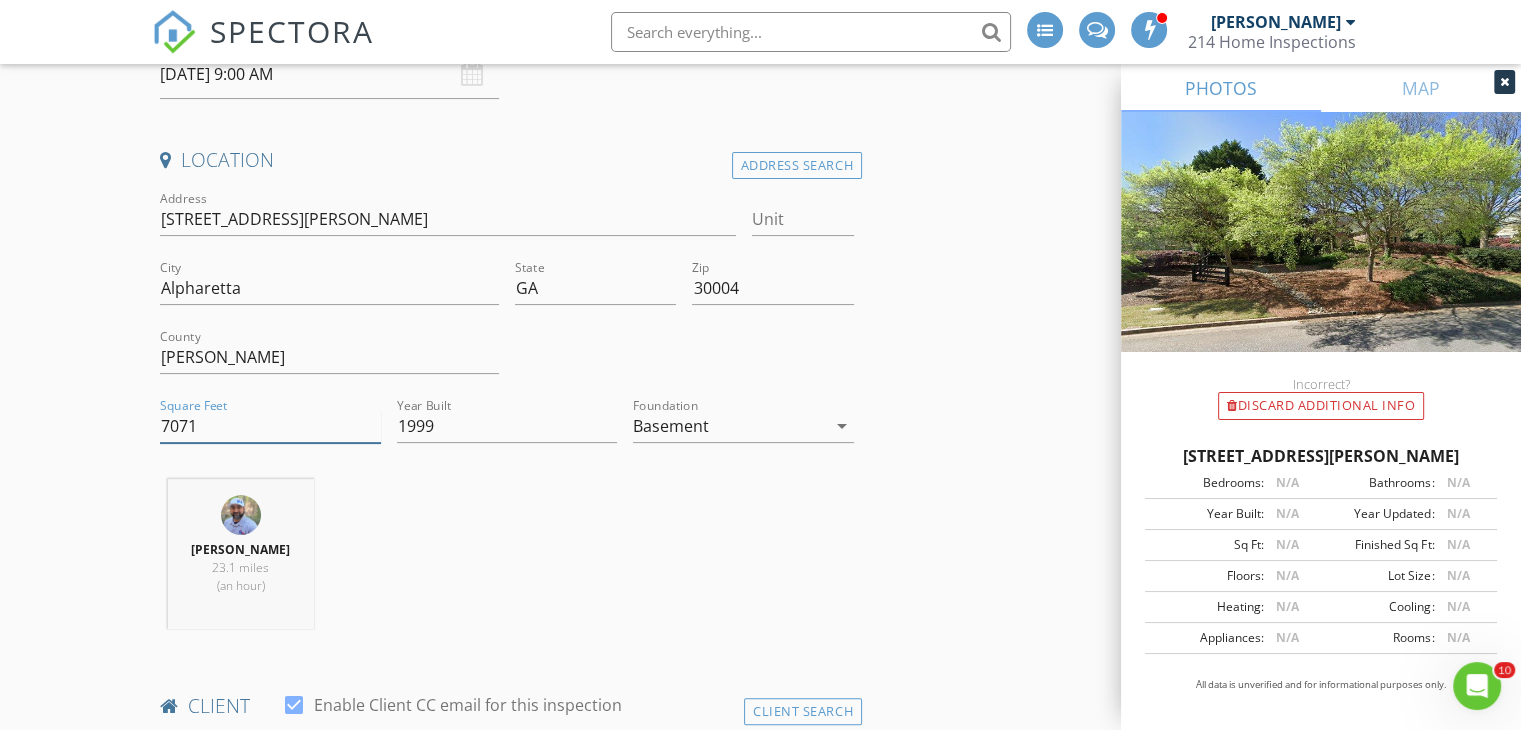 drag, startPoint x: 194, startPoint y: 429, endPoint x: 140, endPoint y: 437, distance: 54.589375 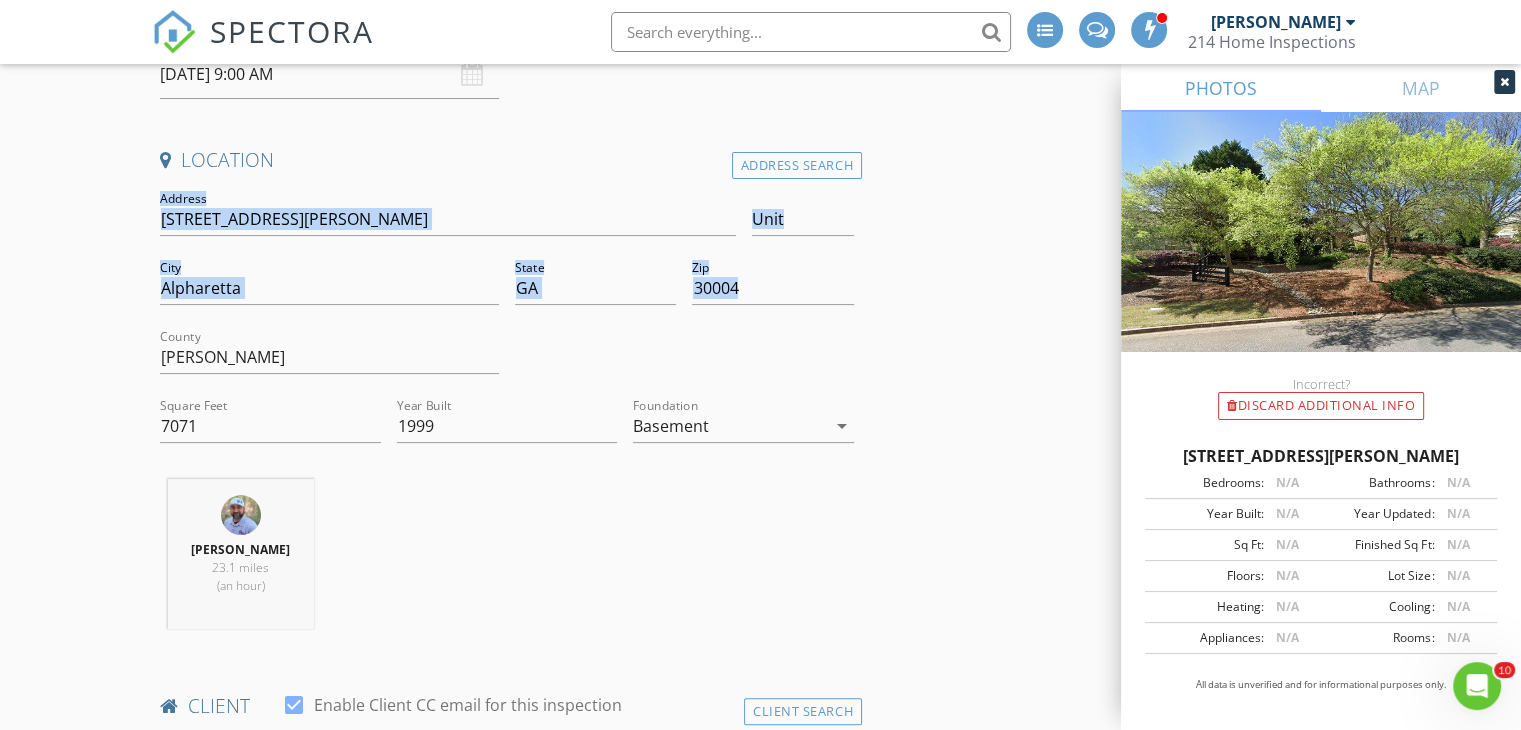 drag, startPoint x: 155, startPoint y: 223, endPoint x: 315, endPoint y: 336, distance: 195.88007 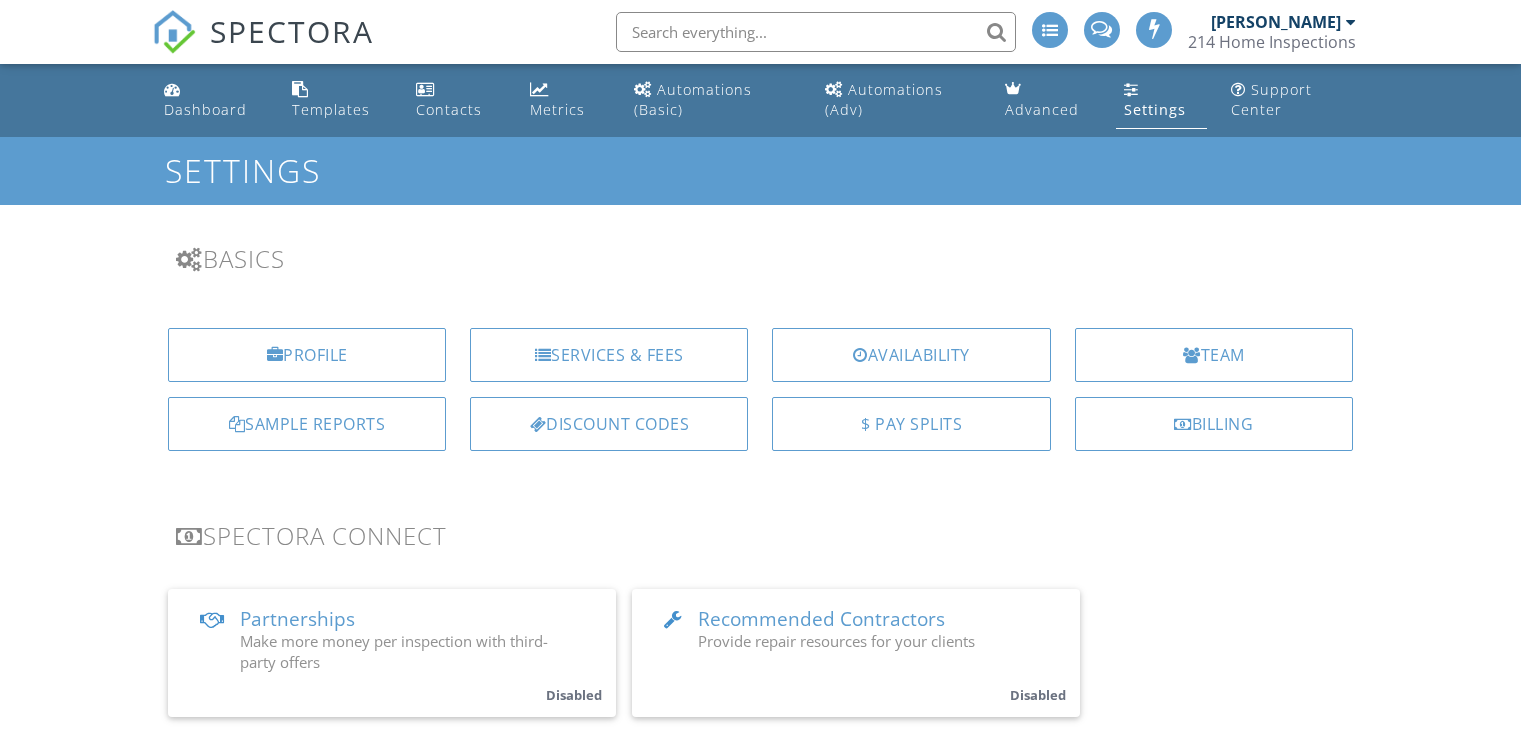 scroll, scrollTop: 0, scrollLeft: 0, axis: both 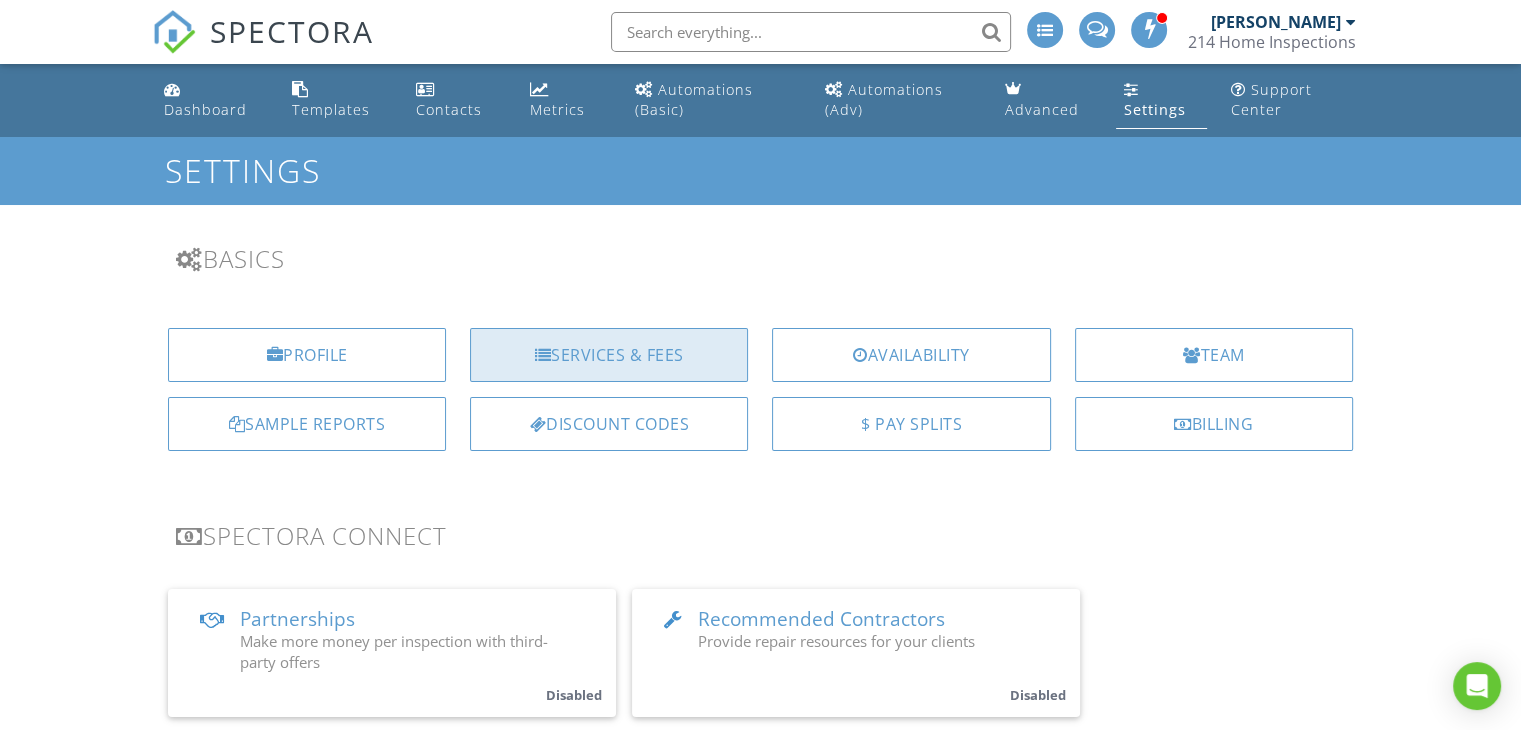 click on "Services & Fees" at bounding box center [609, 355] 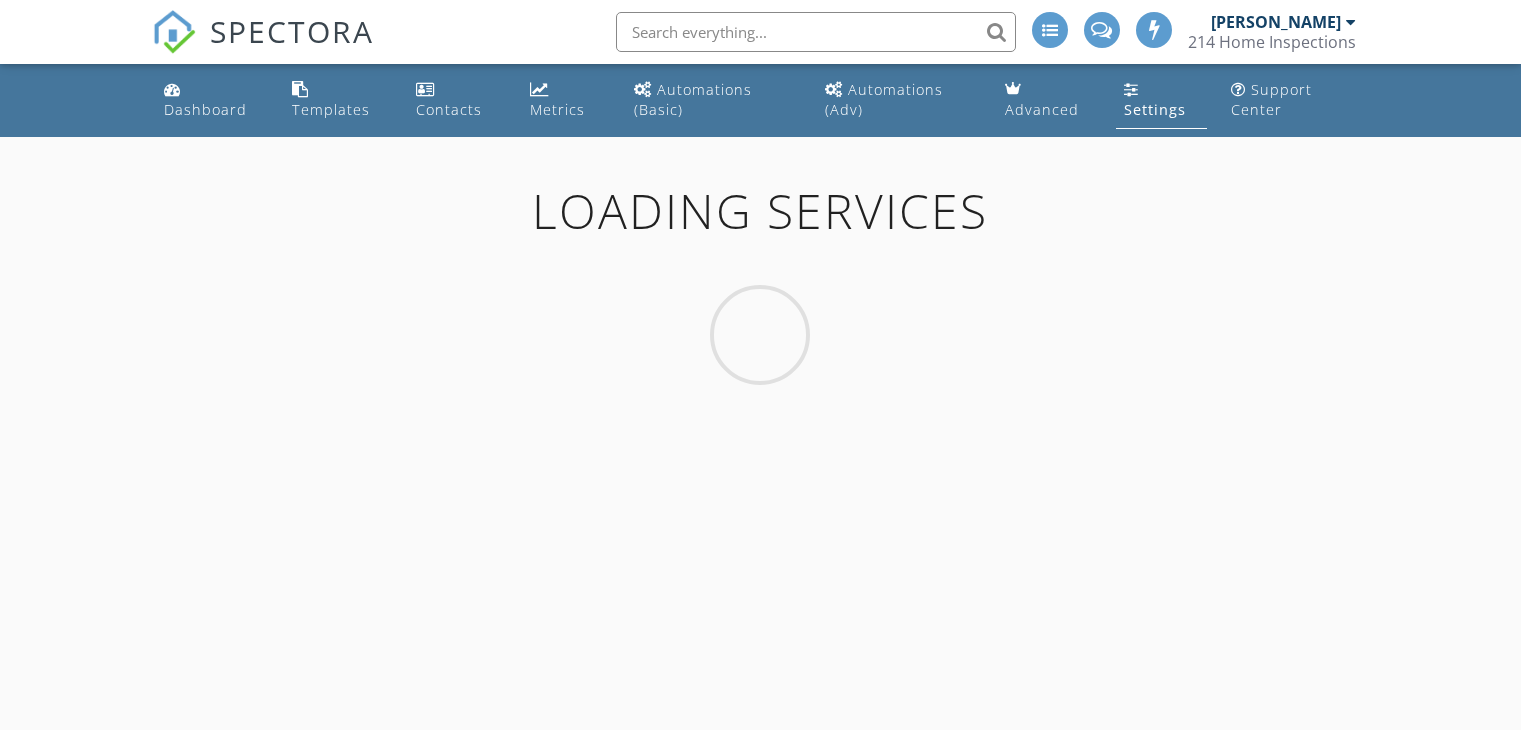 scroll, scrollTop: 0, scrollLeft: 0, axis: both 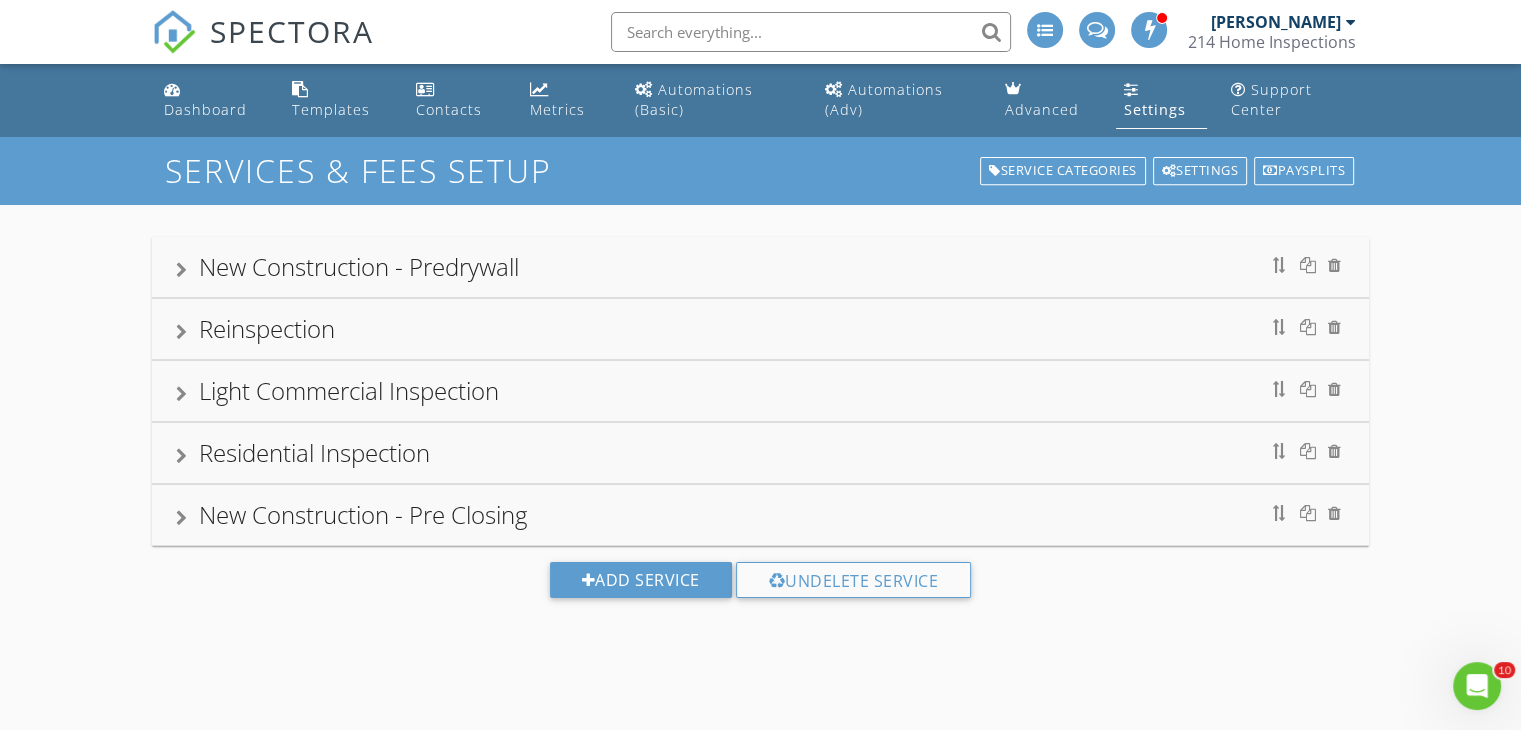 click on "Residential Inspection" at bounding box center (314, 452) 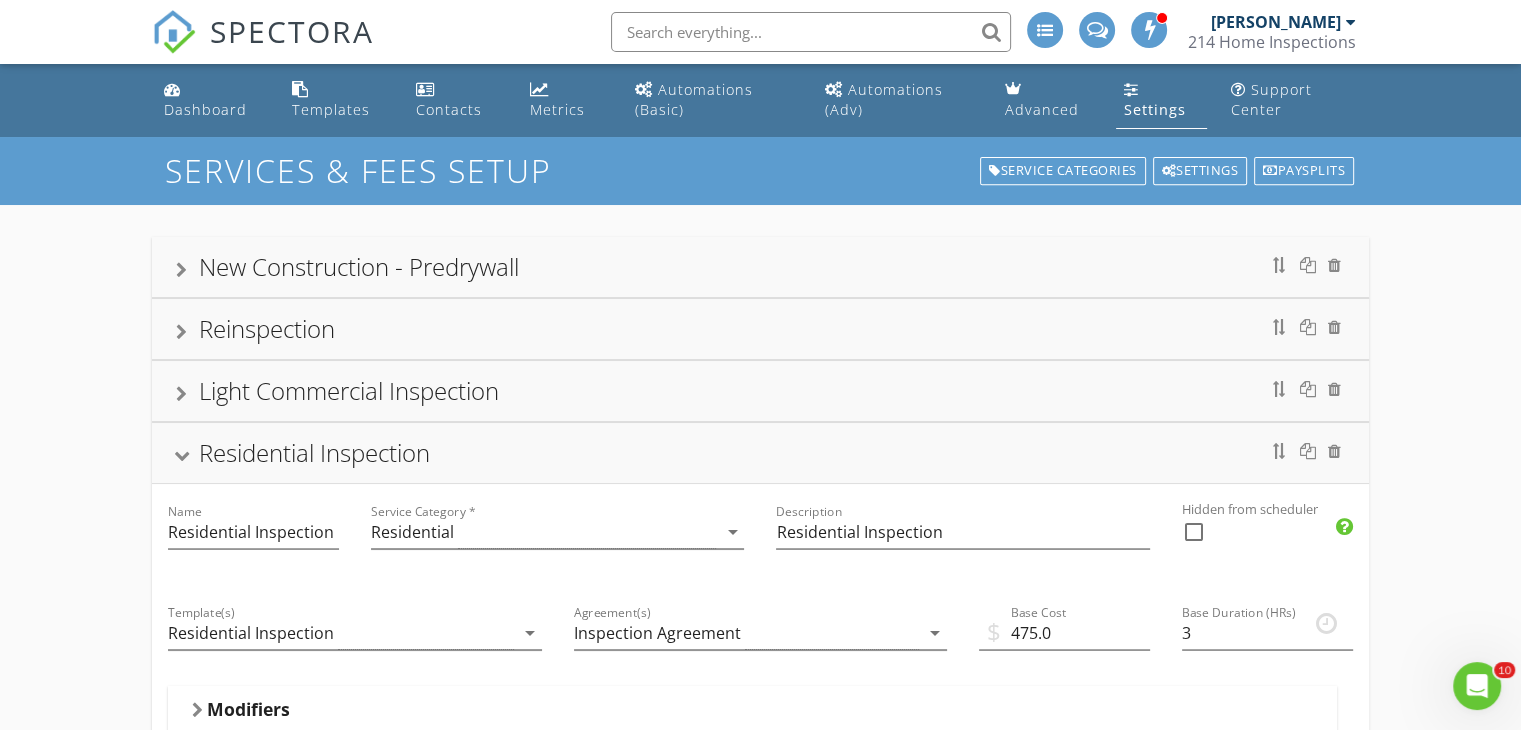 click on "New Construction - Predrywall         Reinspection         Light Commercial Inspection         Residential Inspection   Name Residential Inspection   Service Category * Residential arrow_drop_down   Description Residential Inspection   Hidden from scheduler   check_box_outline_blank     Template(s) Residential Inspection arrow_drop_down   Agreement(s) Inspection Agreement arrow_drop_down   $   Base Cost 475.0   Base Duration (HRs) 3               Modifiers
Add additional fees & hours to your service when the
property matches certain criteria like square footage or age.
When Miles away from company address arrow_drop_down   Type Range arrow_drop_down   Greater than (>) 50   Less than or Equal to (<=) 100       Add Fee 50.0   Add Hours 0   When Miles away from company address arrow_drop_down   Type Range arrow_drop_down   Greater than (>) 100   Less than or Equal to (<=) 200       Add Fee 75.0   Add Hours 0   When Sq. Ft. arrow_drop_down   Type Range" at bounding box center (760, 1616) 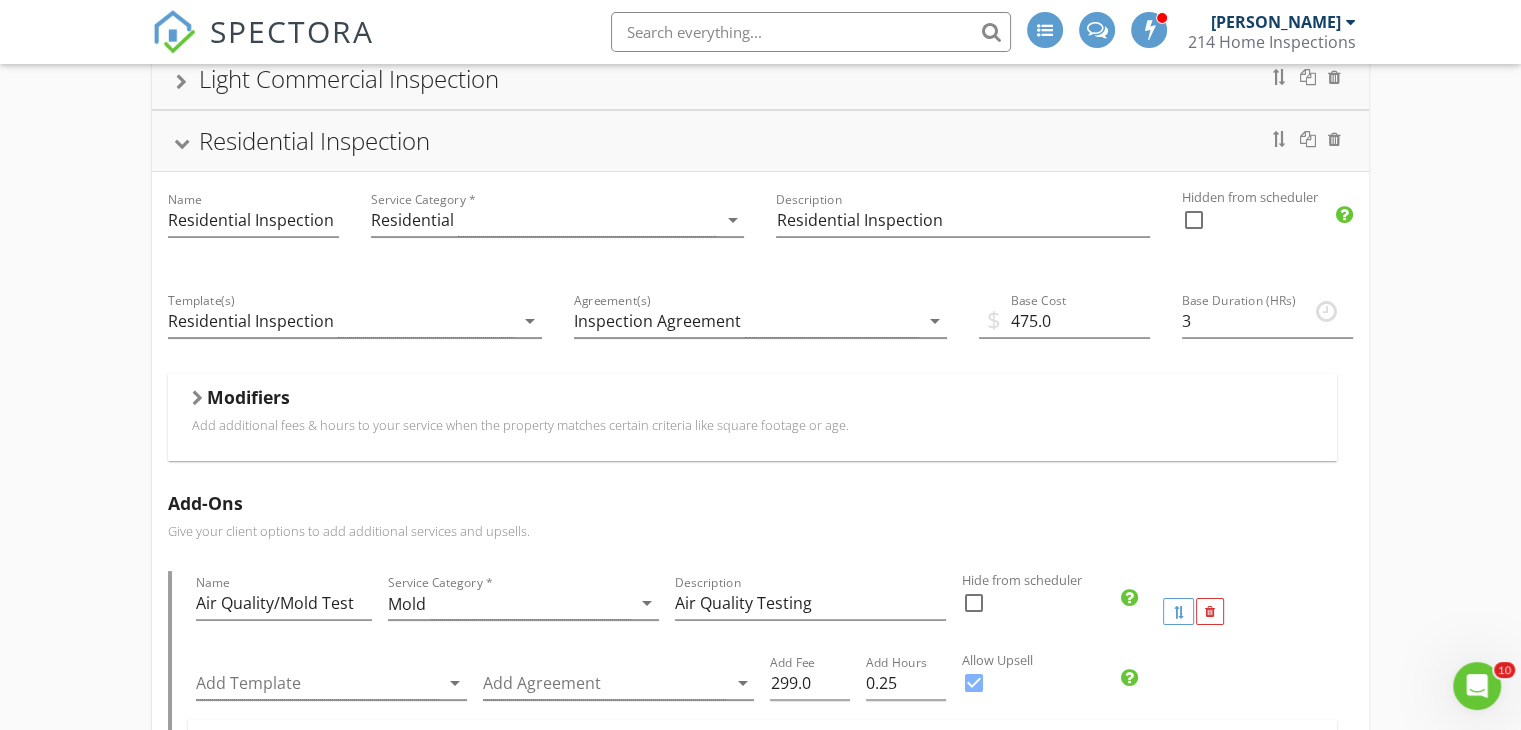 scroll, scrollTop: 320, scrollLeft: 0, axis: vertical 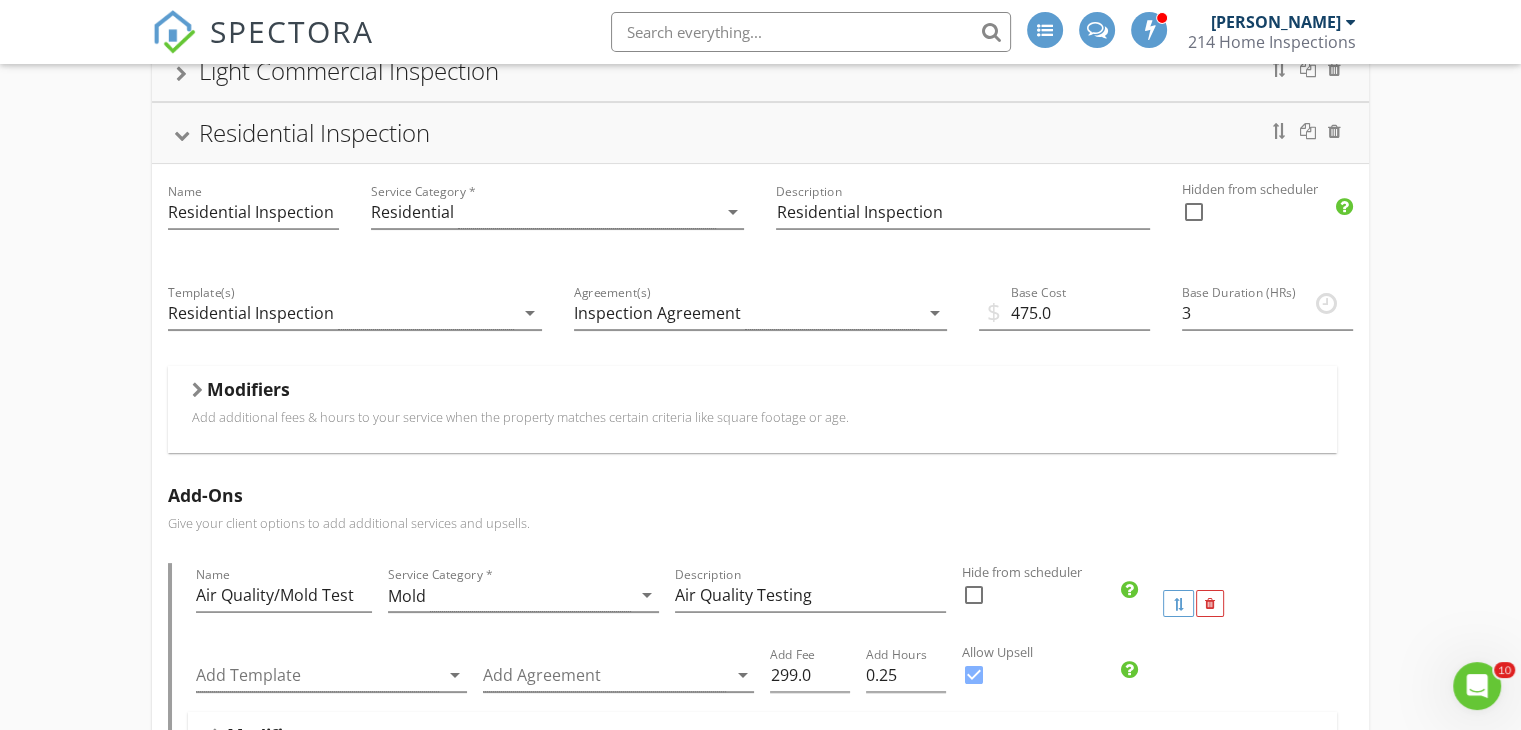 click on "Modifiers" at bounding box center [248, 389] 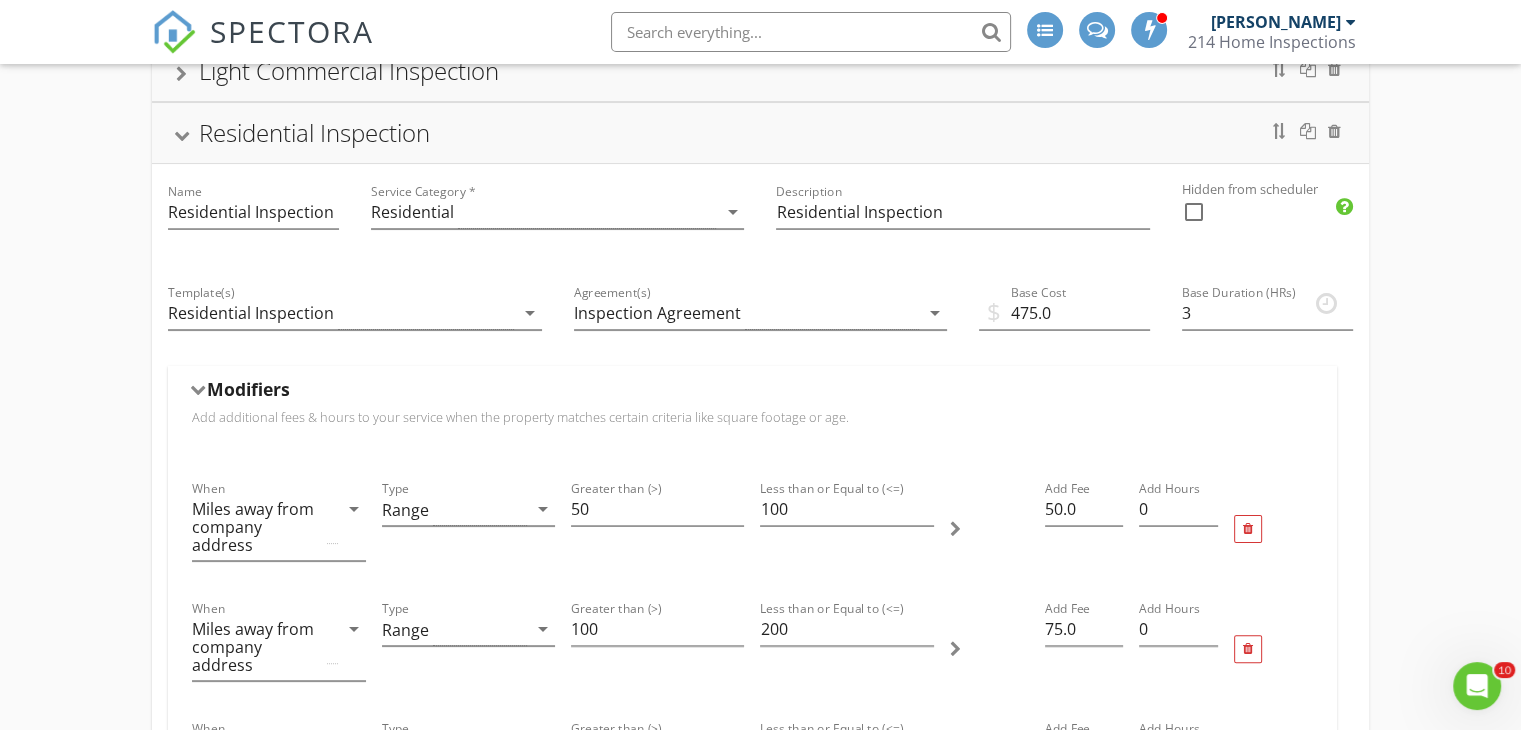 click on "New Construction - Predrywall         Reinspection         Light Commercial Inspection         Residential Inspection   Name Residential Inspection   Service Category * Residential arrow_drop_down   Description Residential Inspection   Hidden from scheduler   check_box_outline_blank     Template(s) Residential Inspection arrow_drop_down   Agreement(s) Inspection Agreement arrow_drop_down   $   Base Cost 475.0   Base Duration (HRs) 3               Modifiers
Add additional fees & hours to your service when the
property matches certain criteria like square footage or age.
When Miles away from company address arrow_drop_down   Type Range arrow_drop_down   Greater than (>) 50   Less than or Equal to (<=) 100       Add Fee 50.0   Add Hours 0   When Miles away from company address arrow_drop_down   Type Range arrow_drop_down   Greater than (>) 100   Less than or Equal to (<=) 200       Add Fee 75.0   Add Hours 0   When Sq. Ft. arrow_drop_down   Type Range" at bounding box center (760, 2018) 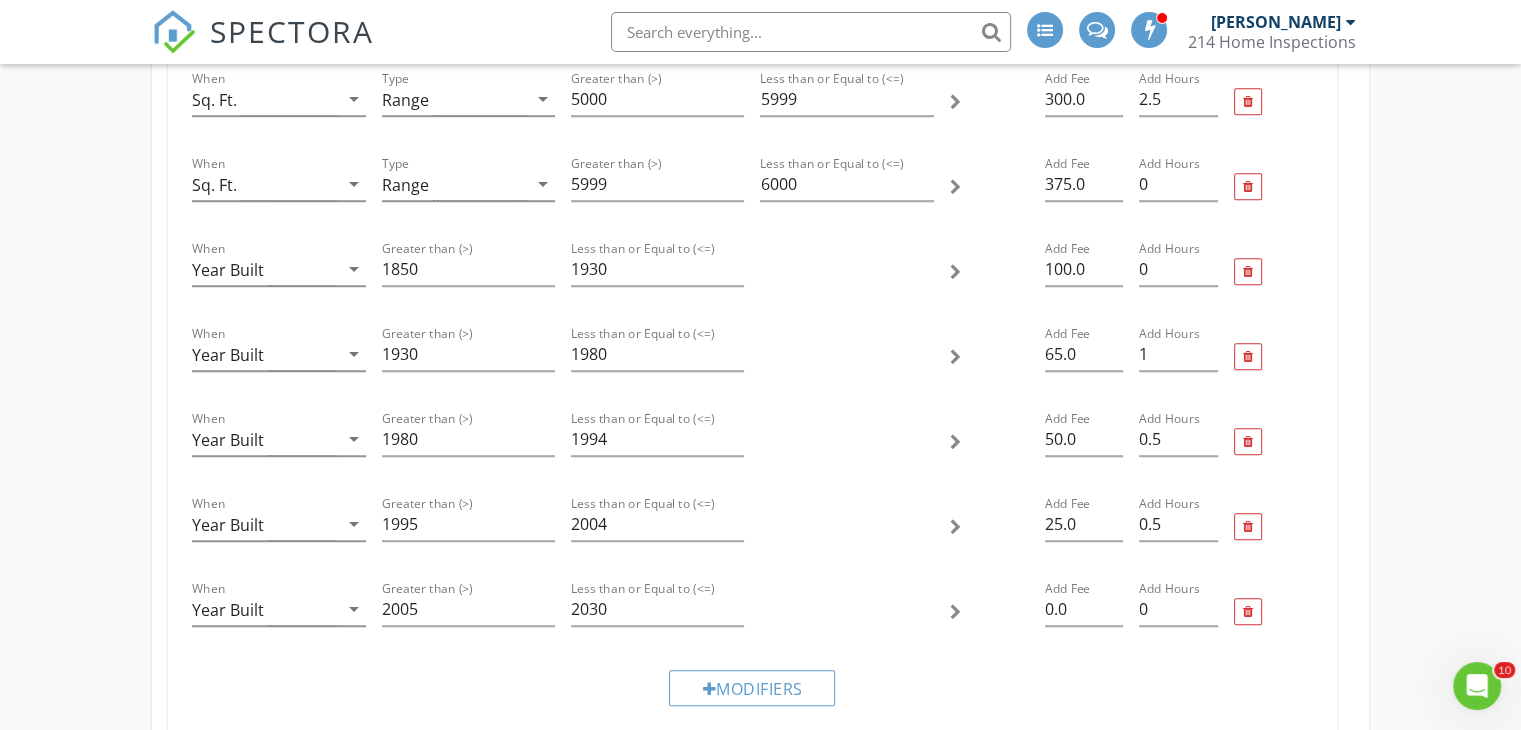 scroll, scrollTop: 1520, scrollLeft: 0, axis: vertical 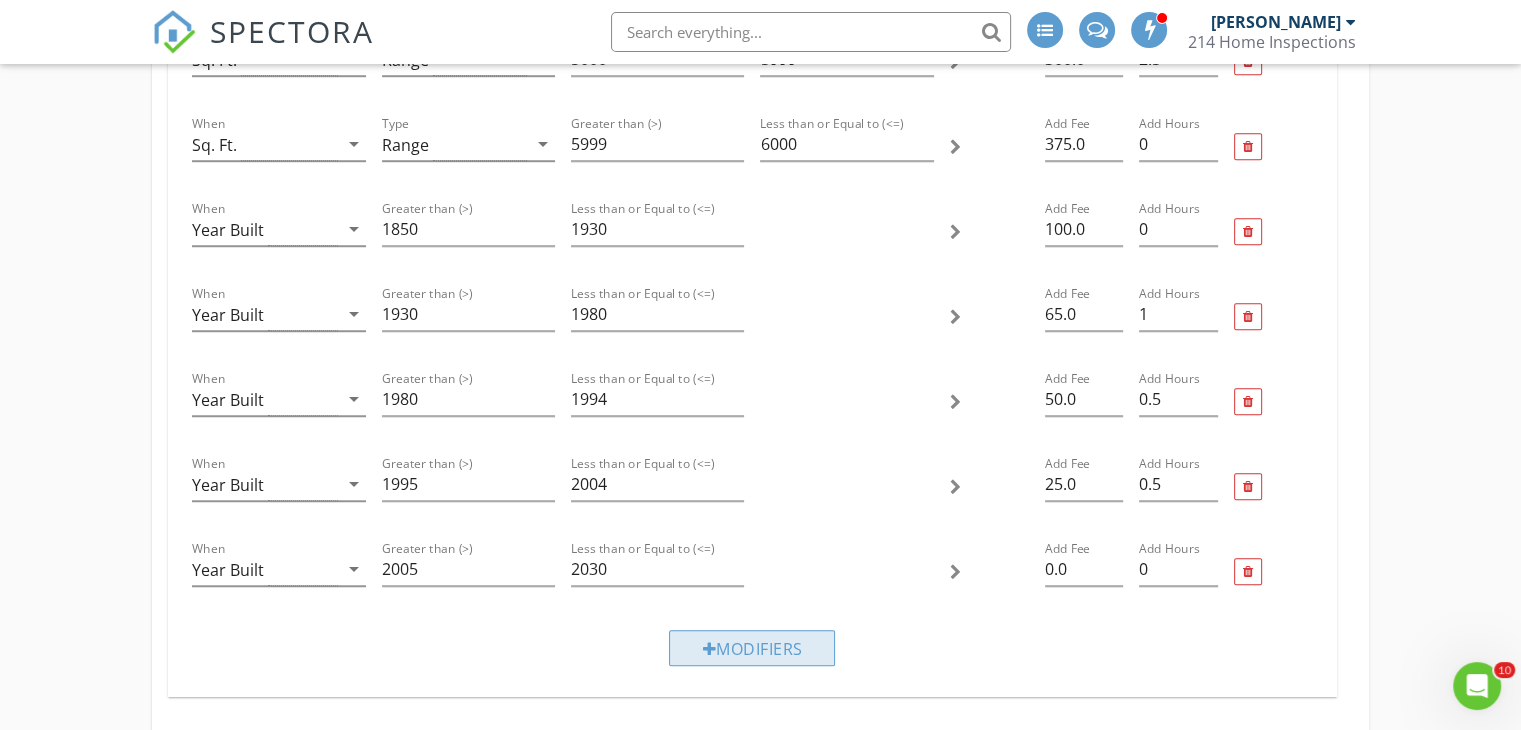 click on "Modifiers" at bounding box center (752, 648) 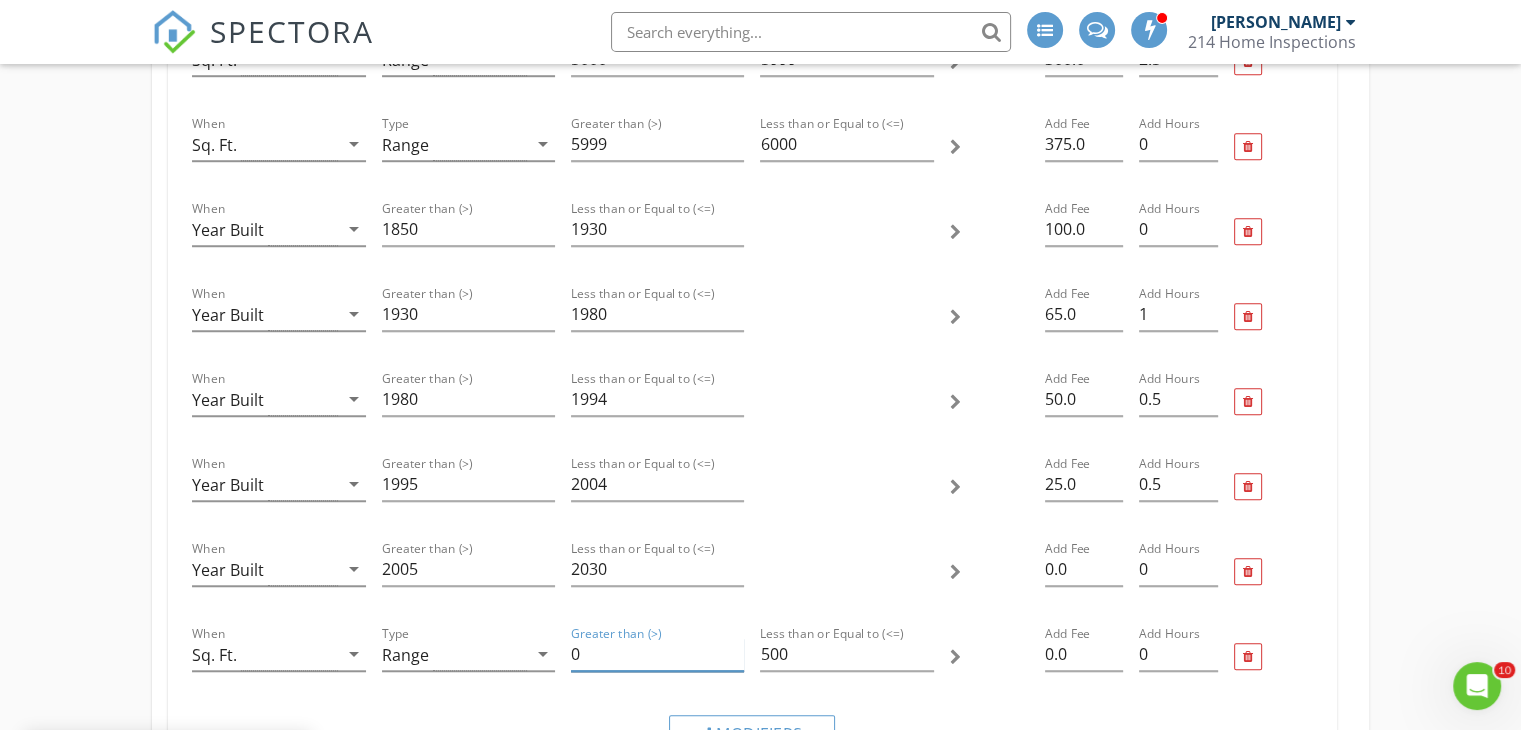 click on "0" at bounding box center [657, 654] 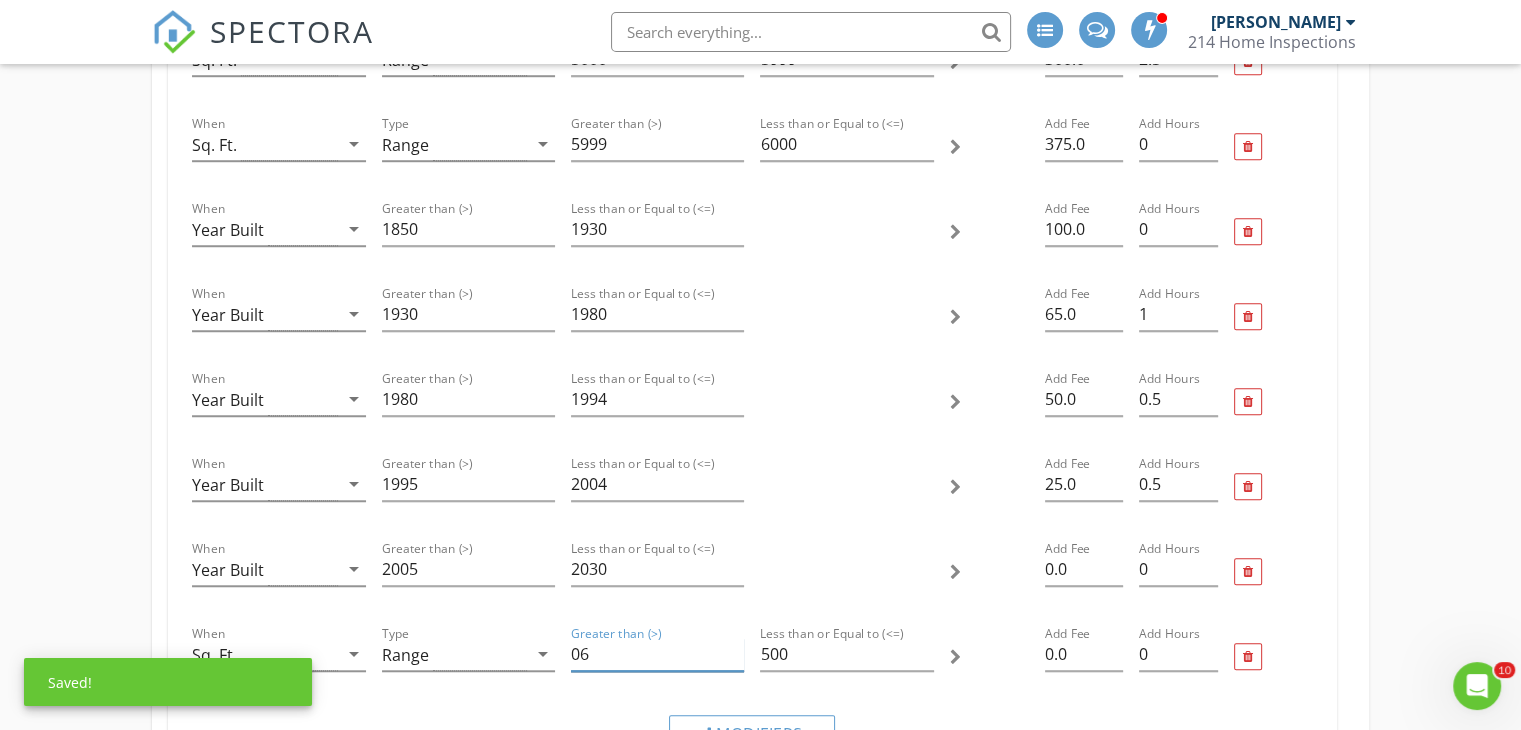 type on "0" 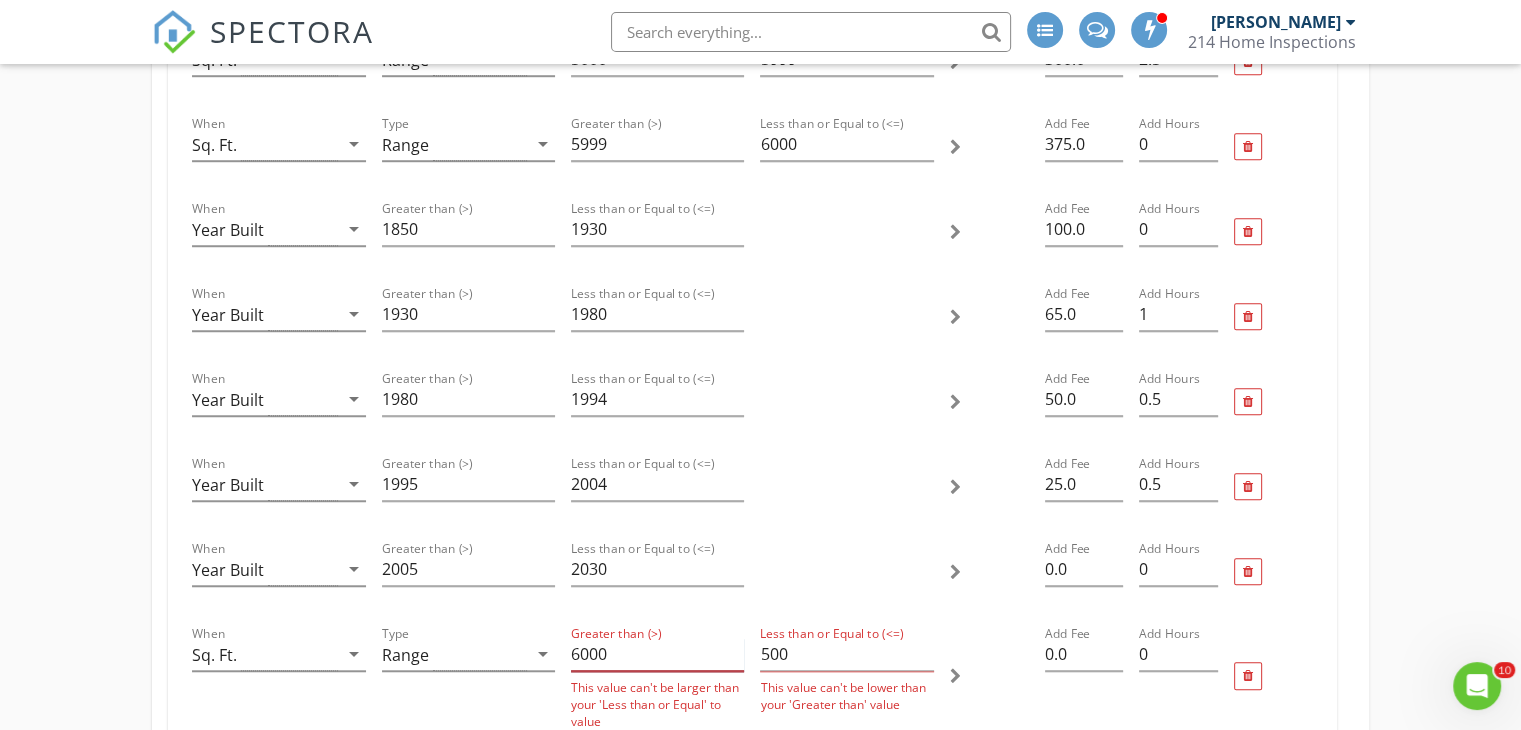 type on "6000" 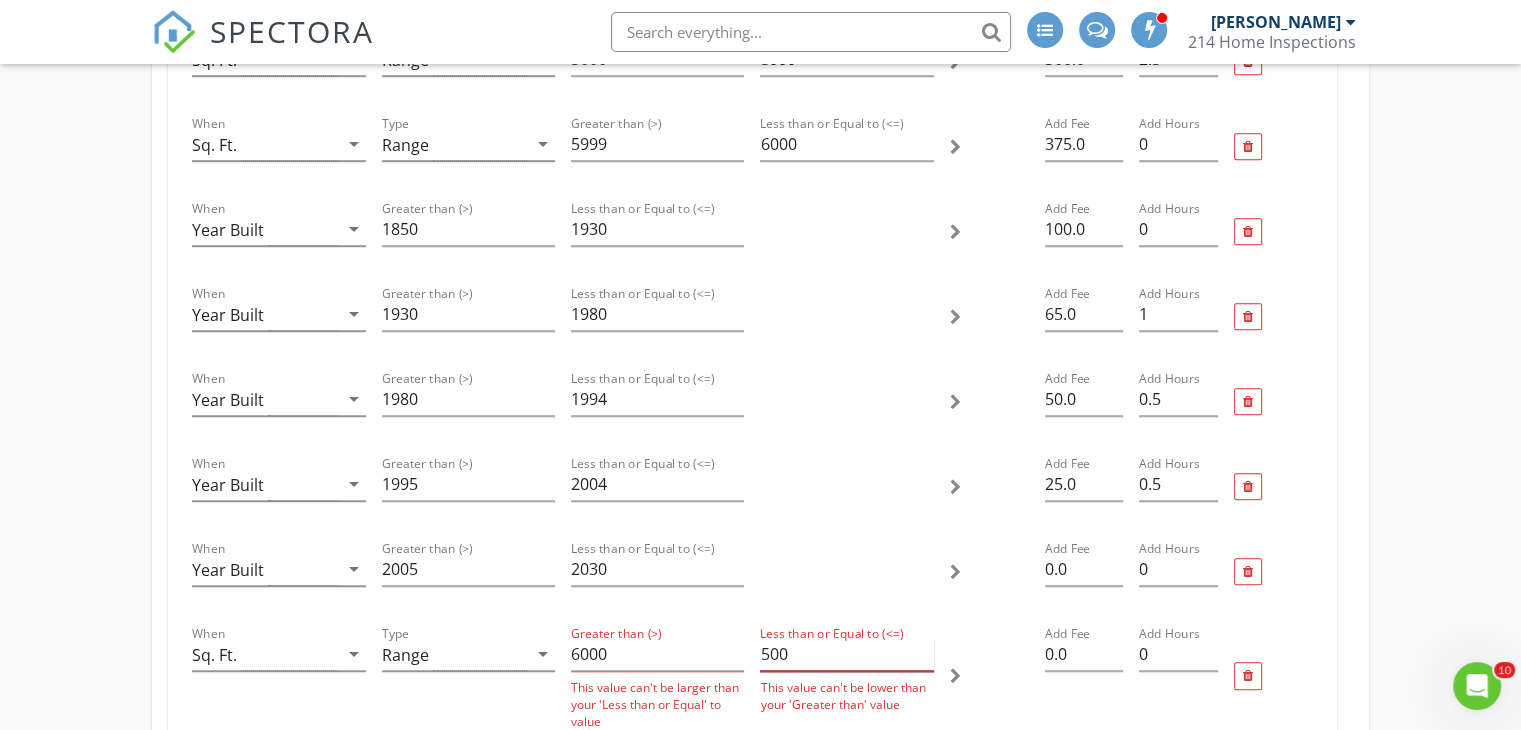 click on "500" at bounding box center [846, 654] 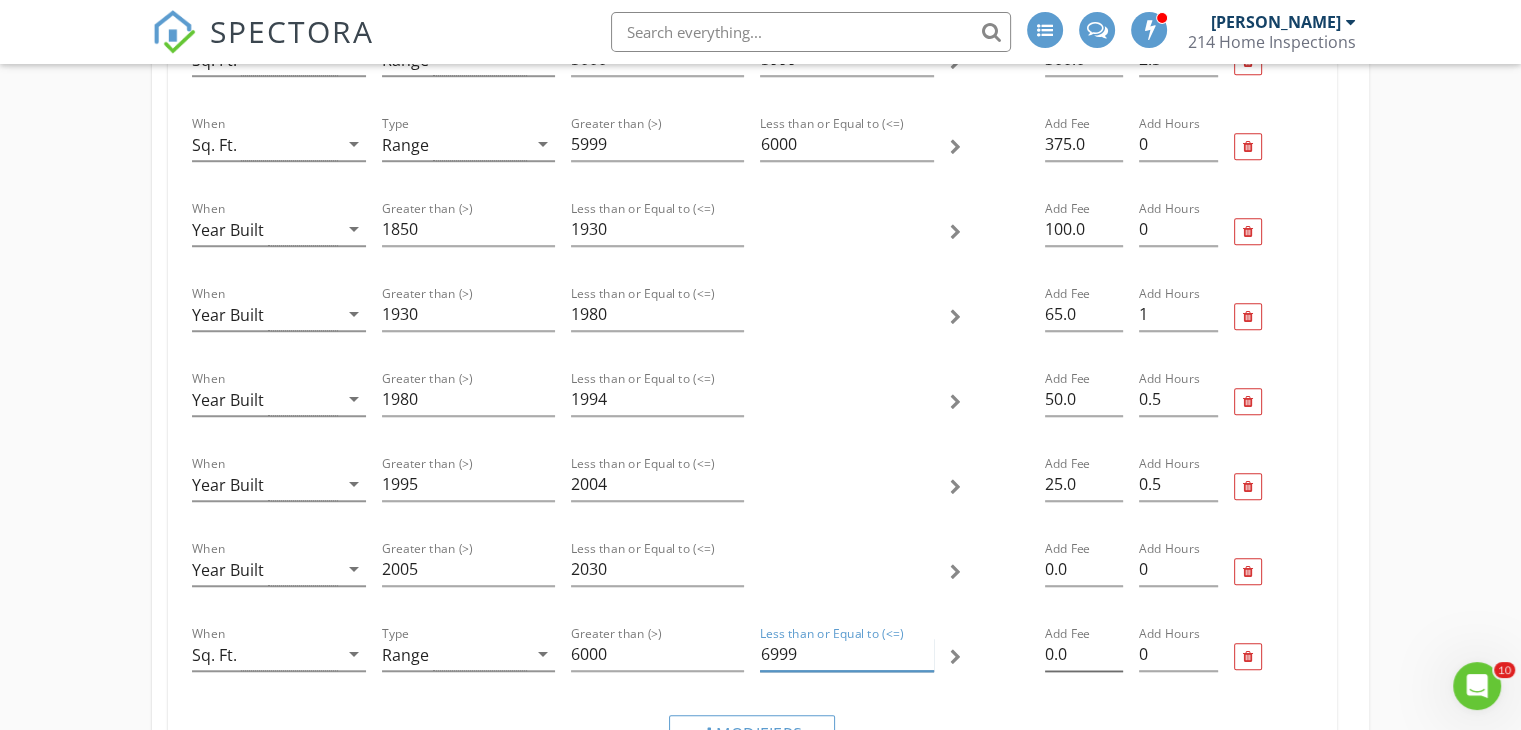 type on "6999" 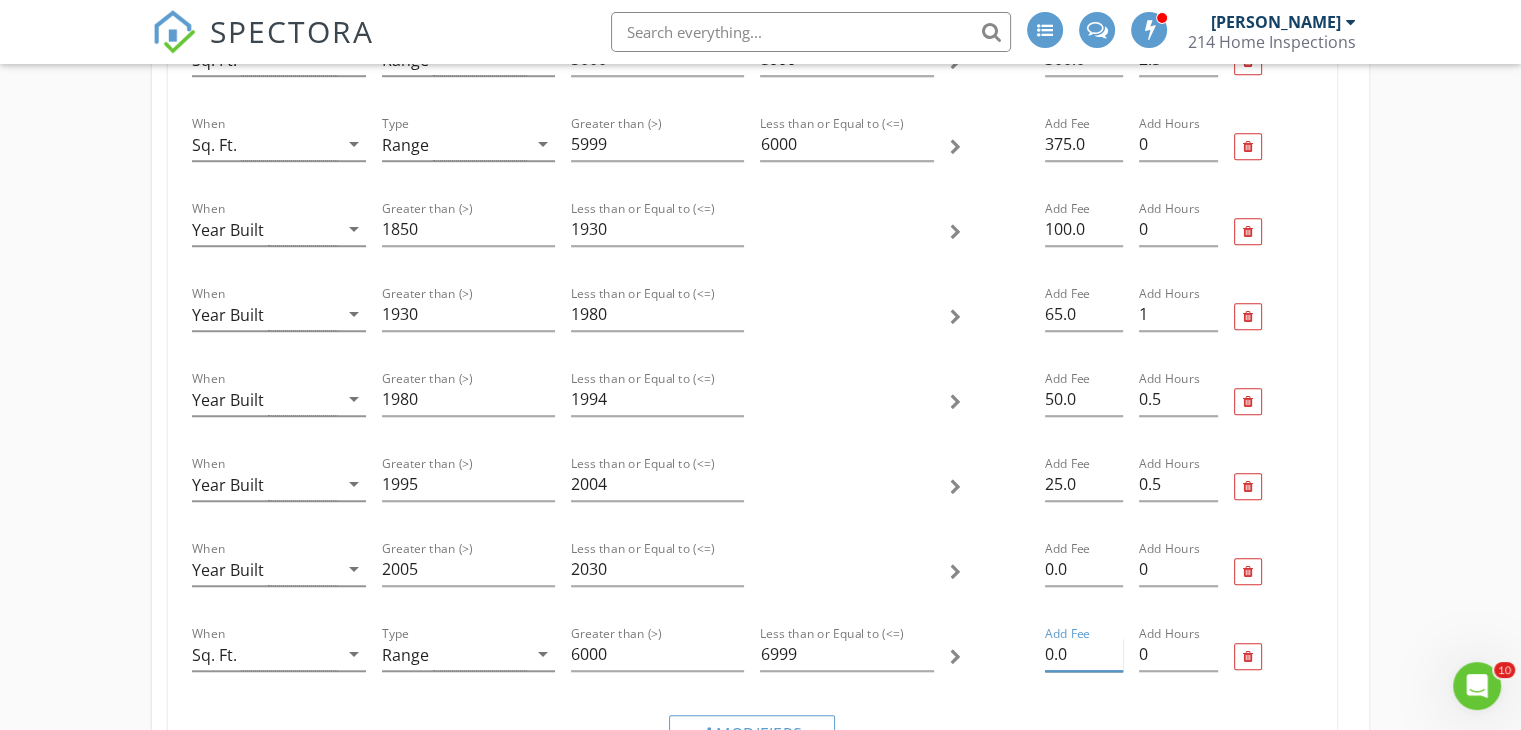 click on "0.0" at bounding box center (1084, 654) 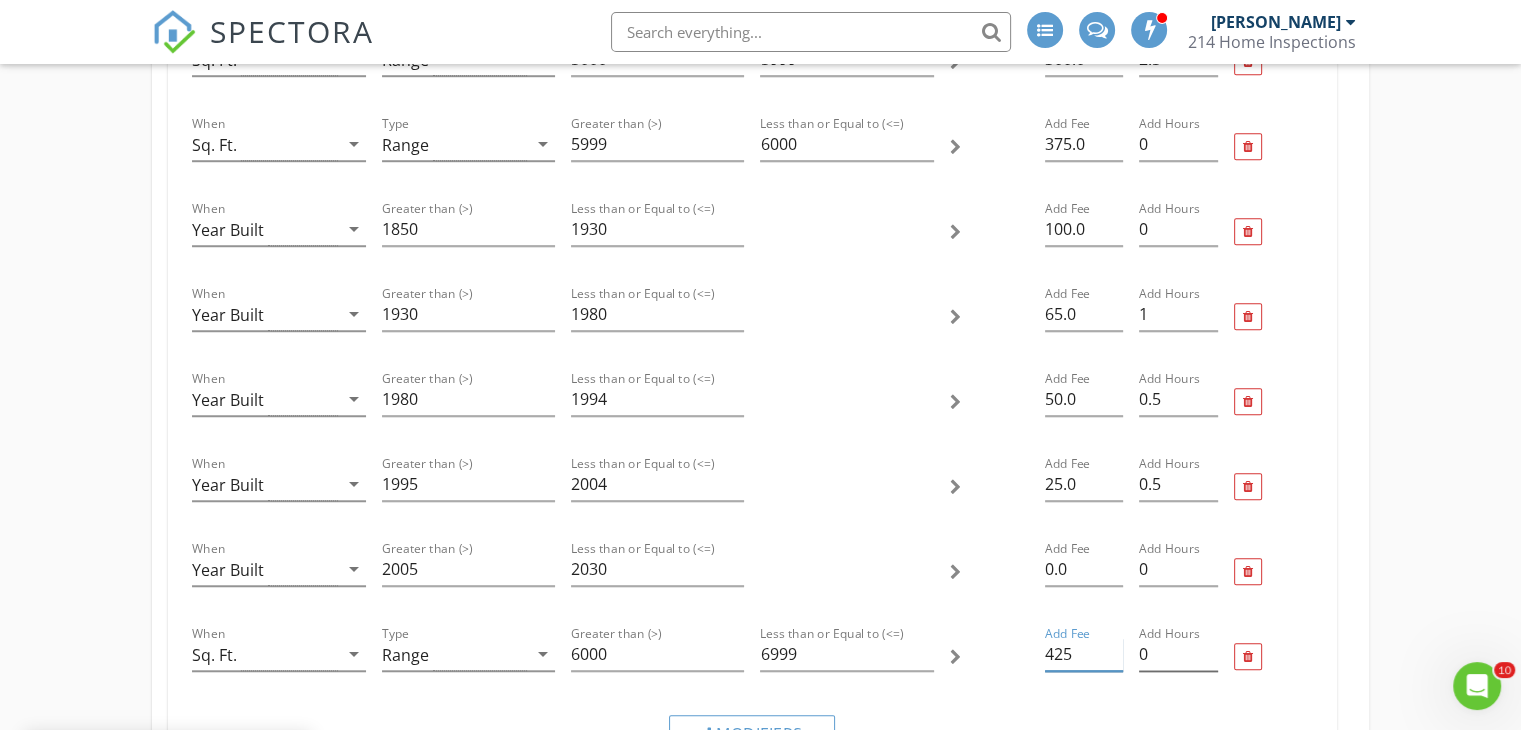 type on "425" 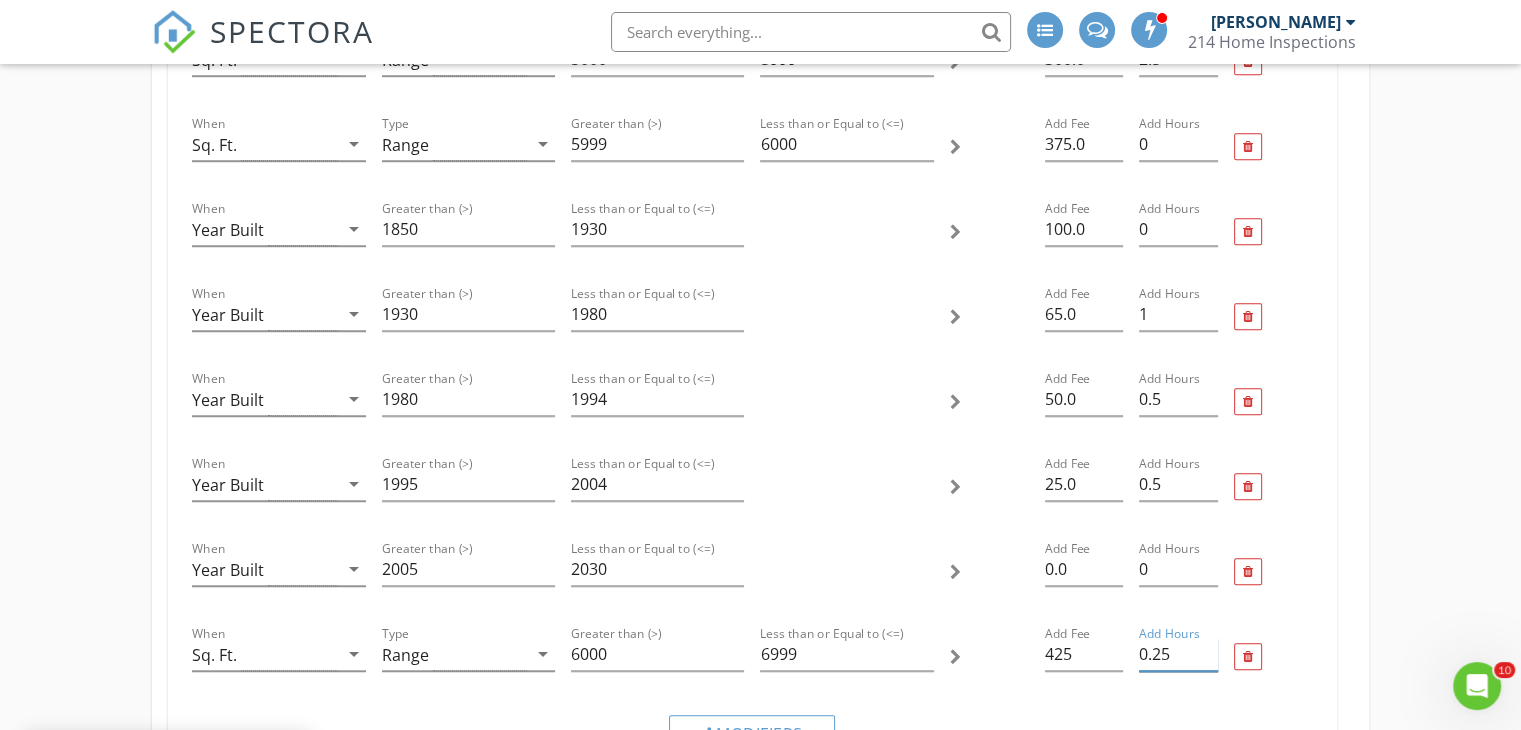 click on "0.25" at bounding box center (1178, 654) 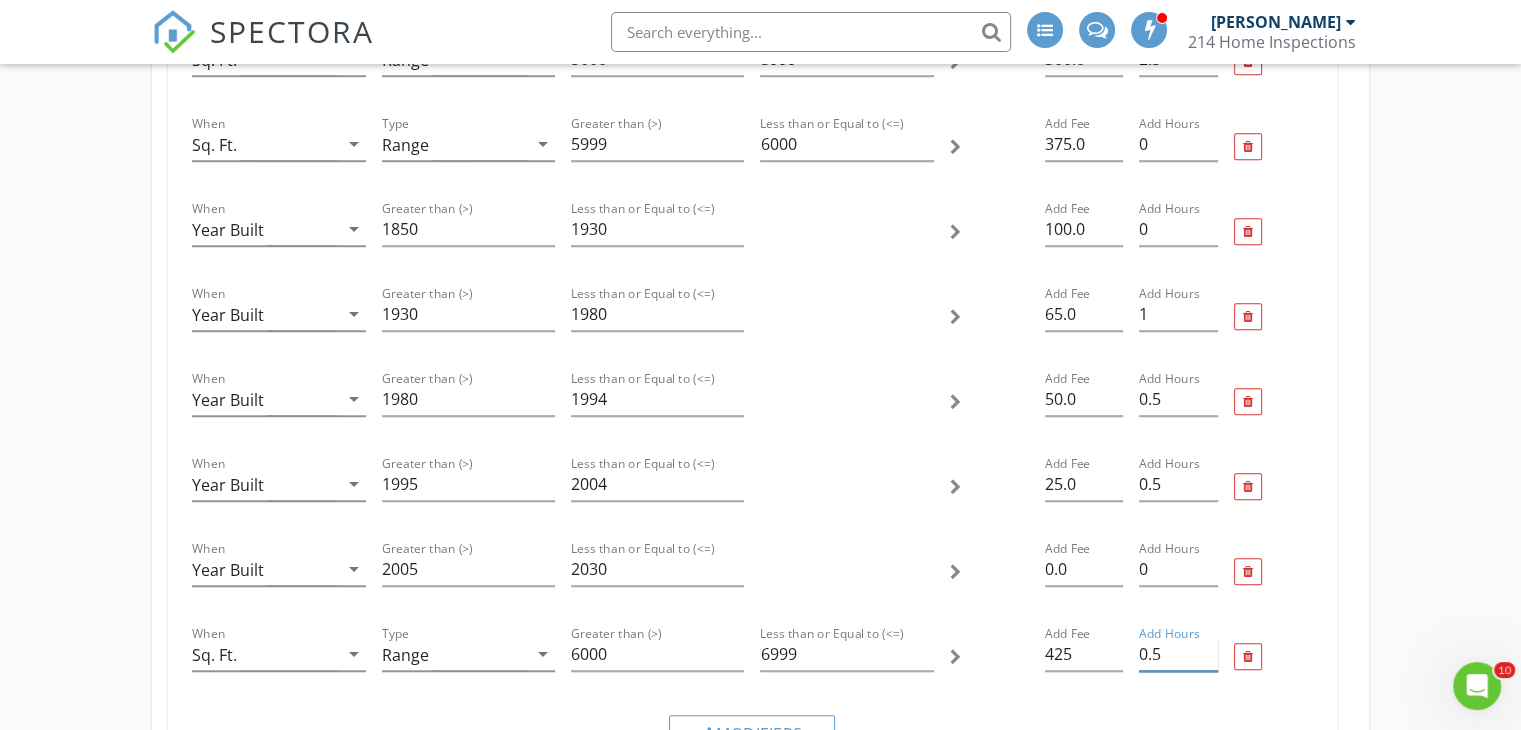 click on "0.5" at bounding box center (1178, 654) 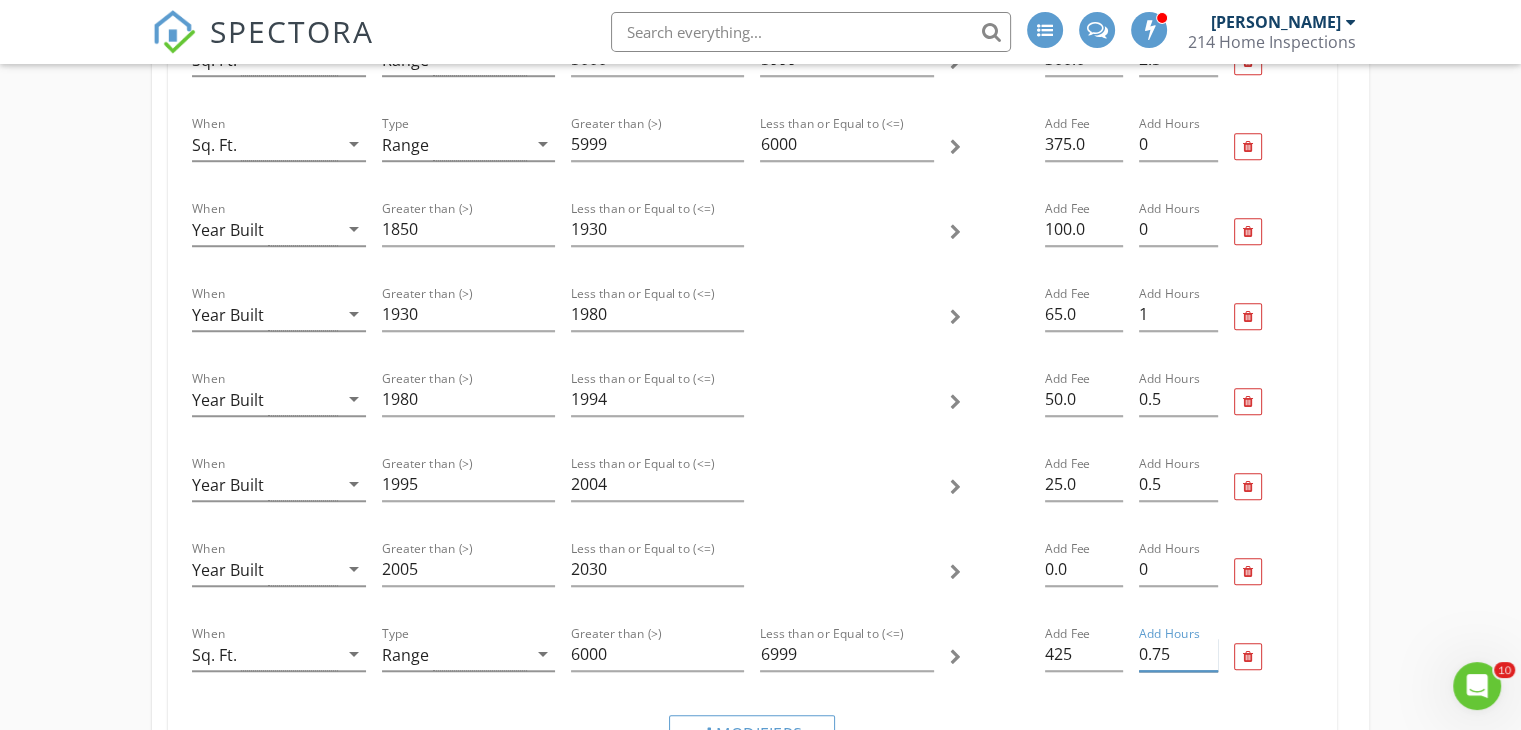 click on "0.75" at bounding box center [1178, 654] 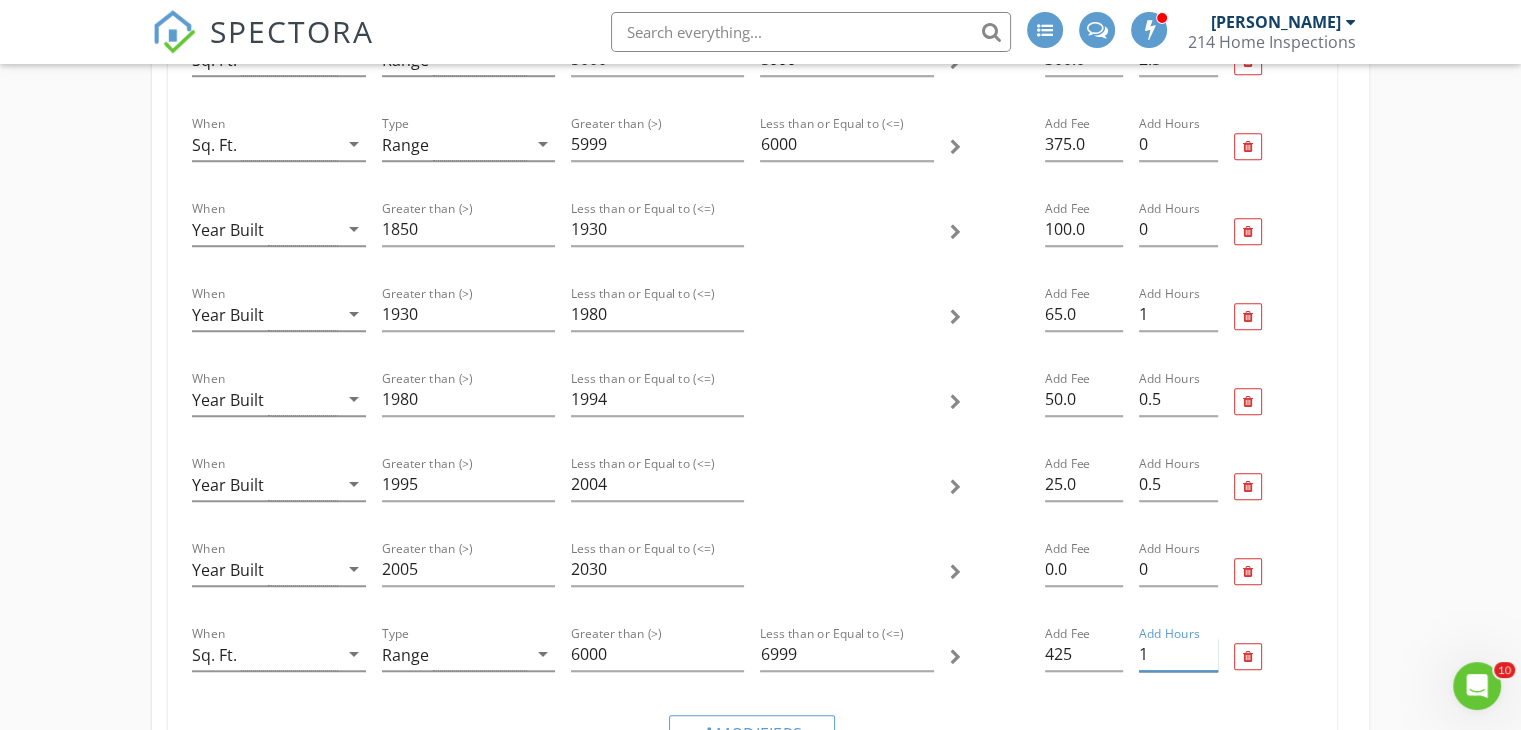 click on "1" at bounding box center [1178, 654] 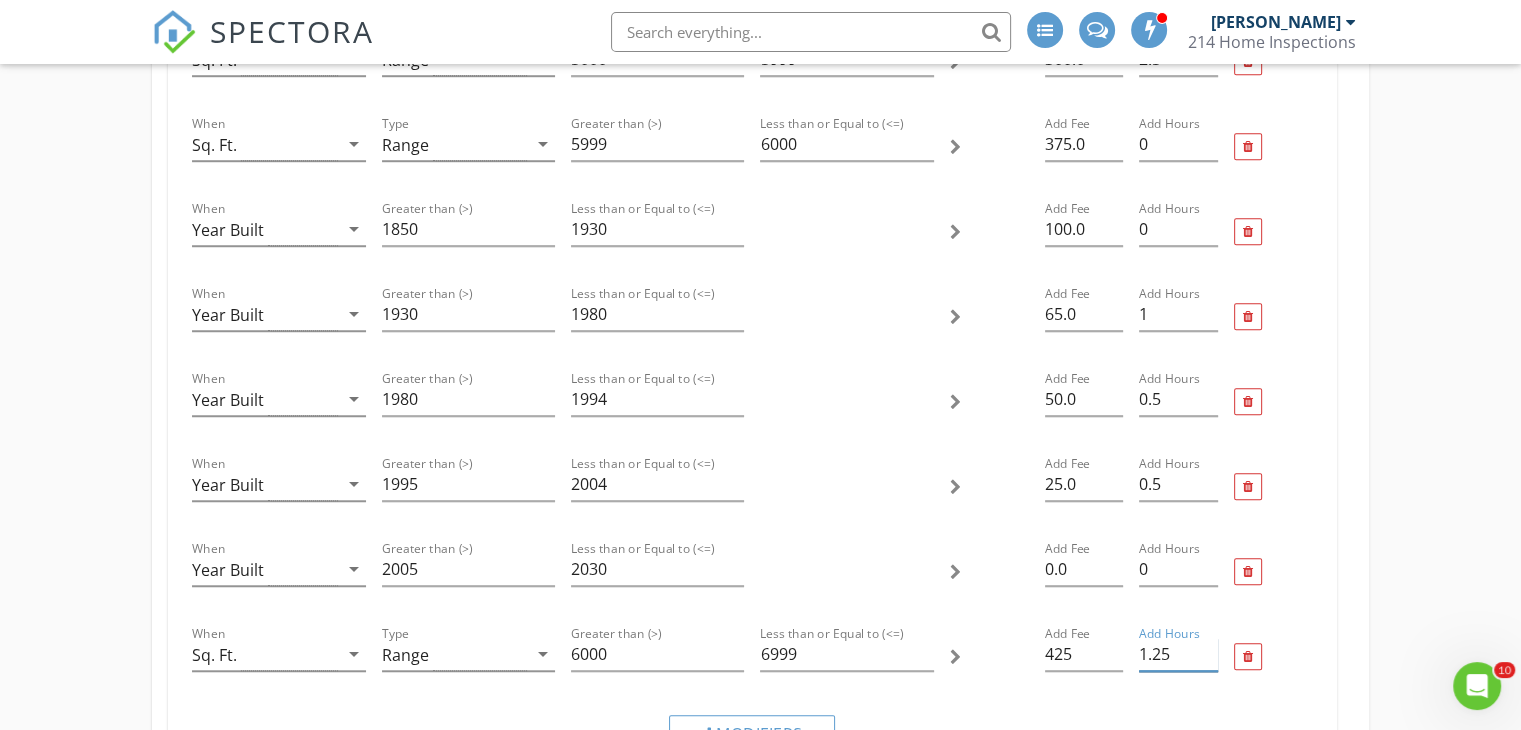 click on "1.25" at bounding box center (1178, 654) 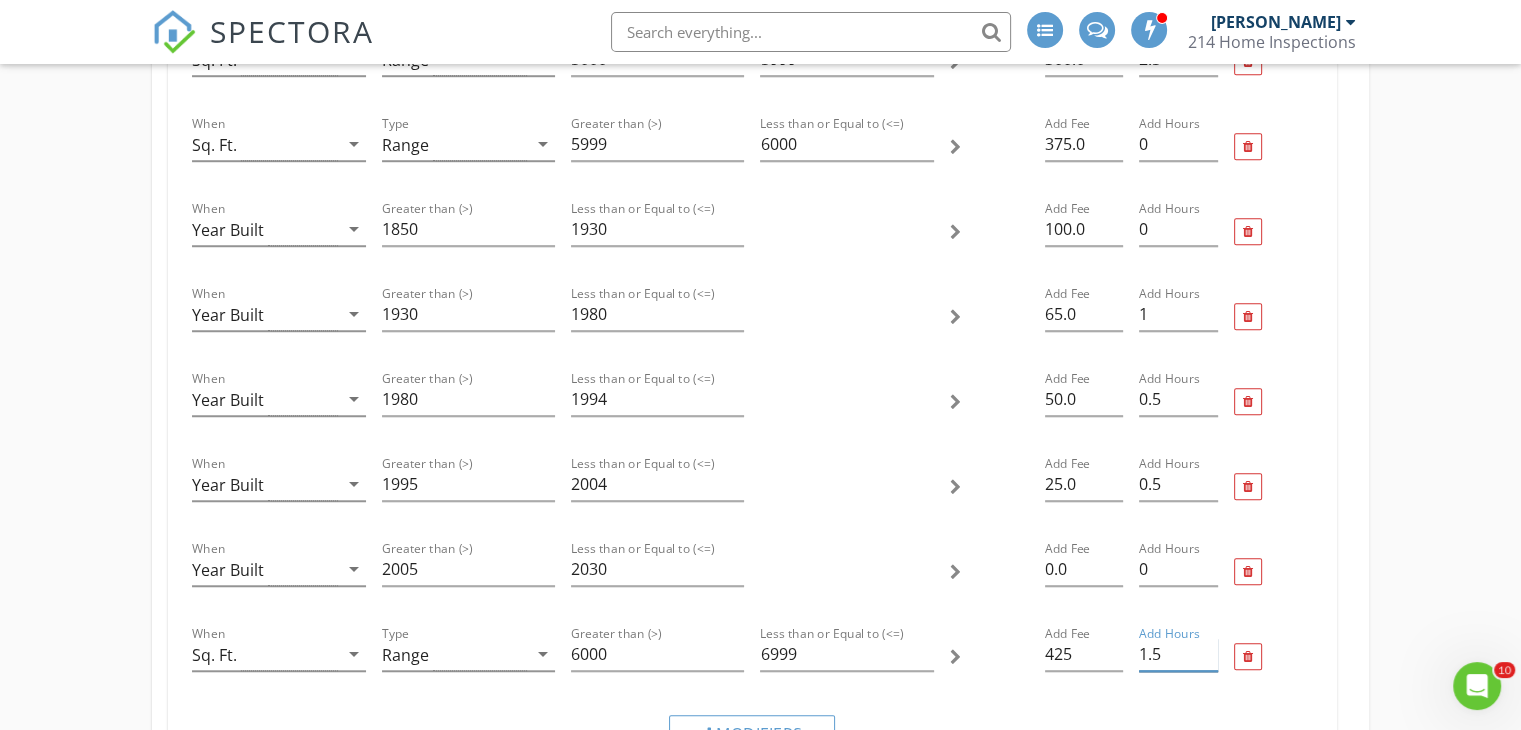 click on "1.5" at bounding box center [1178, 654] 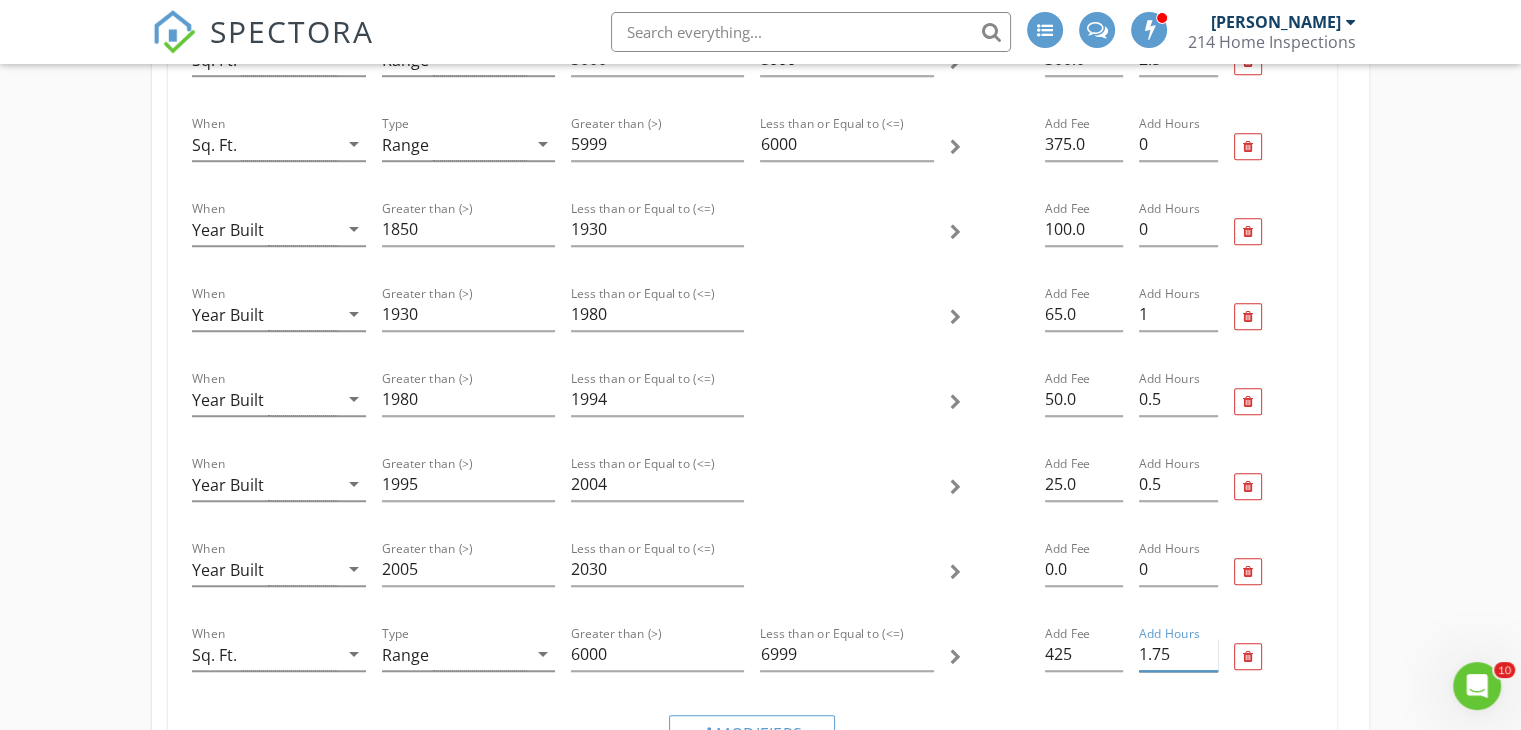 click on "1.75" at bounding box center (1178, 654) 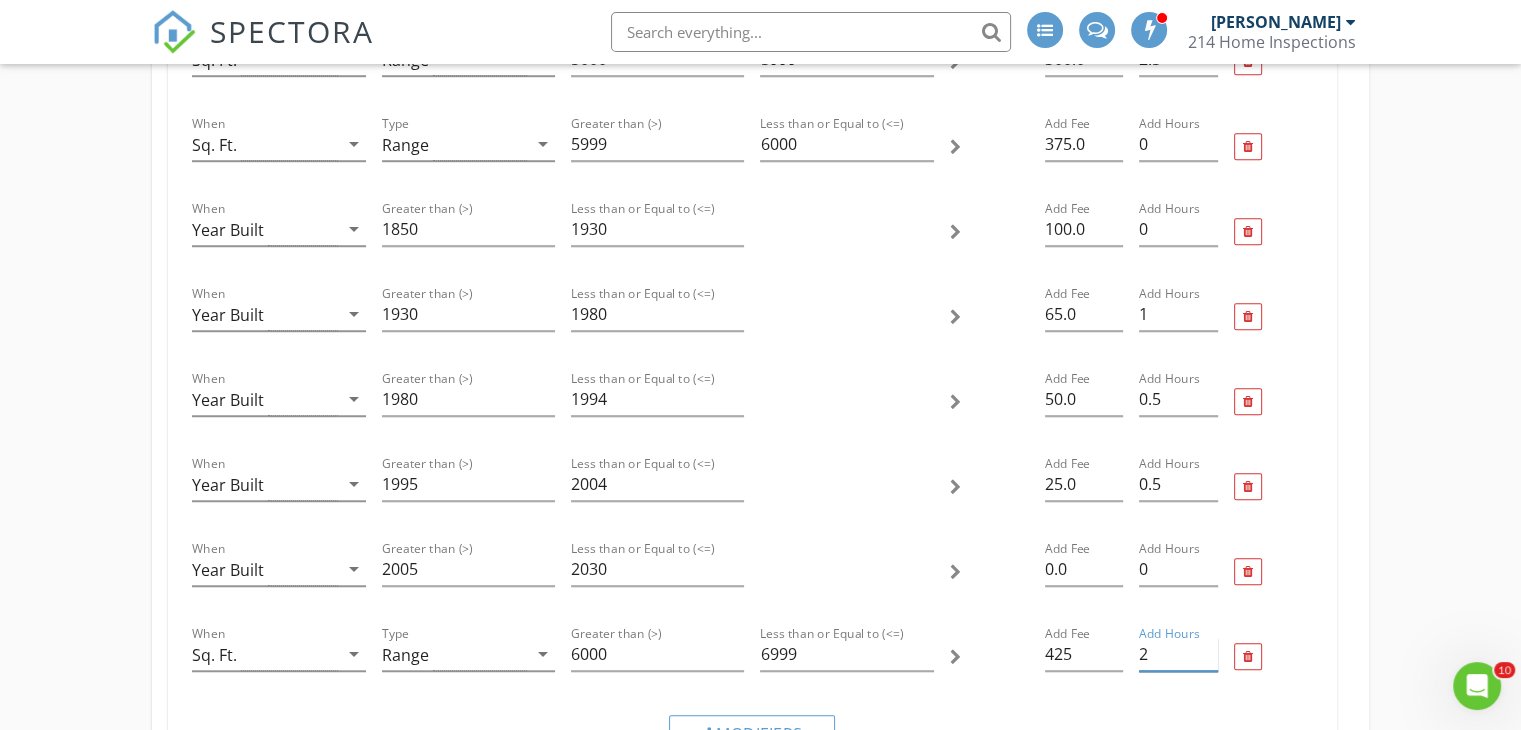 click on "2" at bounding box center (1178, 654) 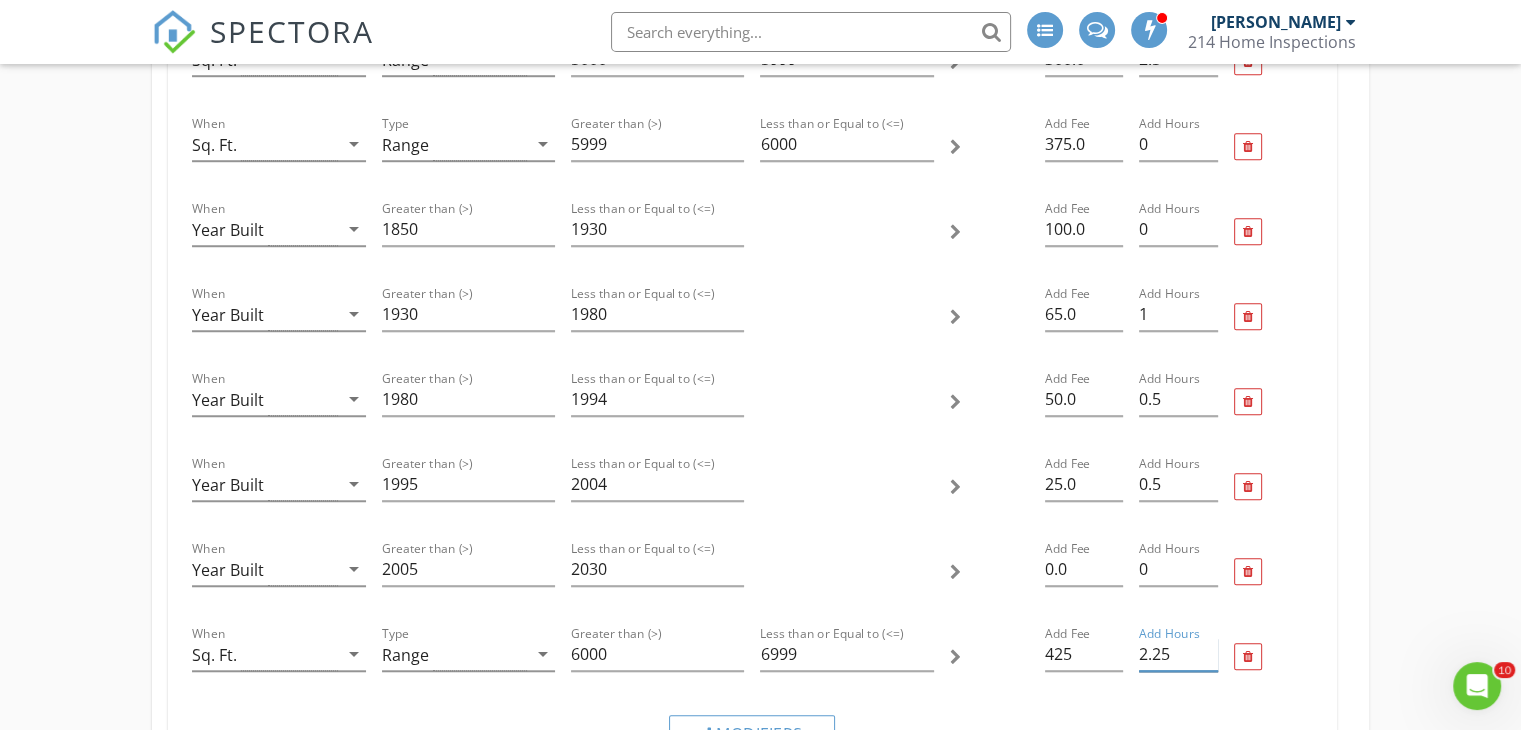 click on "2.25" at bounding box center (1178, 654) 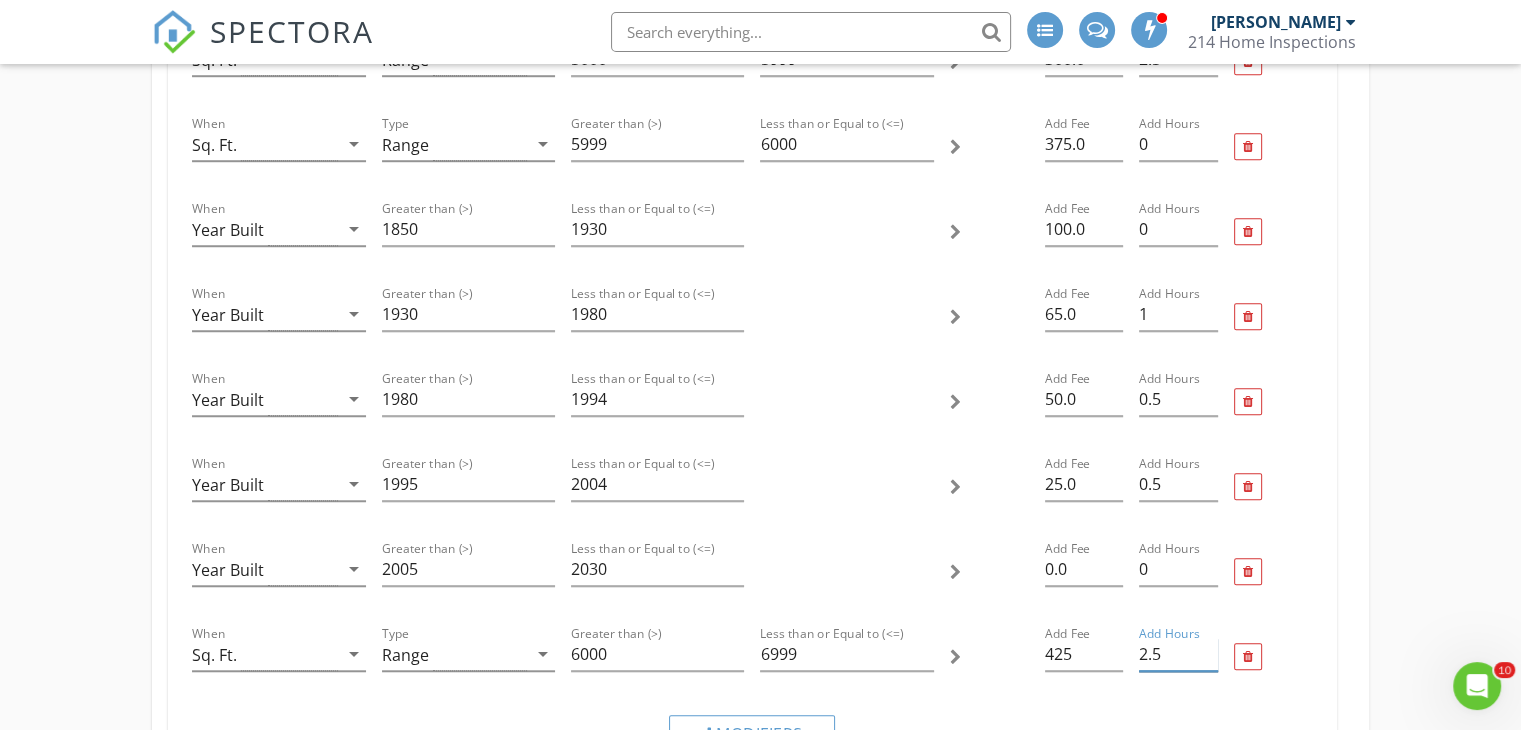 click on "2.5" at bounding box center (1178, 654) 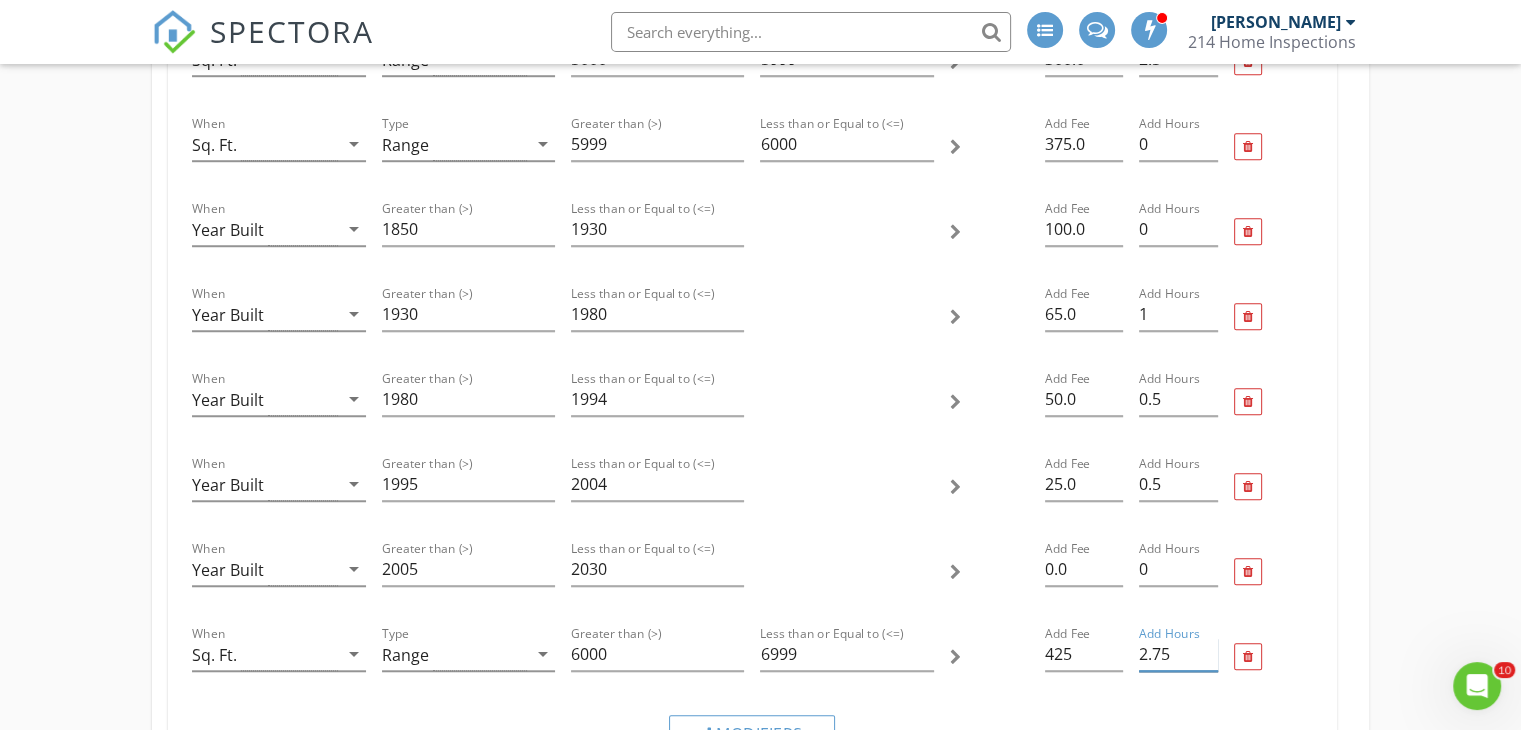 click on "2.75" at bounding box center (1178, 654) 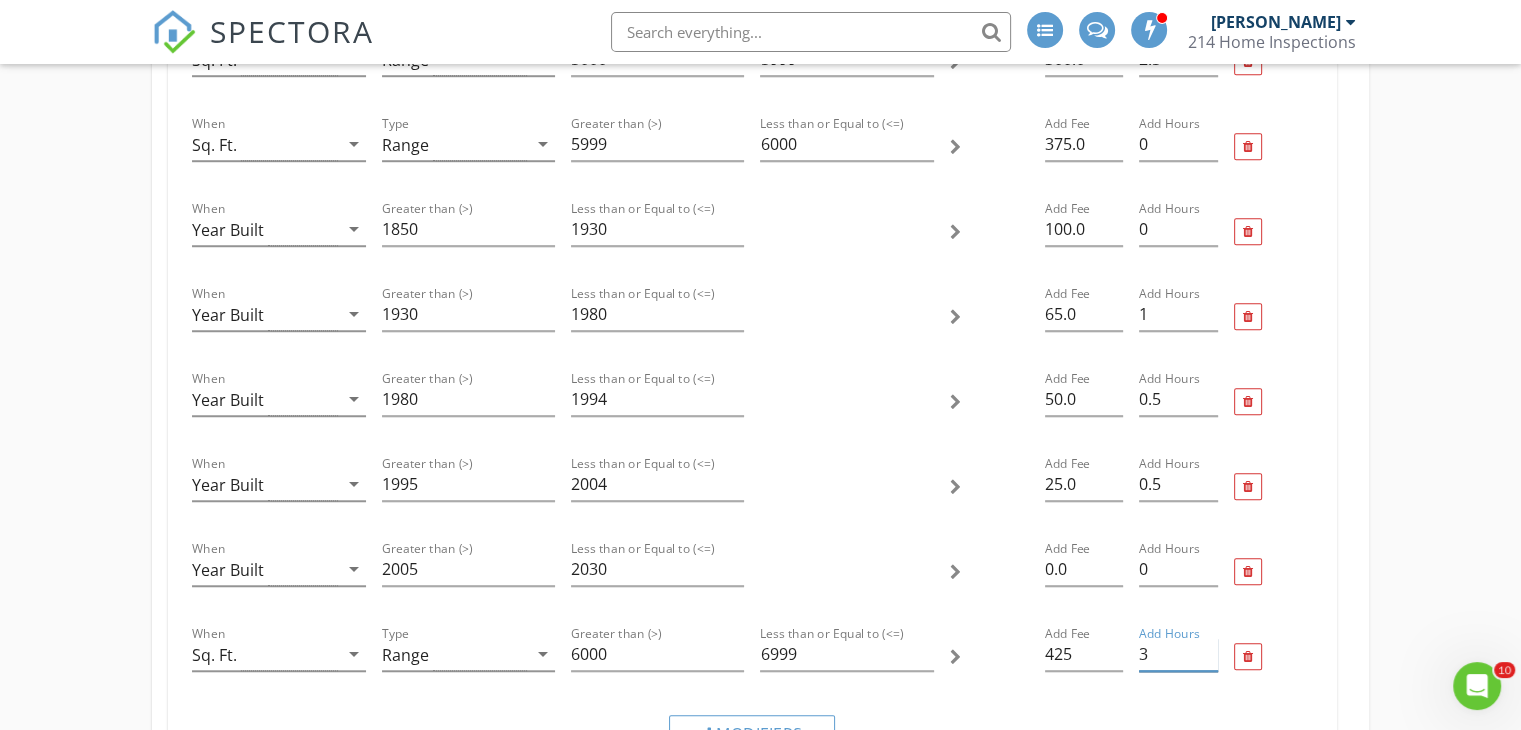 type on "3" 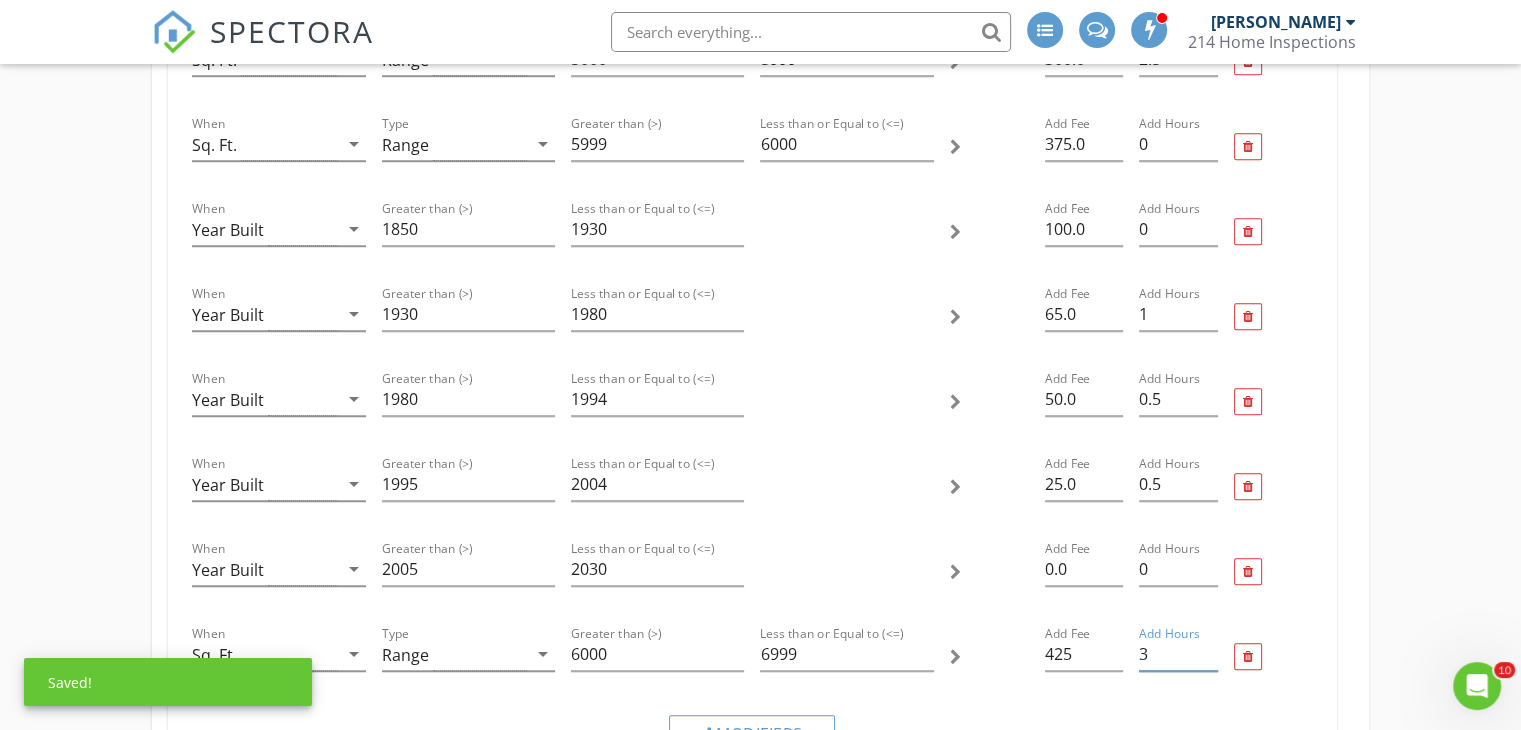 click at bounding box center (1273, 656) 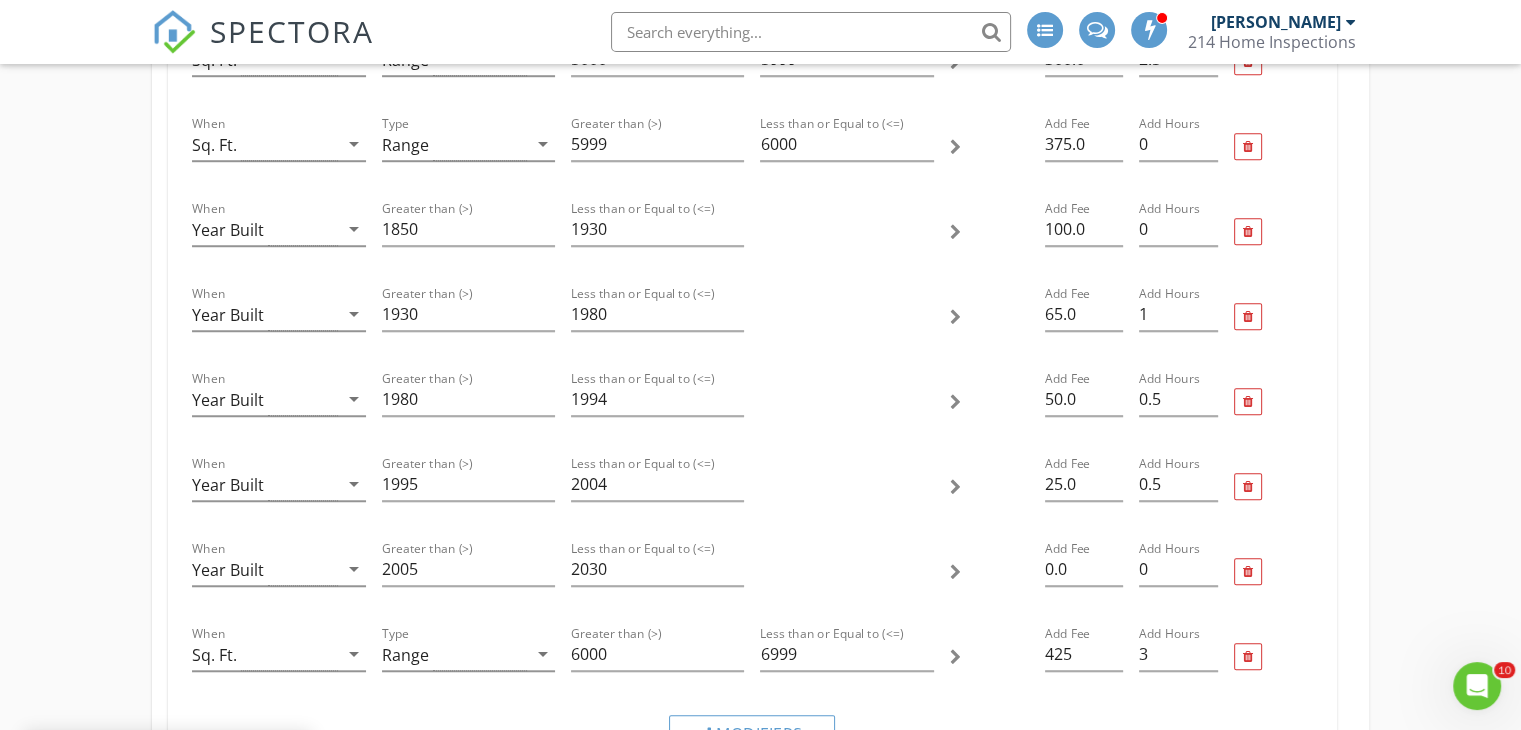 type 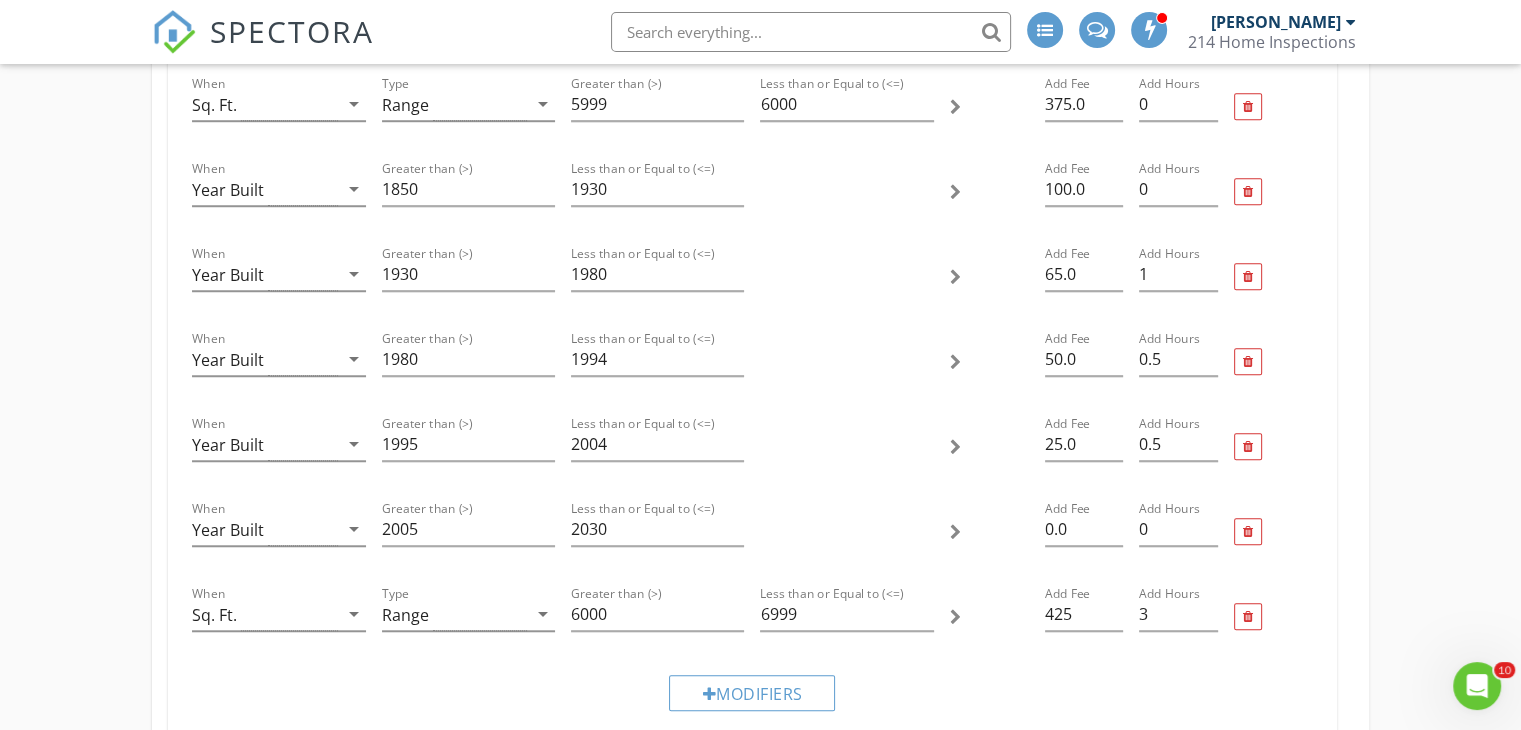 scroll, scrollTop: 1600, scrollLeft: 0, axis: vertical 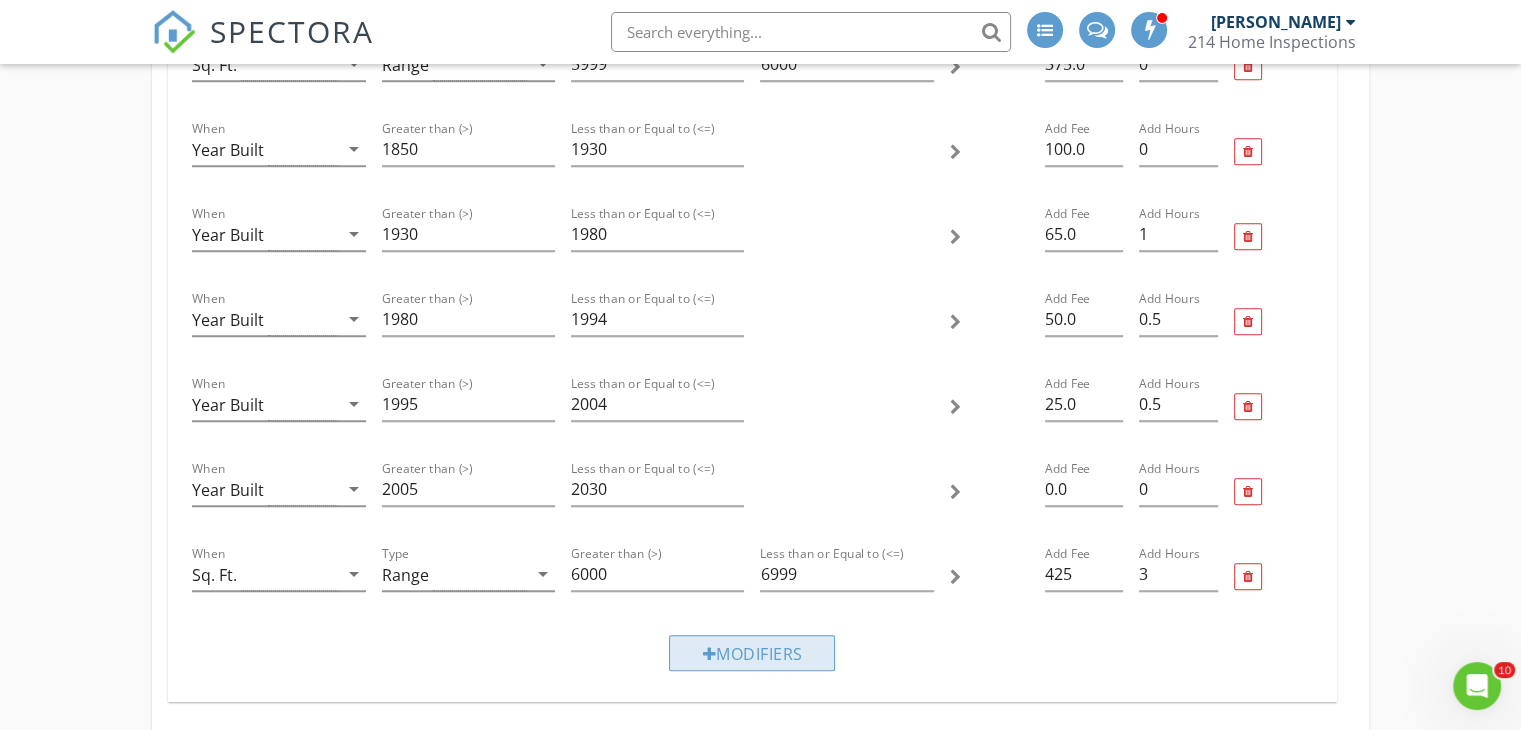 click at bounding box center [709, 654] 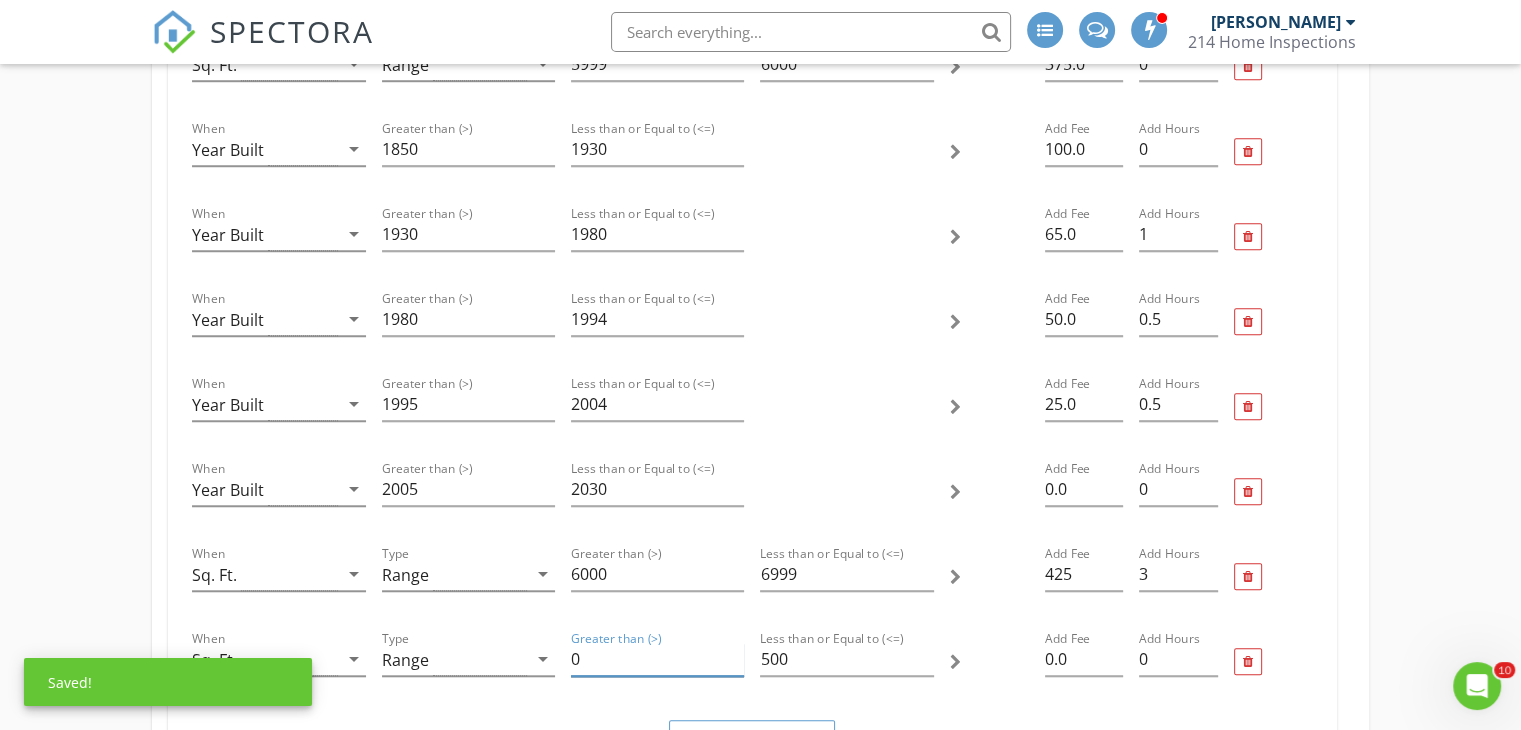 click on "0" at bounding box center [657, 659] 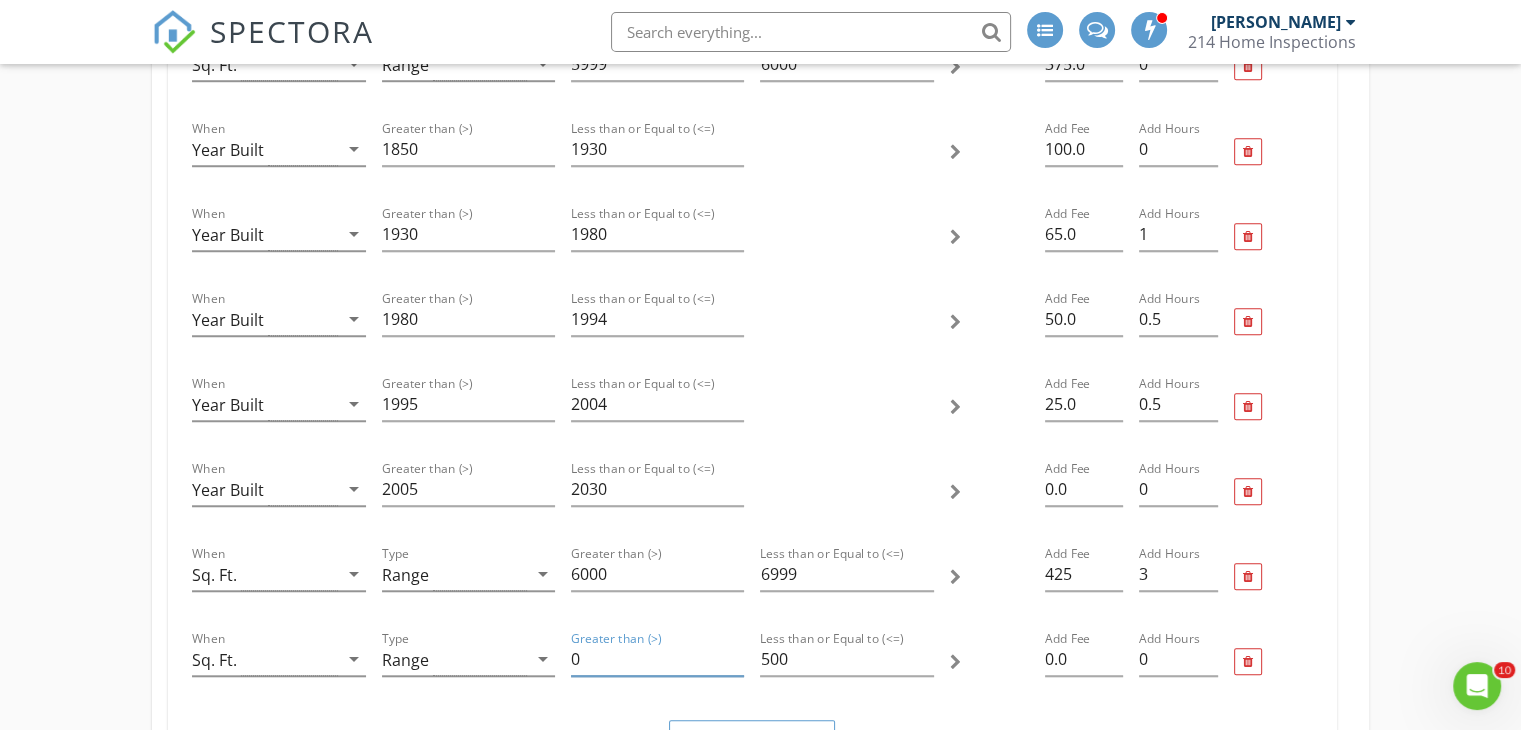 click at bounding box center [1273, 491] 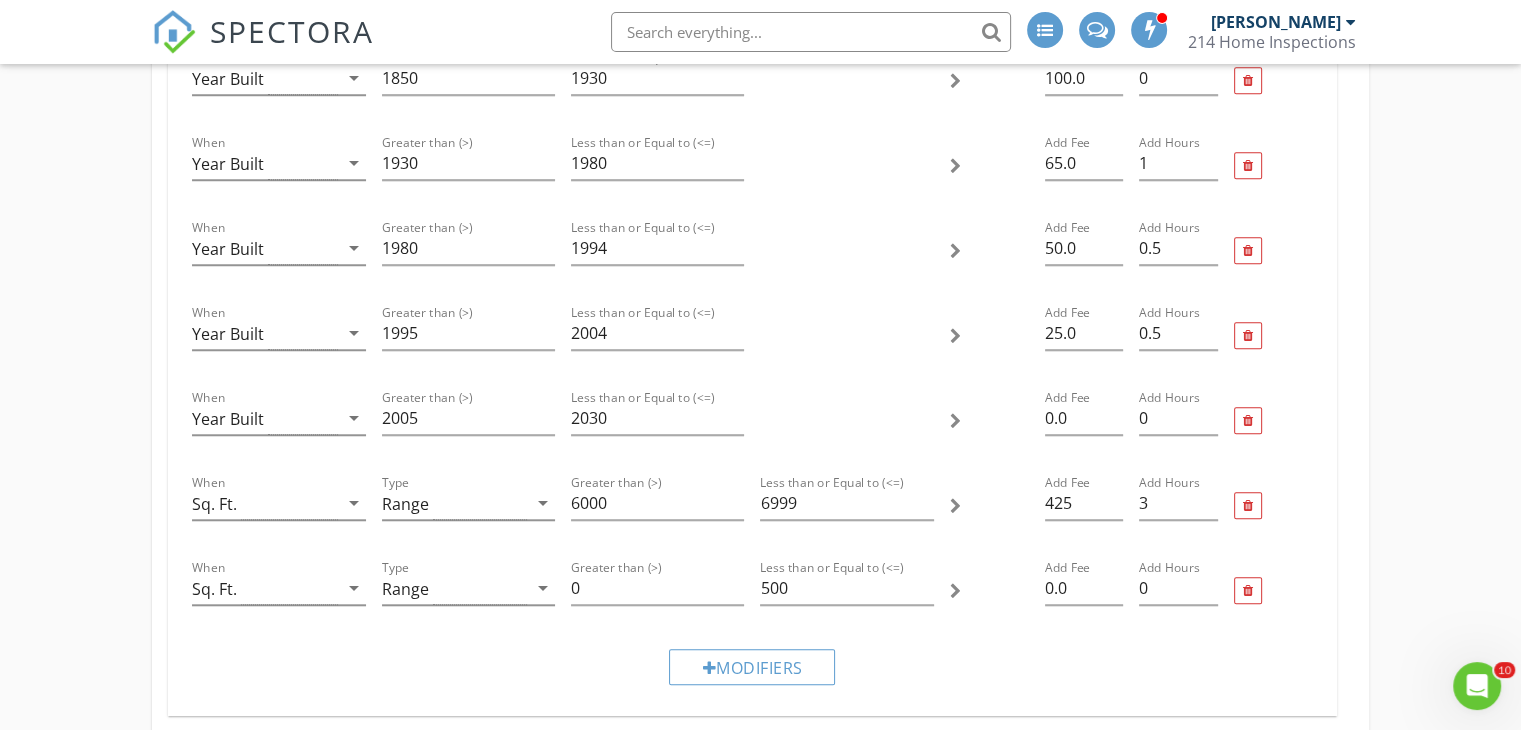 scroll, scrollTop: 1680, scrollLeft: 0, axis: vertical 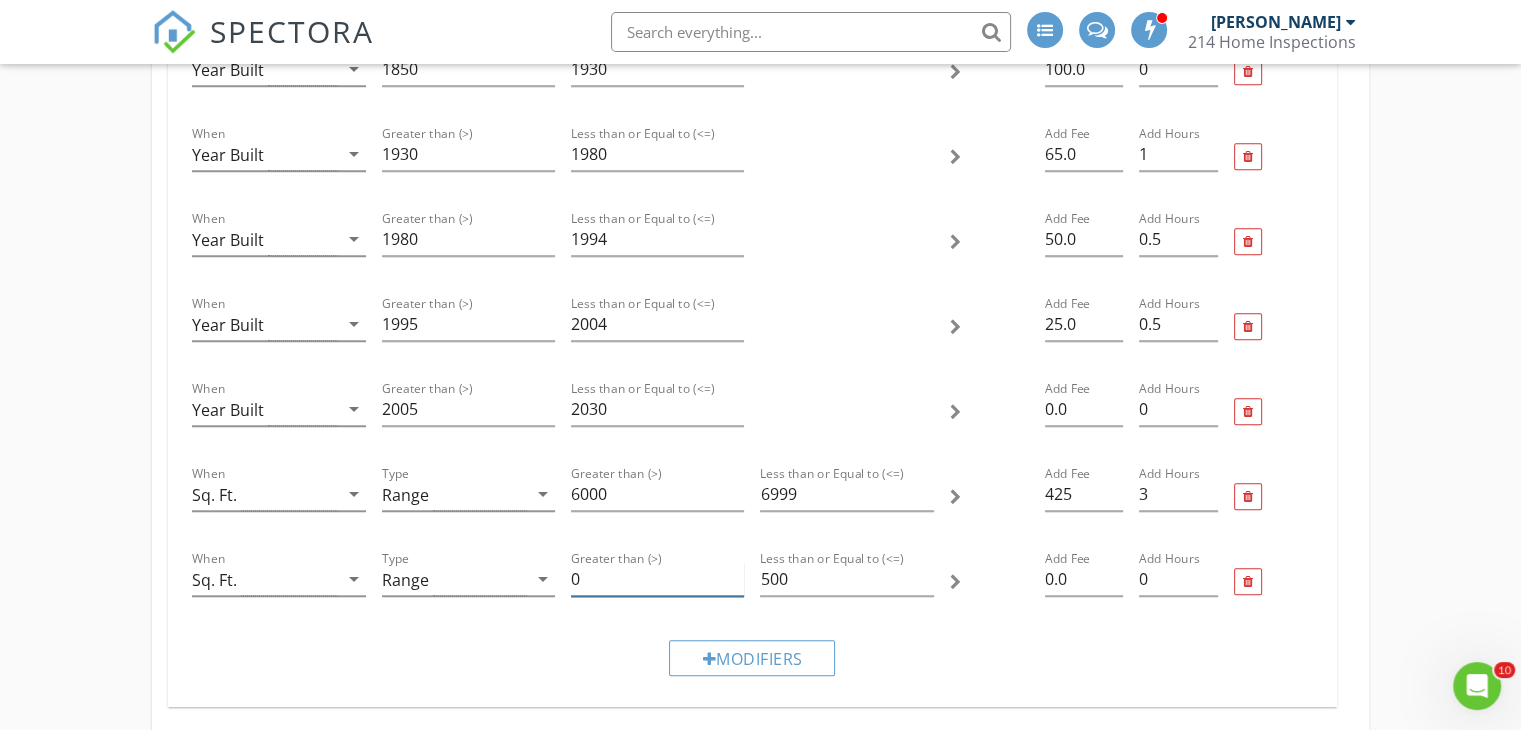 click on "0" at bounding box center (657, 579) 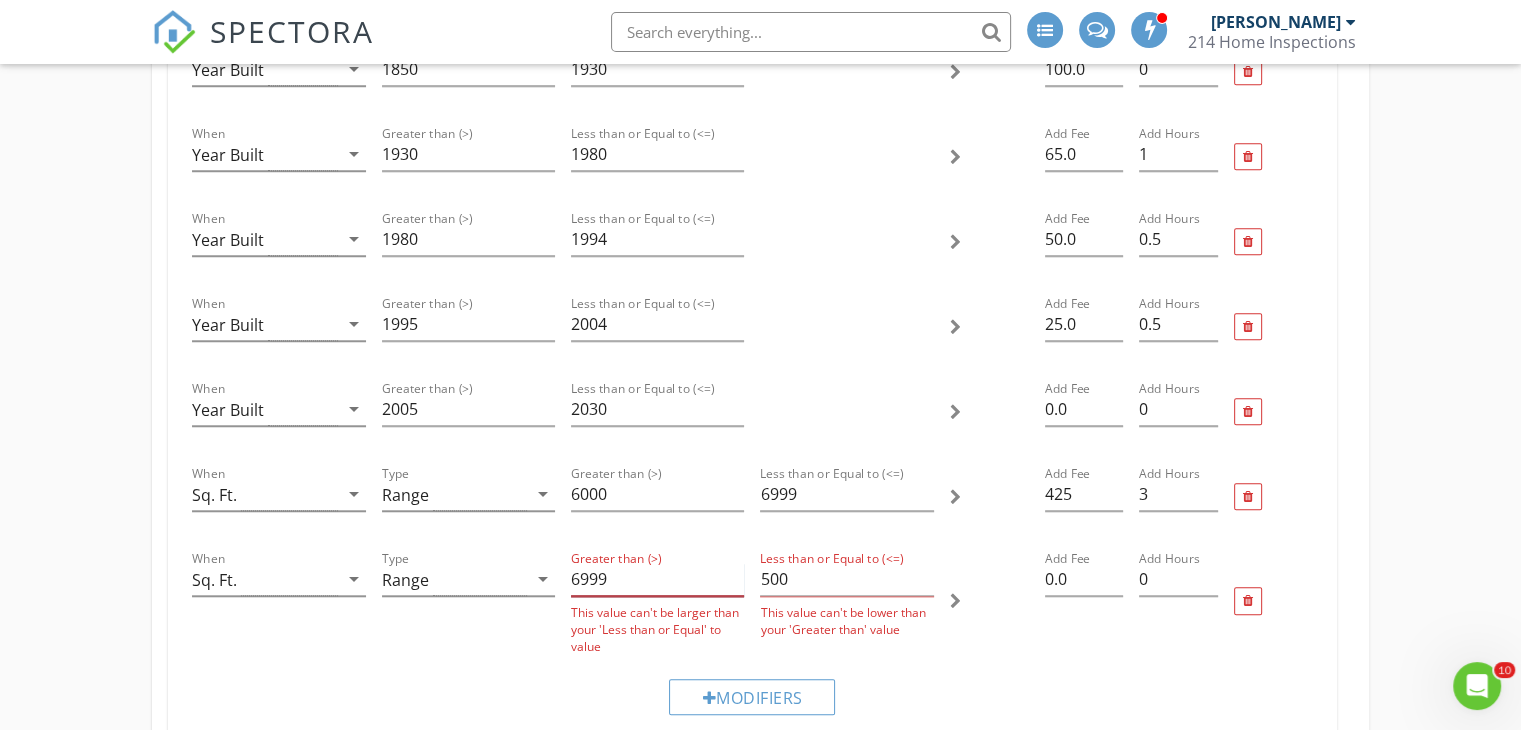 type on "6999" 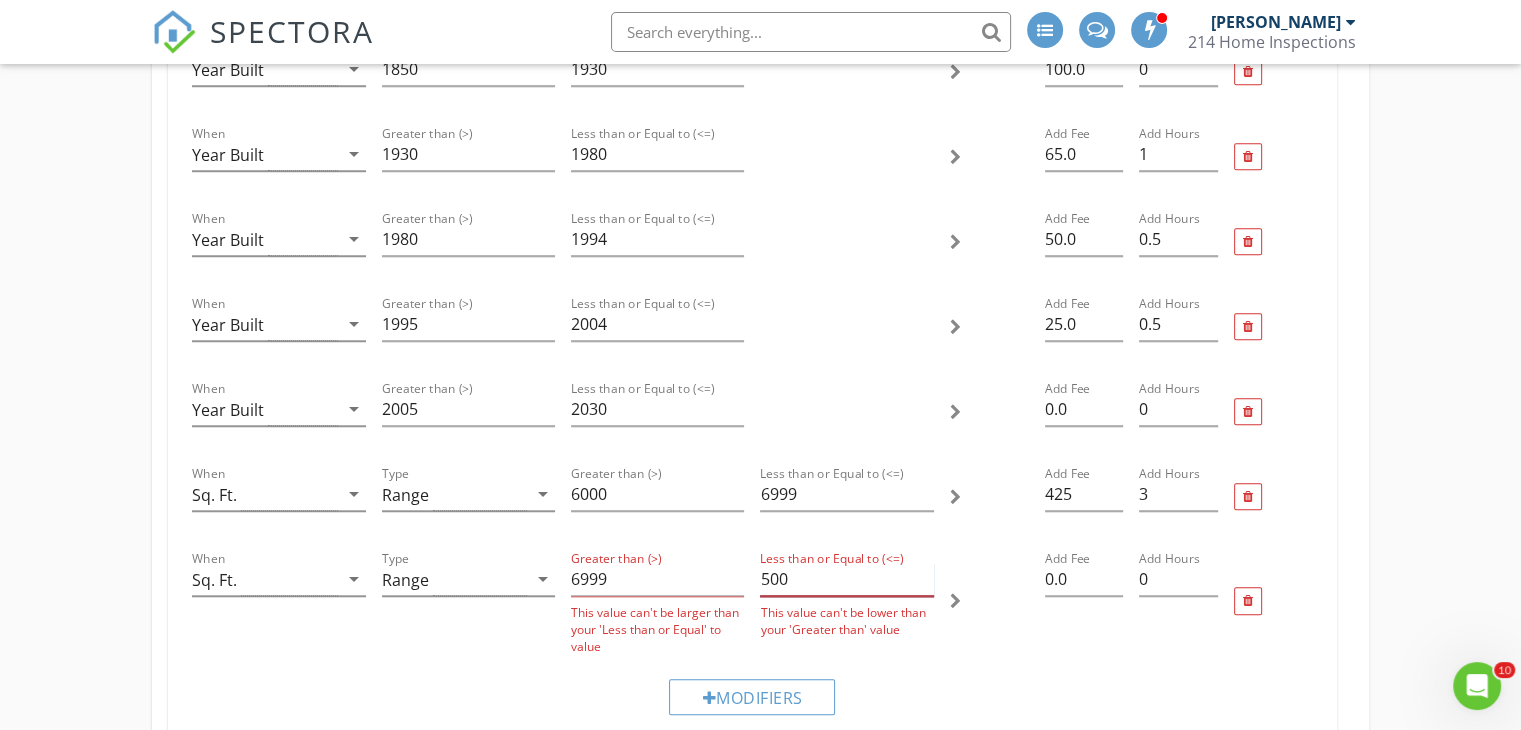 click on "500" at bounding box center [846, 579] 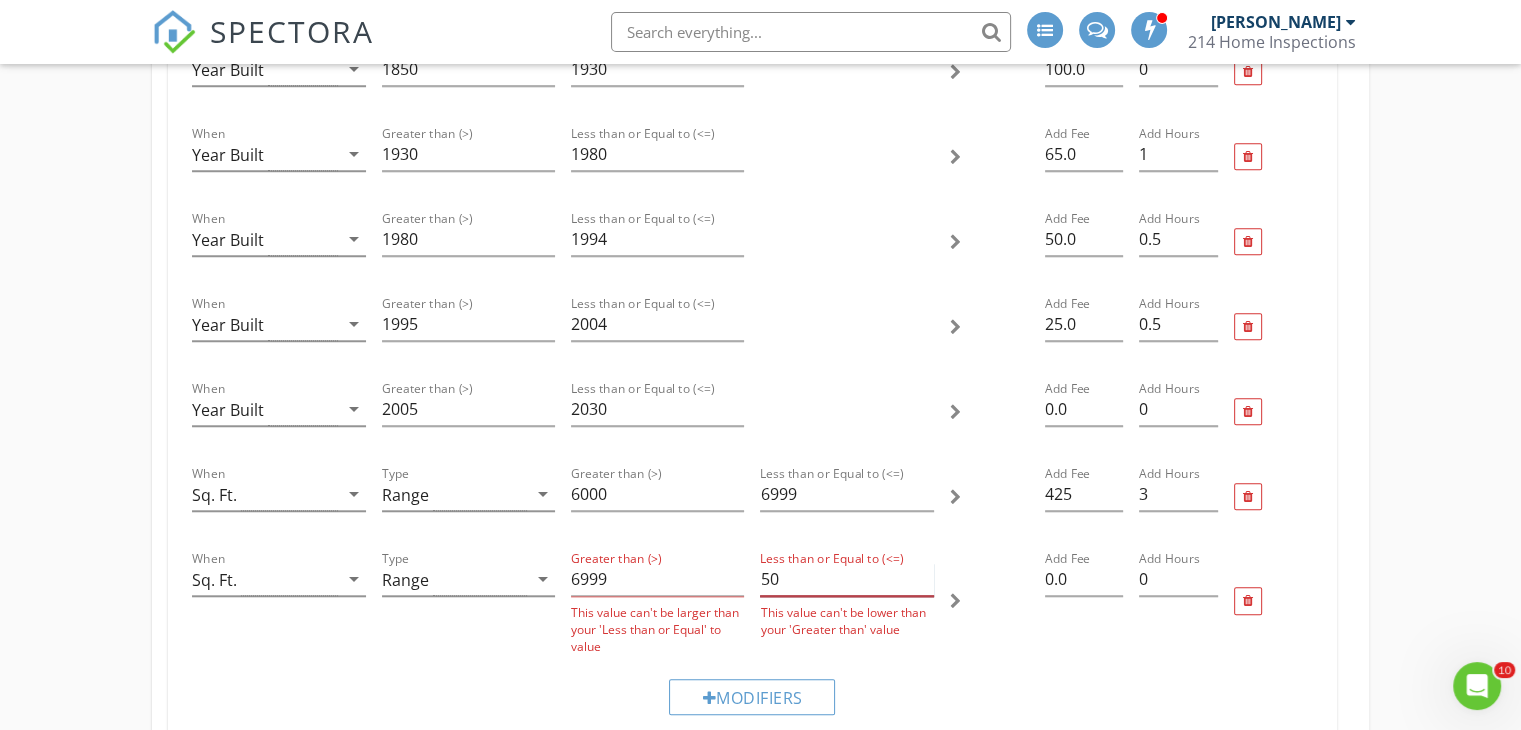 type on "5" 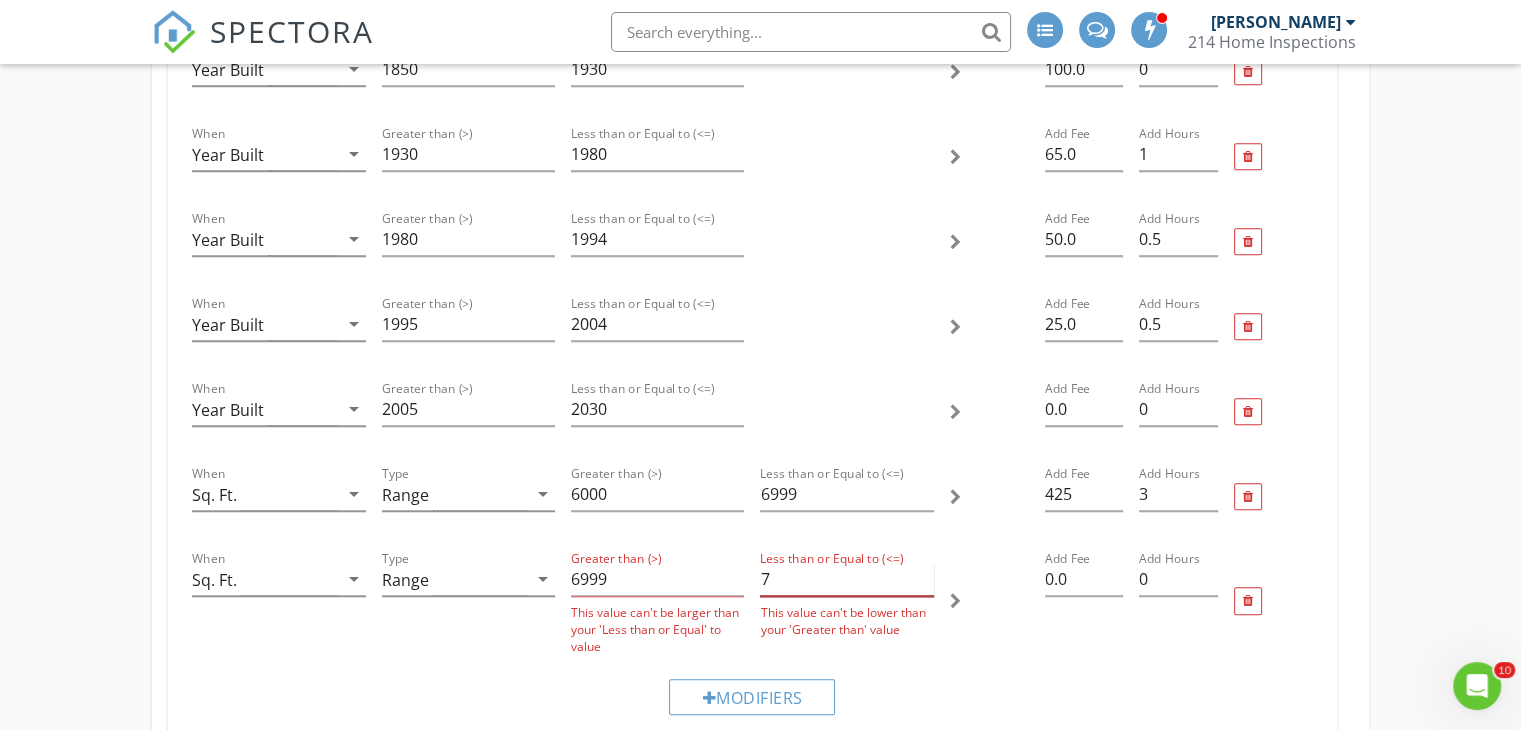 type on "7" 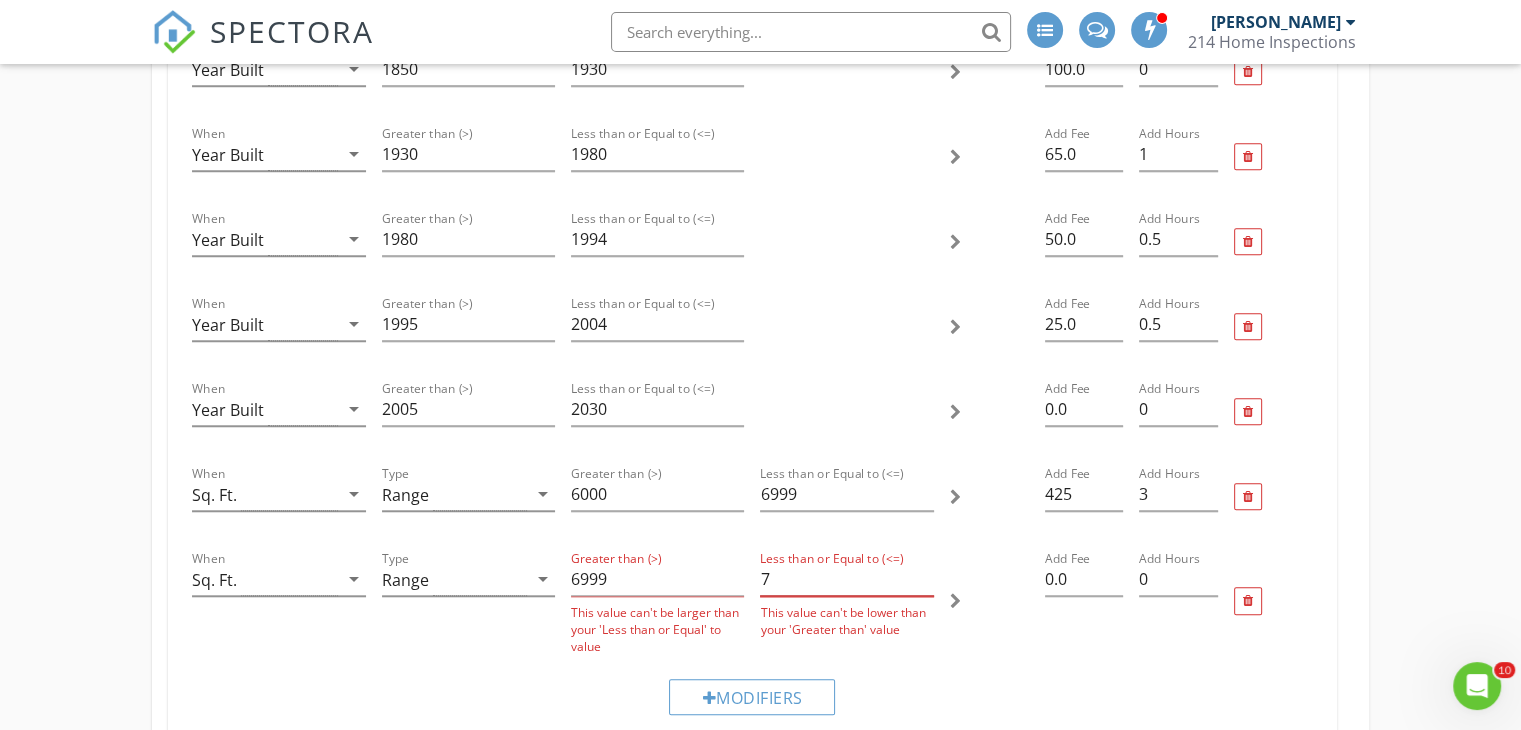 click at bounding box center (989, 601) 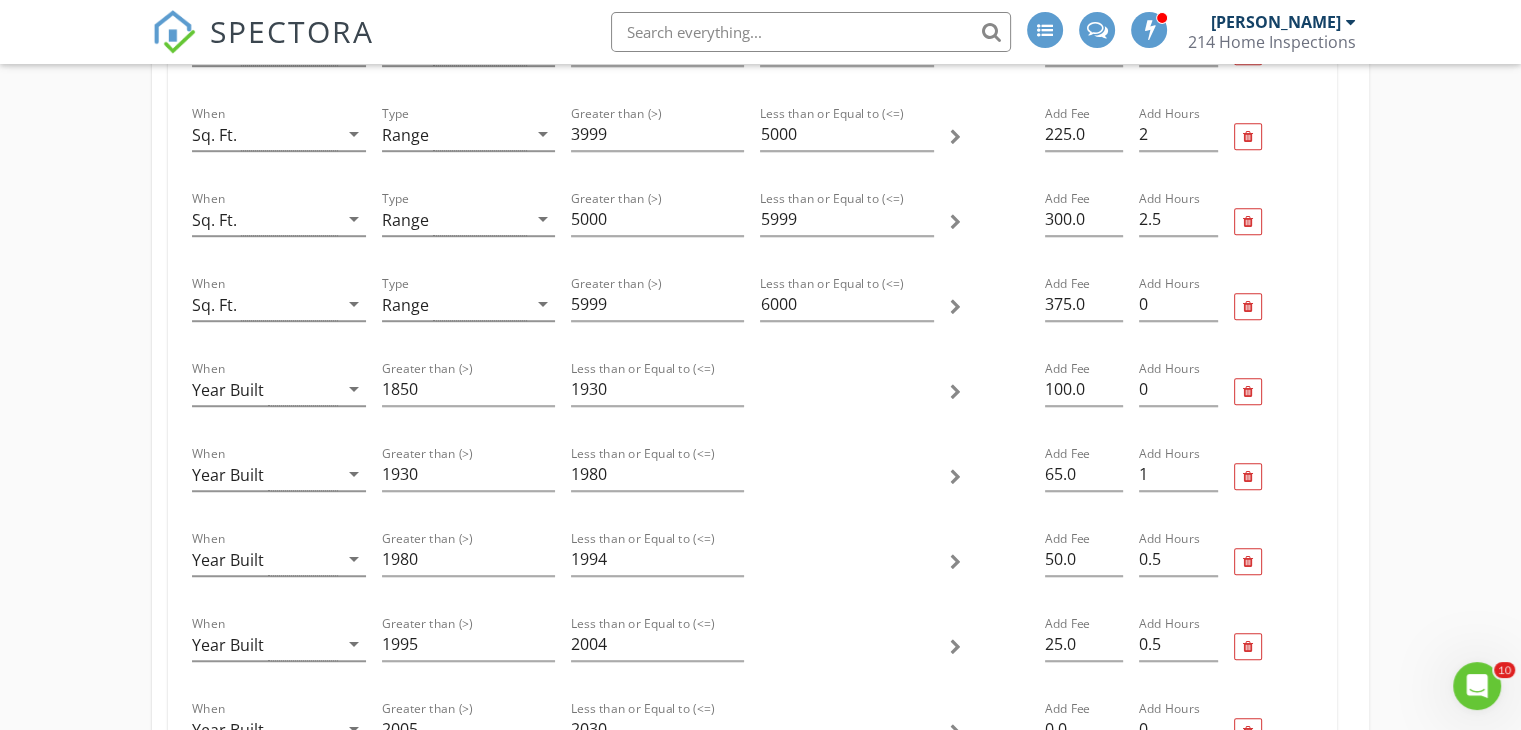 scroll, scrollTop: 1320, scrollLeft: 0, axis: vertical 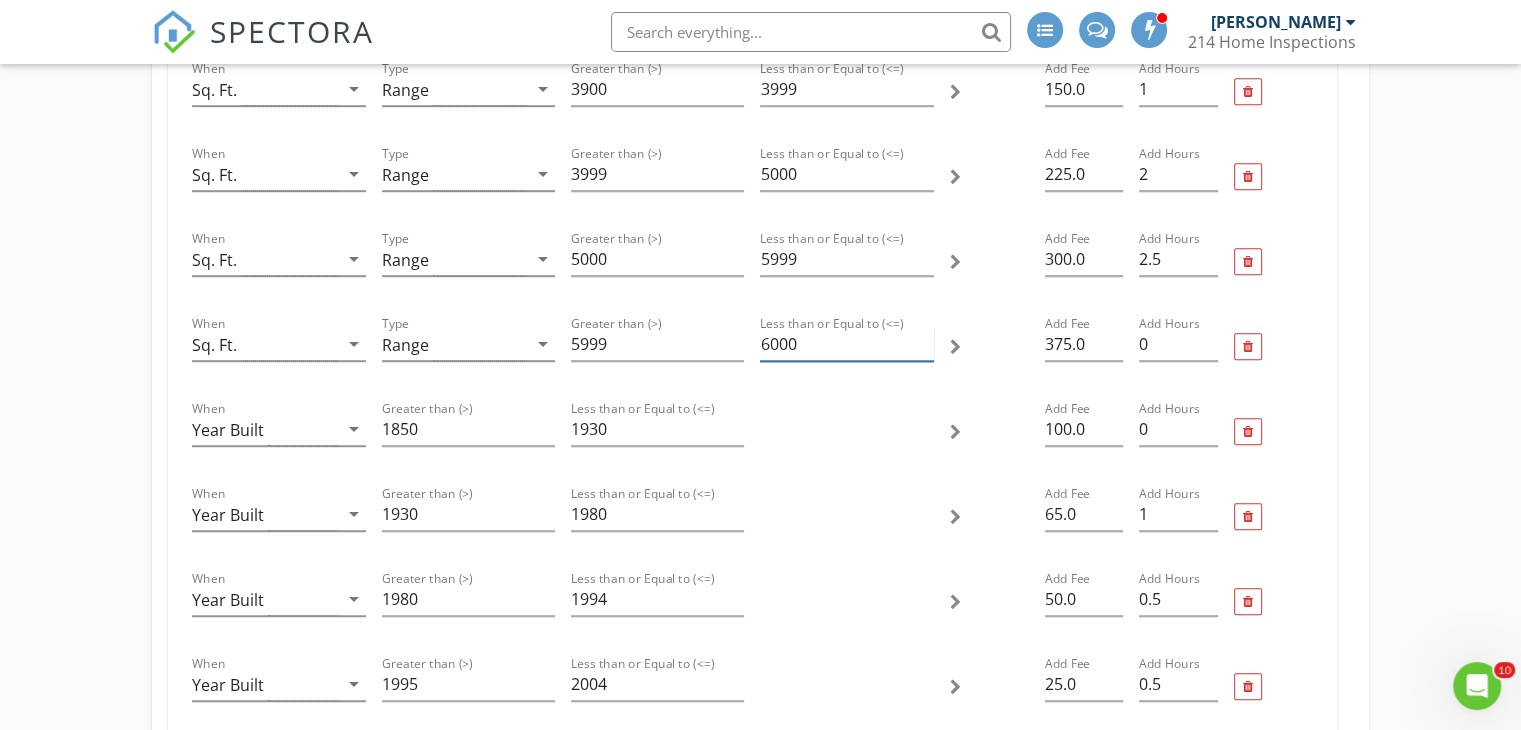 click on "6000" at bounding box center [846, 344] 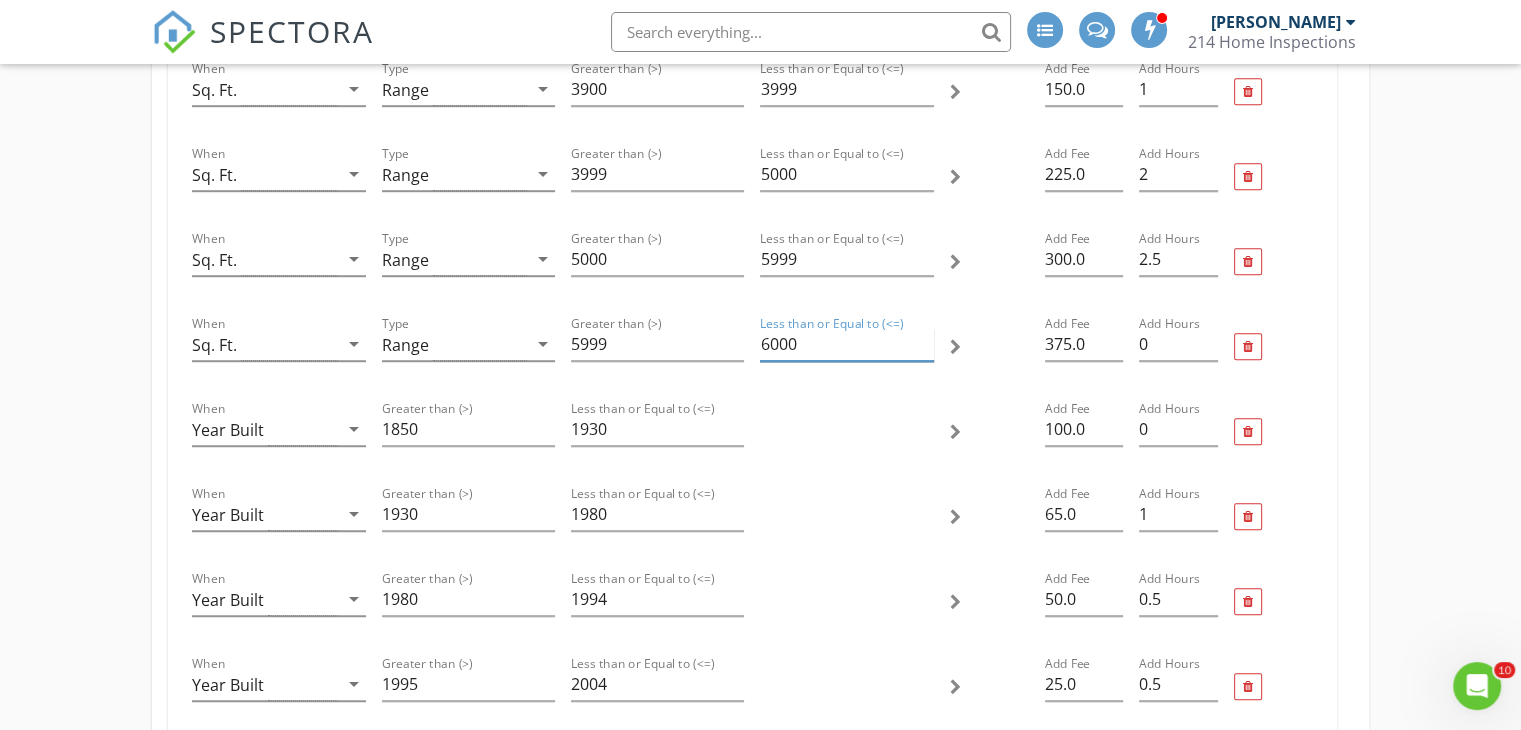 click on "6000" at bounding box center [846, 344] 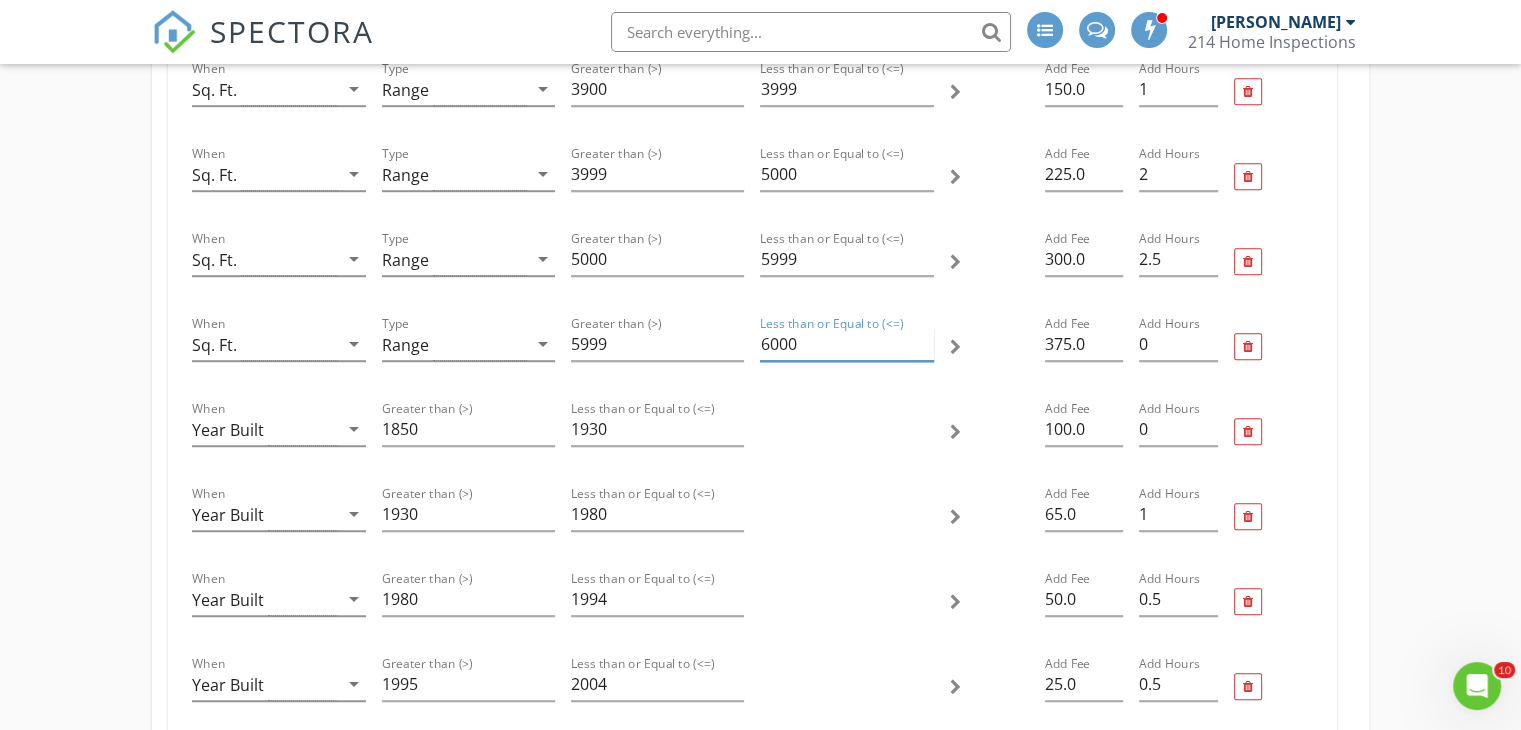 drag, startPoint x: 807, startPoint y: 341, endPoint x: 747, endPoint y: 343, distance: 60.033325 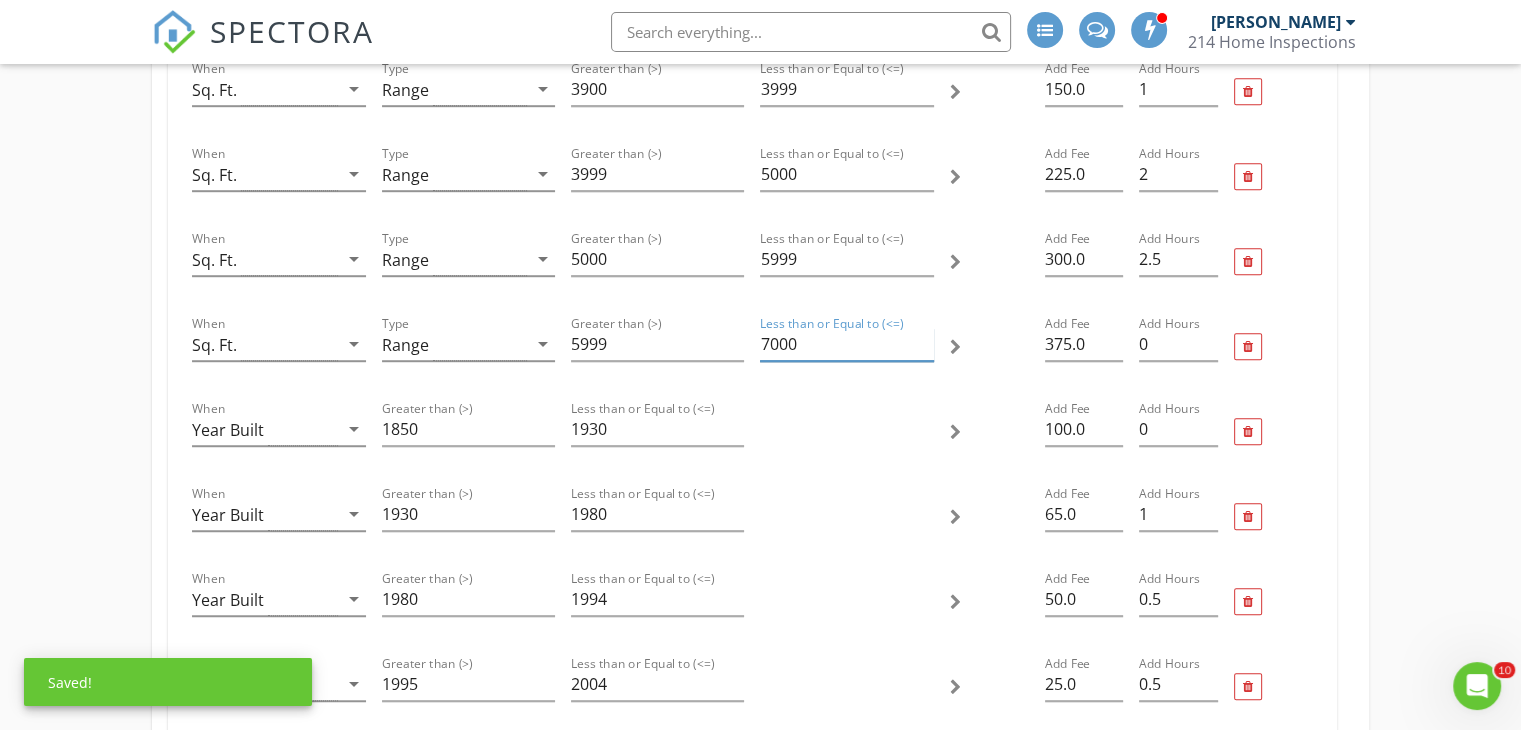 type on "7000" 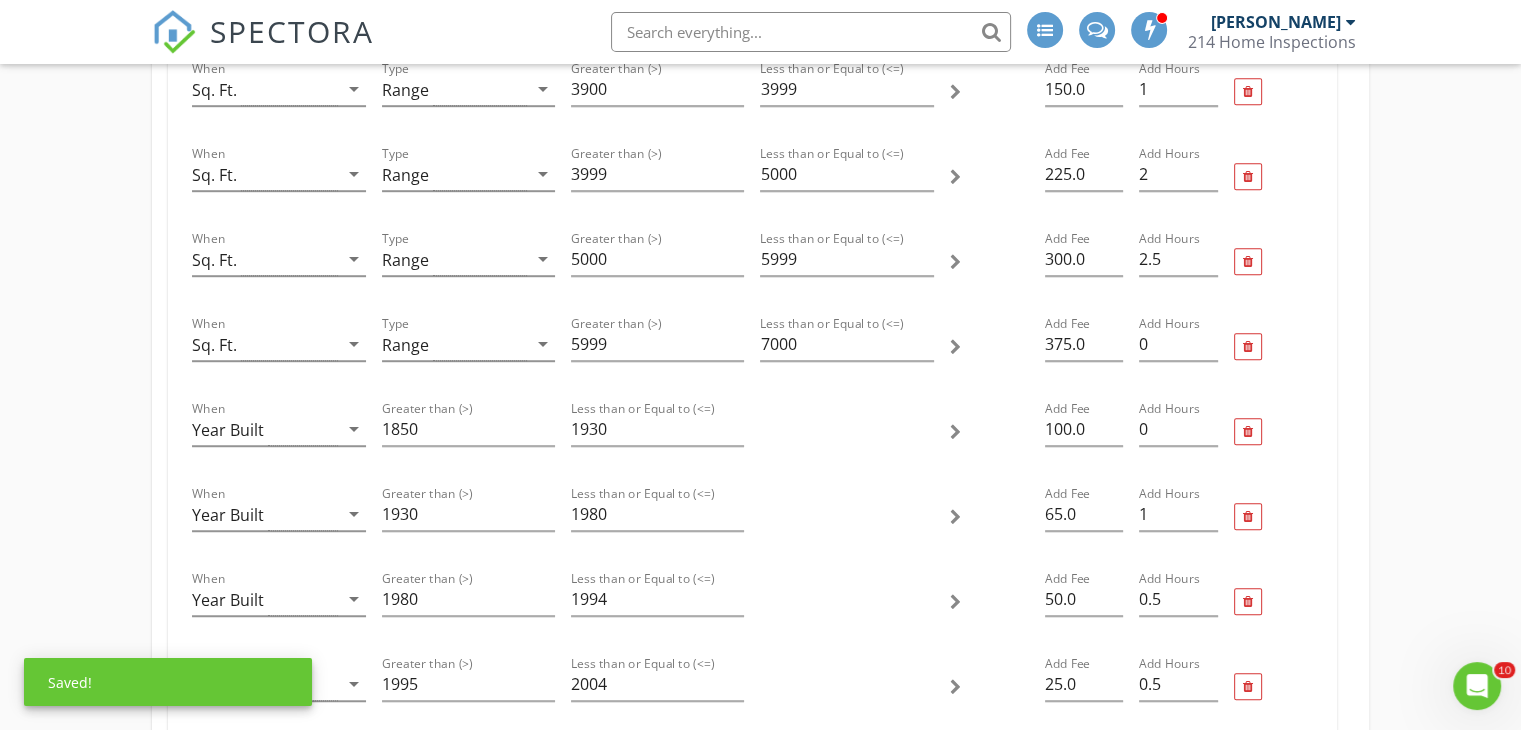 click at bounding box center (989, 431) 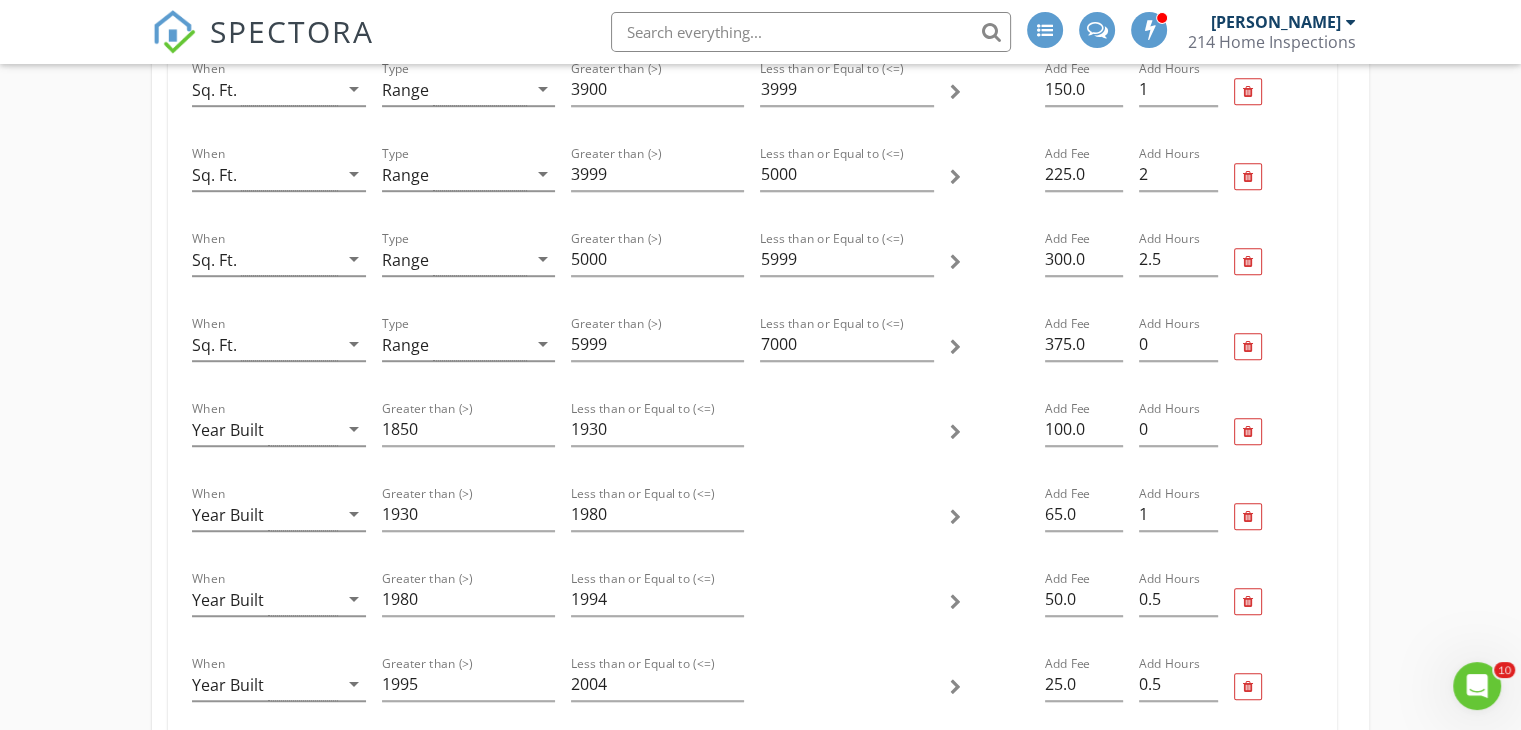 click at bounding box center (989, 431) 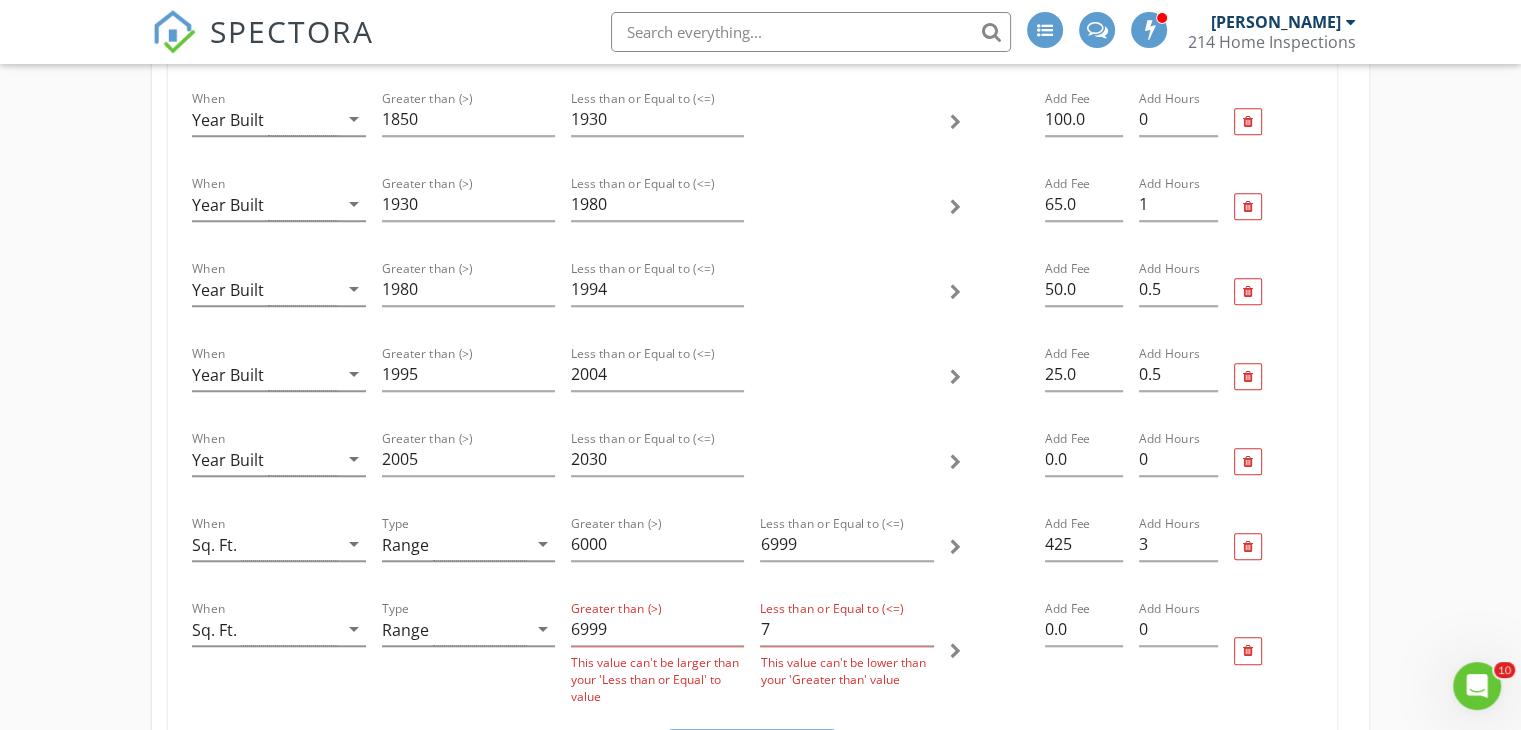scroll, scrollTop: 1640, scrollLeft: 0, axis: vertical 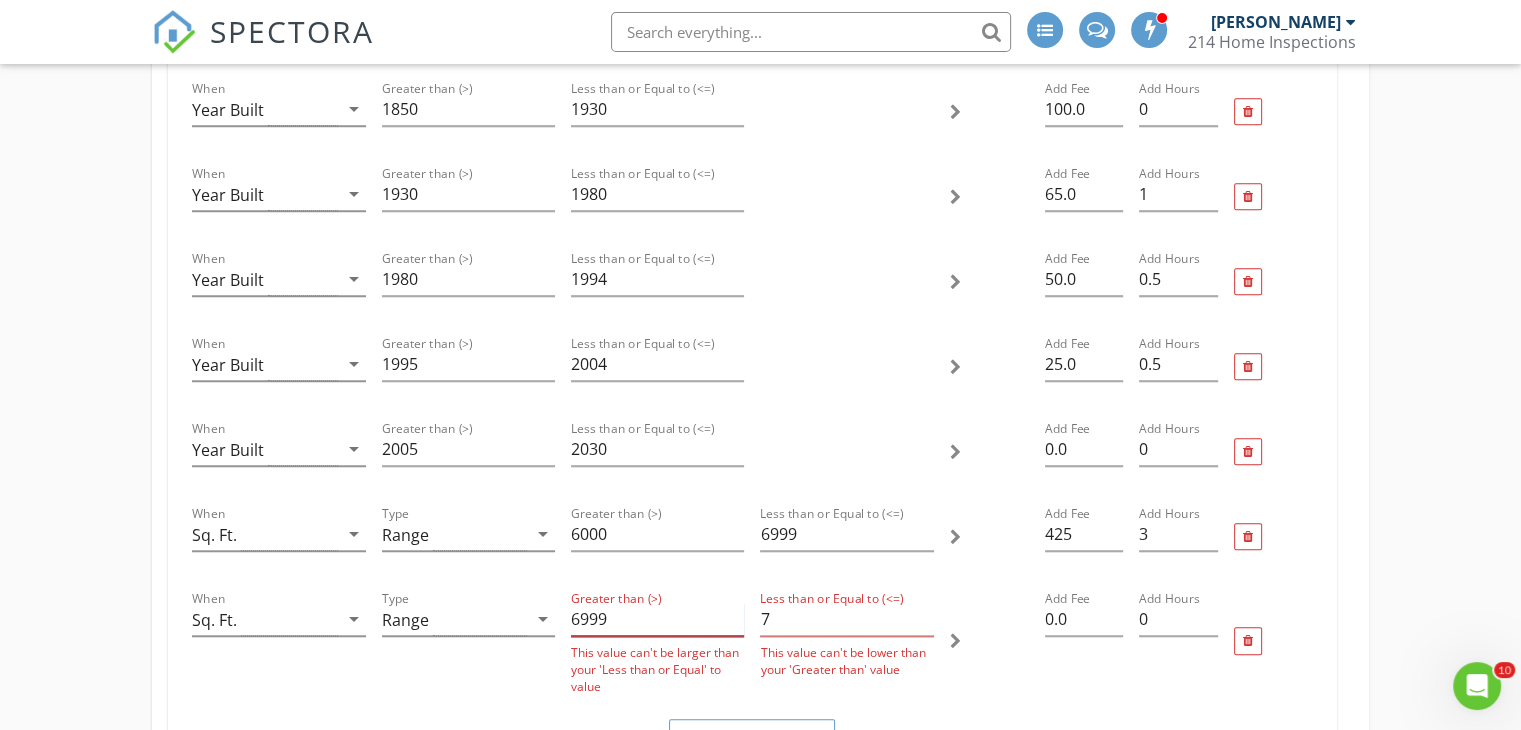 click on "6999" at bounding box center (657, 619) 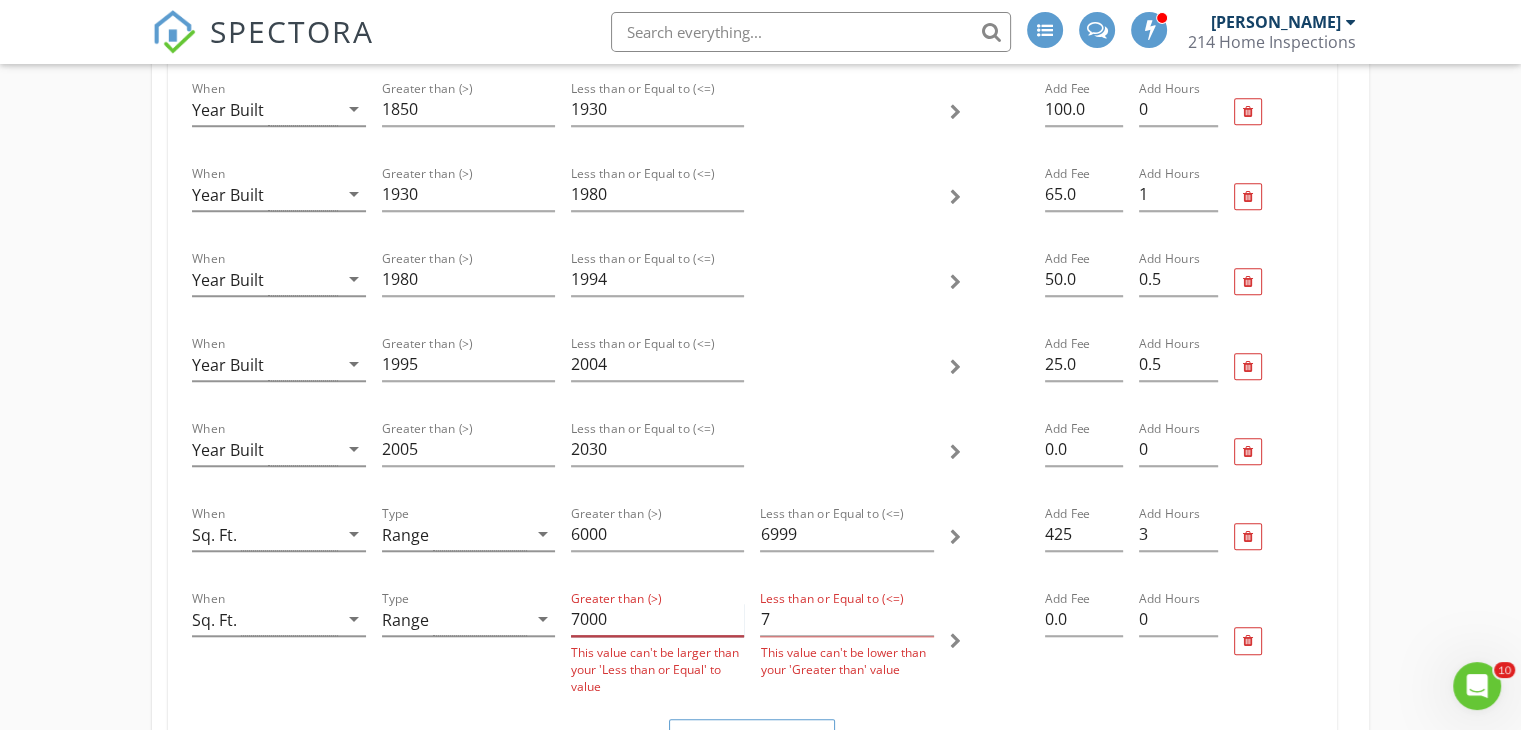 type on "7000" 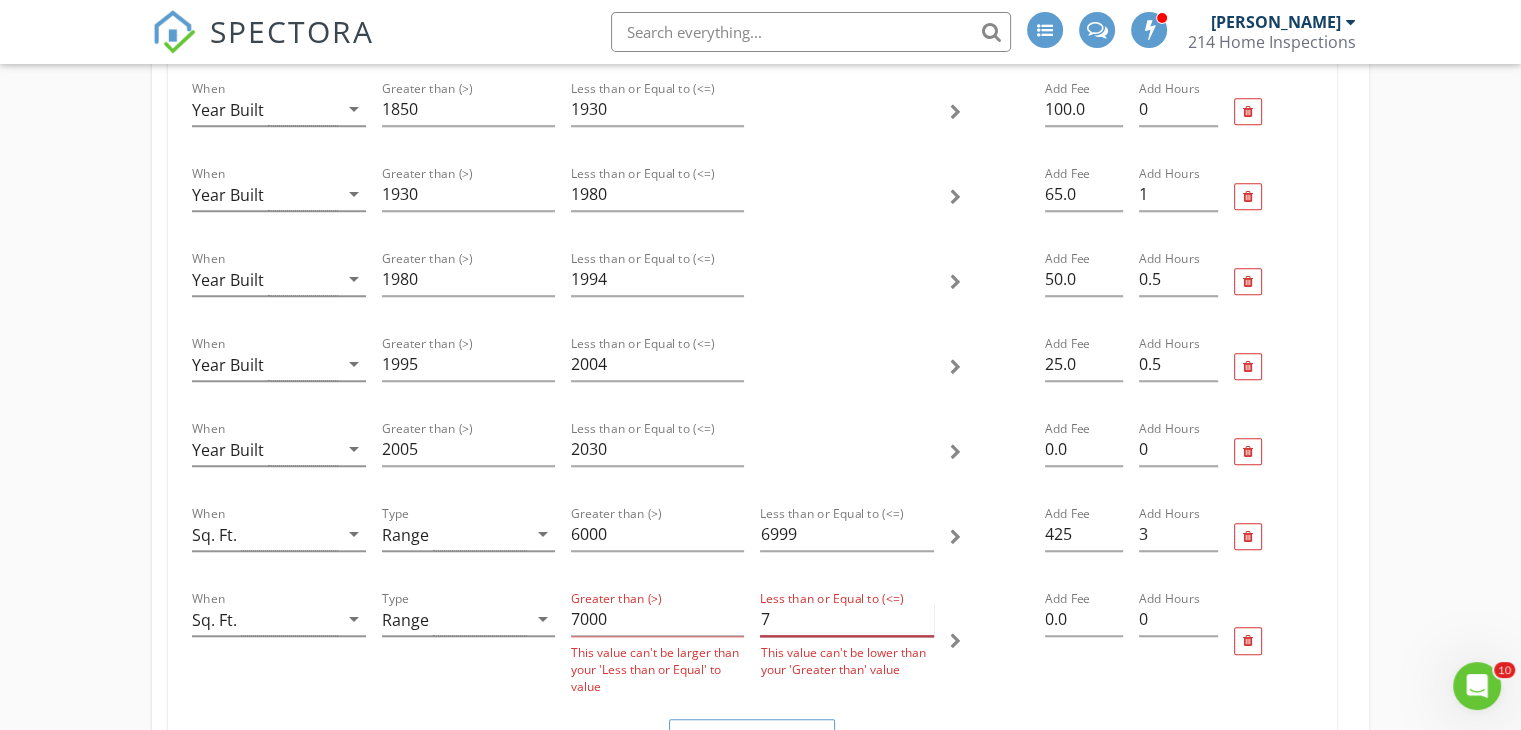 click on "7" at bounding box center (846, 619) 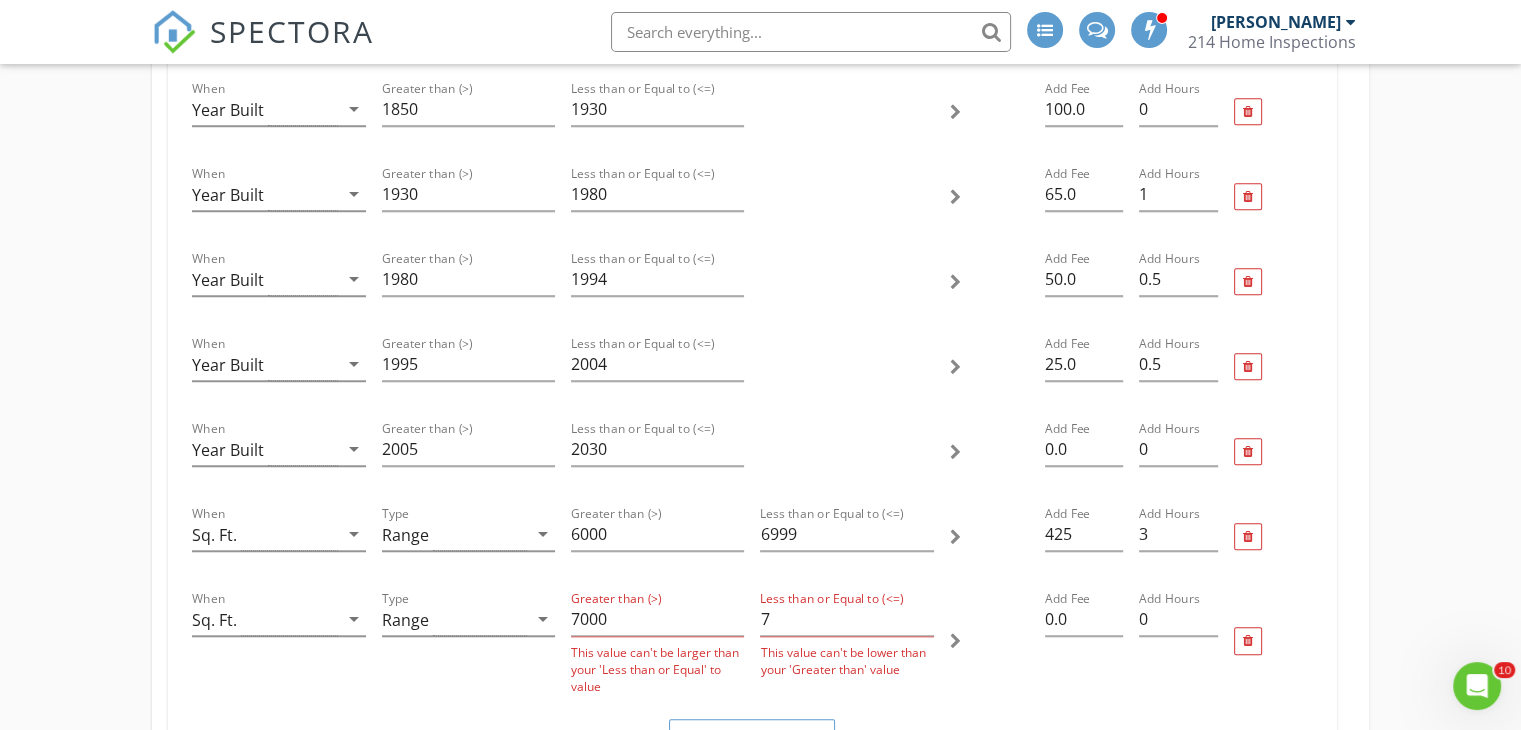click at bounding box center (989, 451) 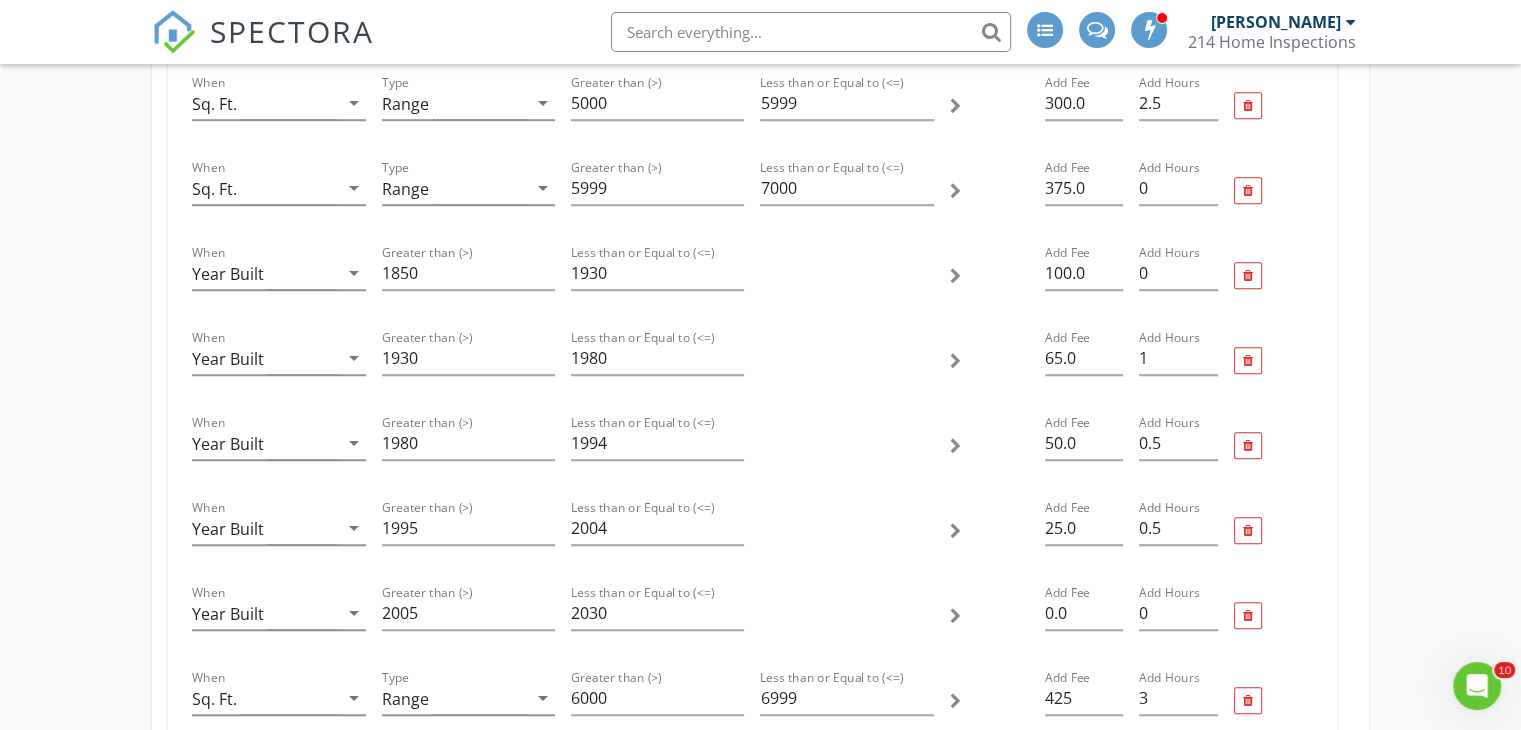 scroll, scrollTop: 1440, scrollLeft: 0, axis: vertical 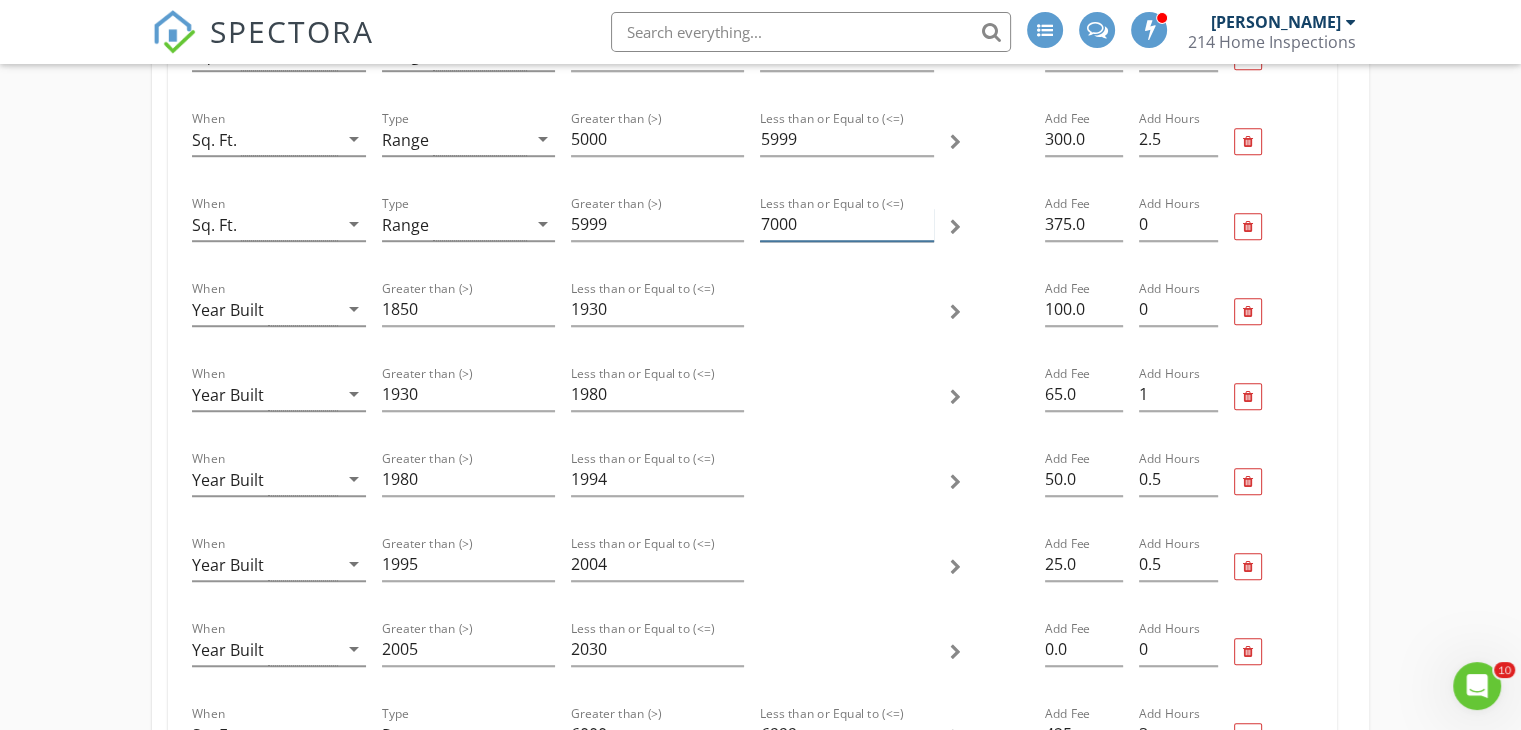 click on "7000" at bounding box center [846, 224] 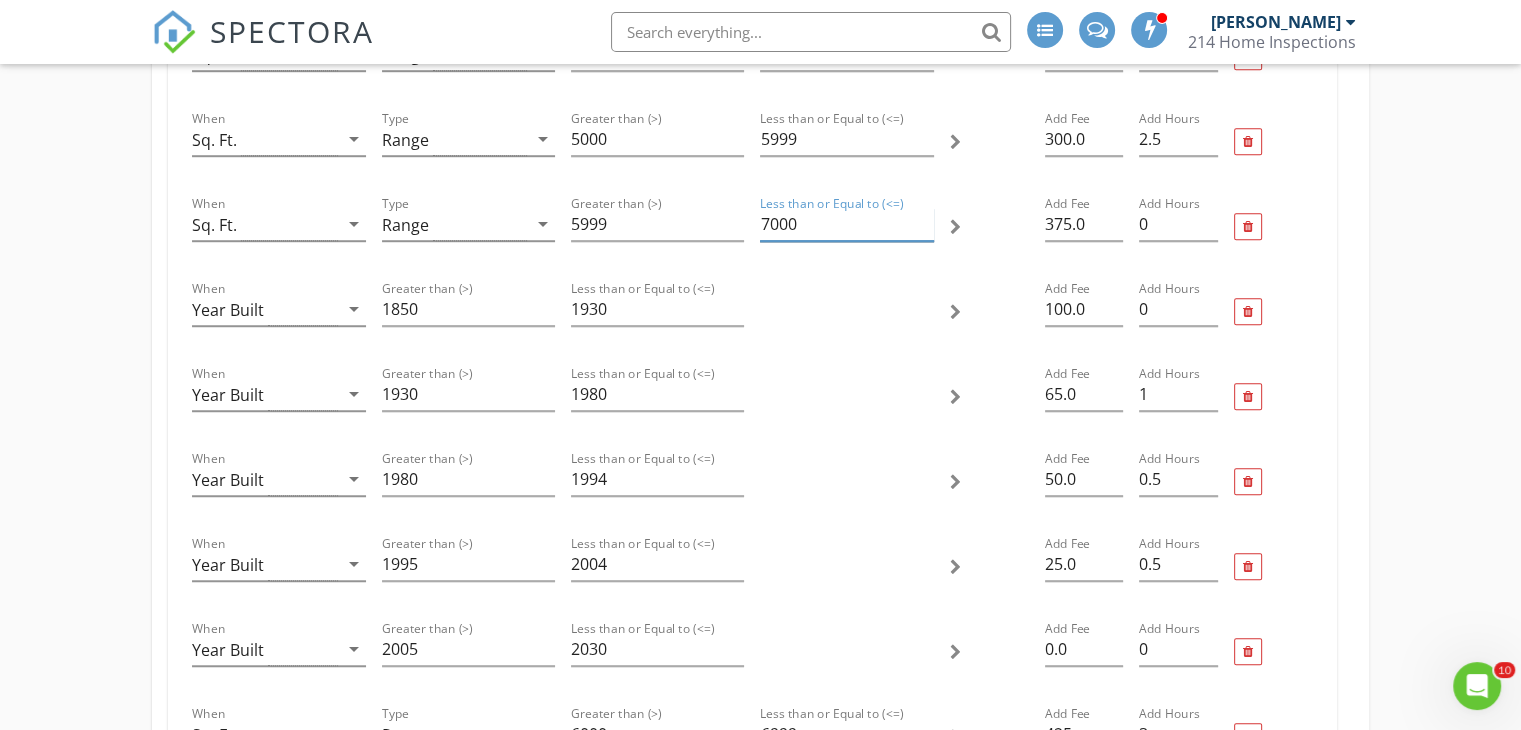 click on "7000" at bounding box center [846, 224] 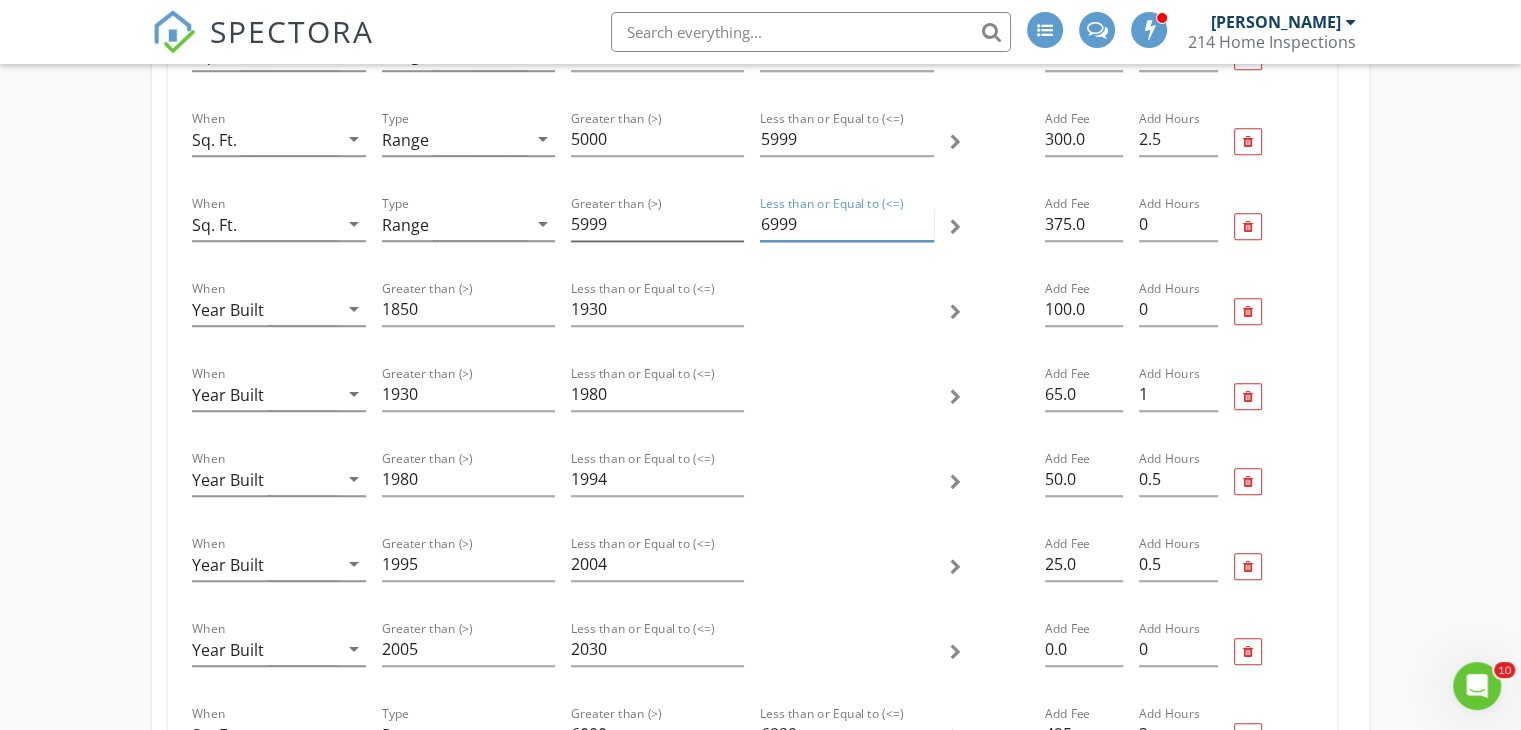 type on "6999" 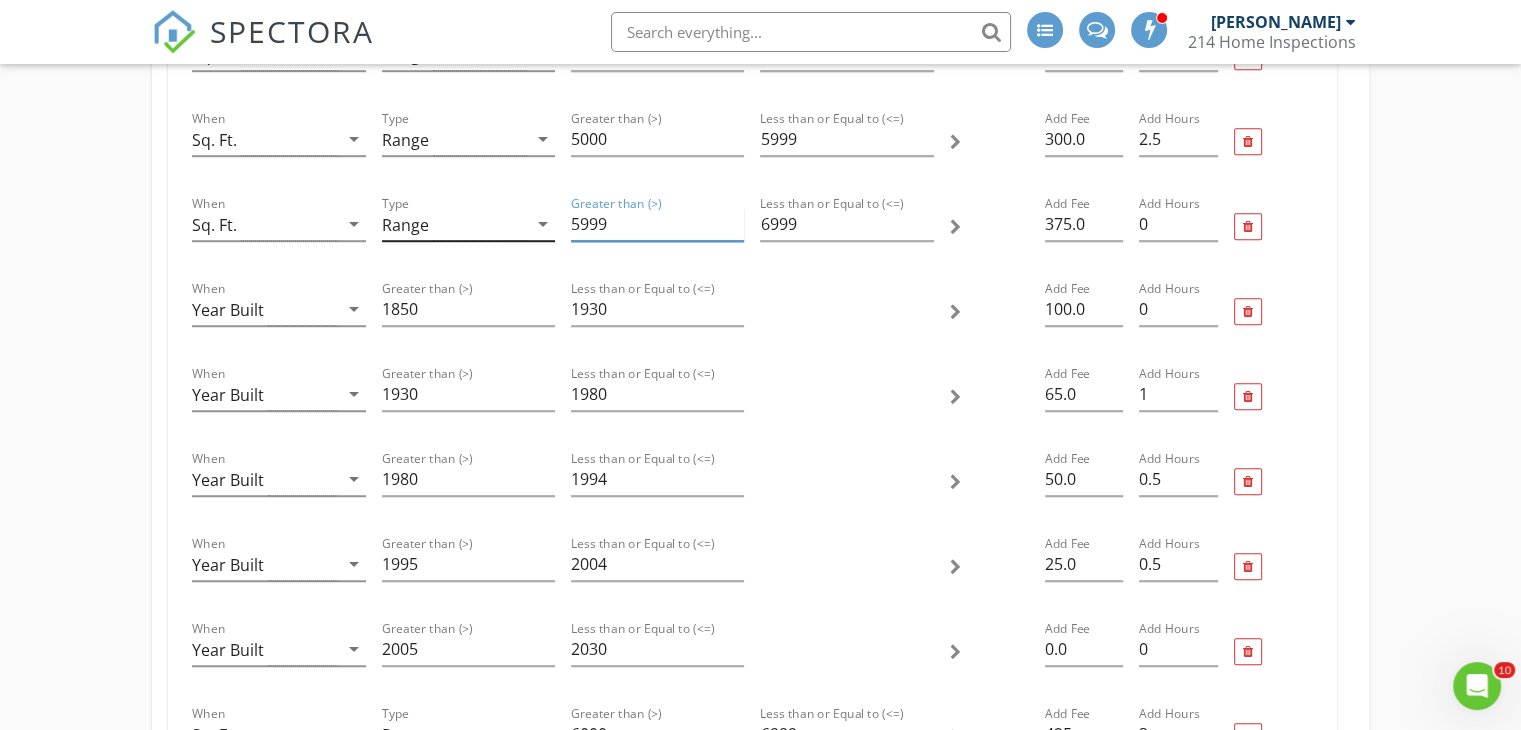 drag, startPoint x: 611, startPoint y: 225, endPoint x: 536, endPoint y: 213, distance: 75.95393 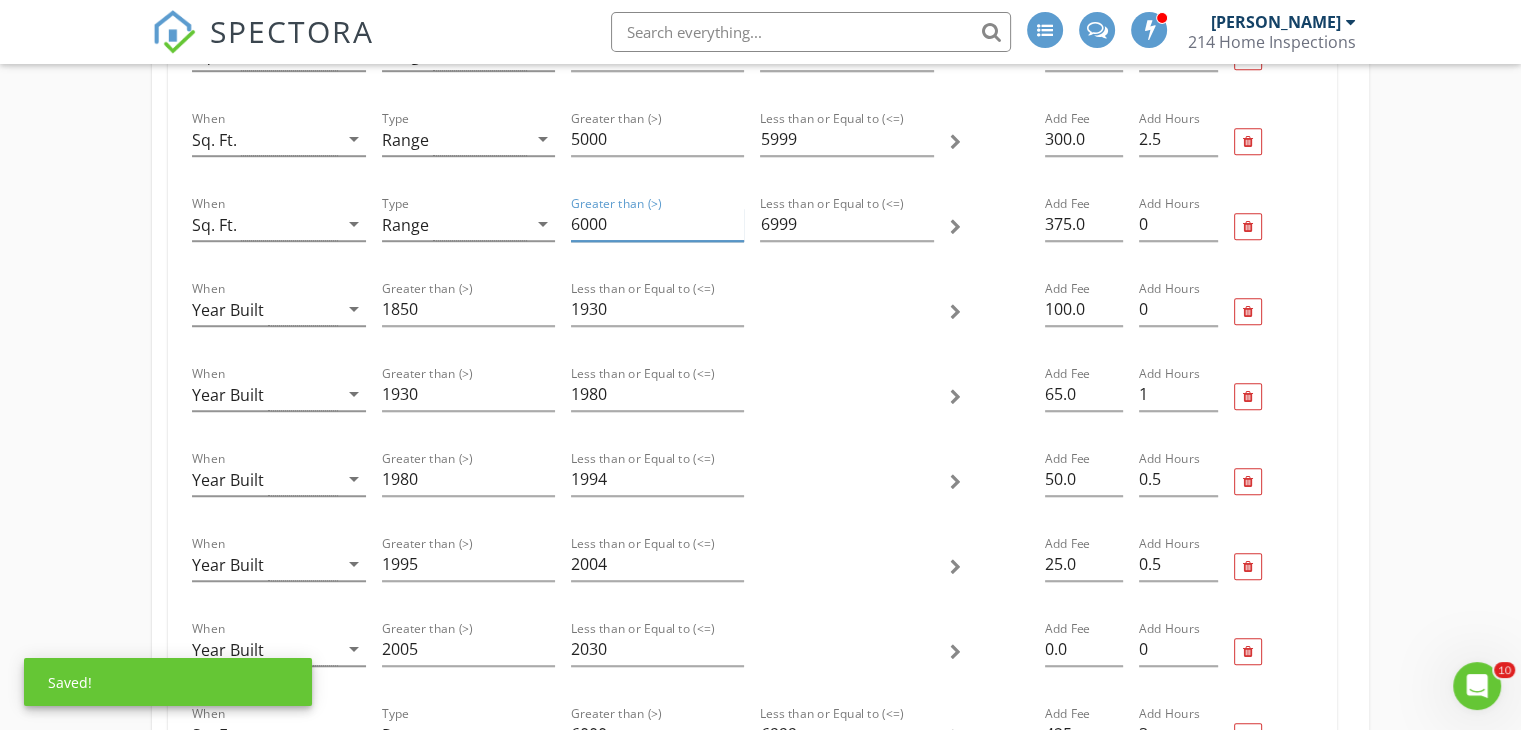type on "6000" 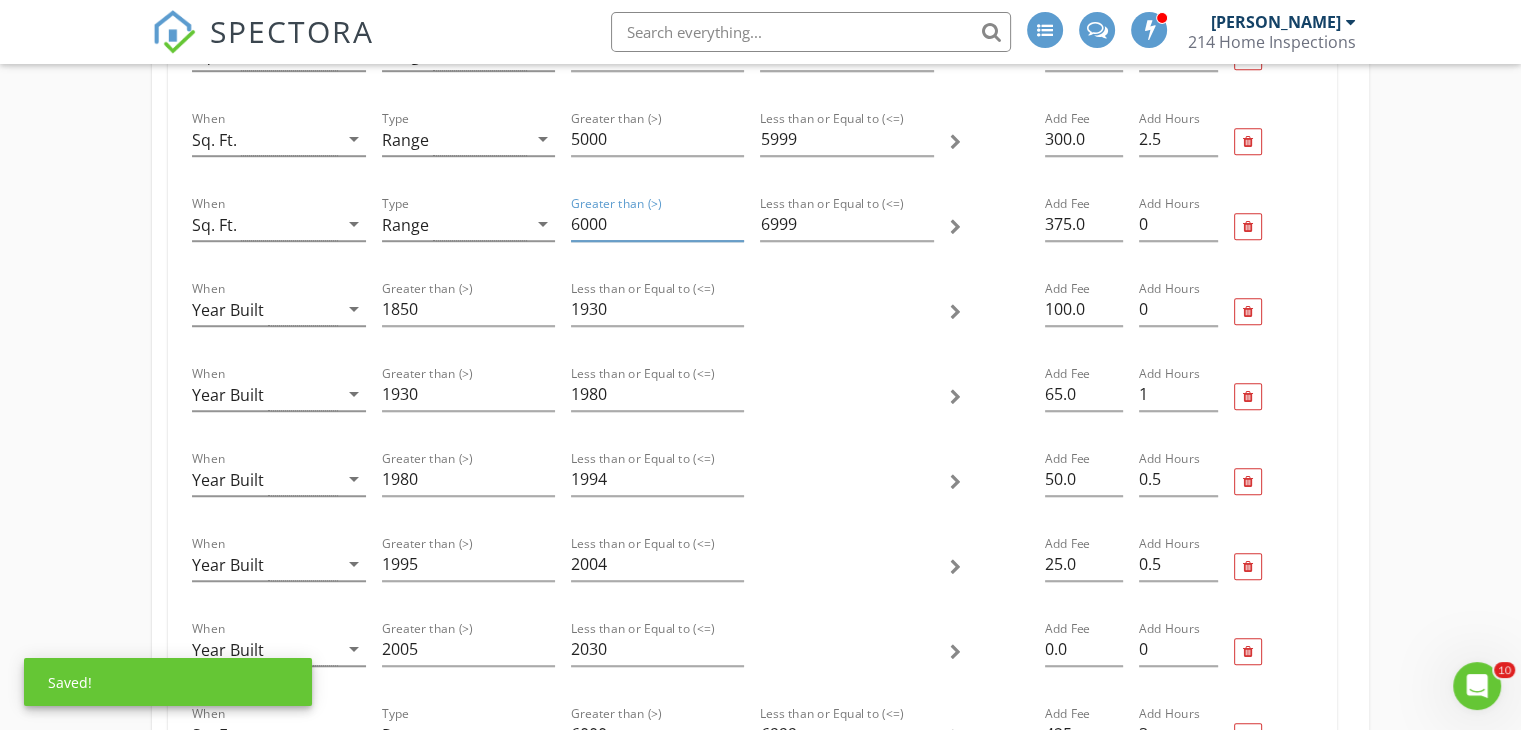 click at bounding box center [989, 481] 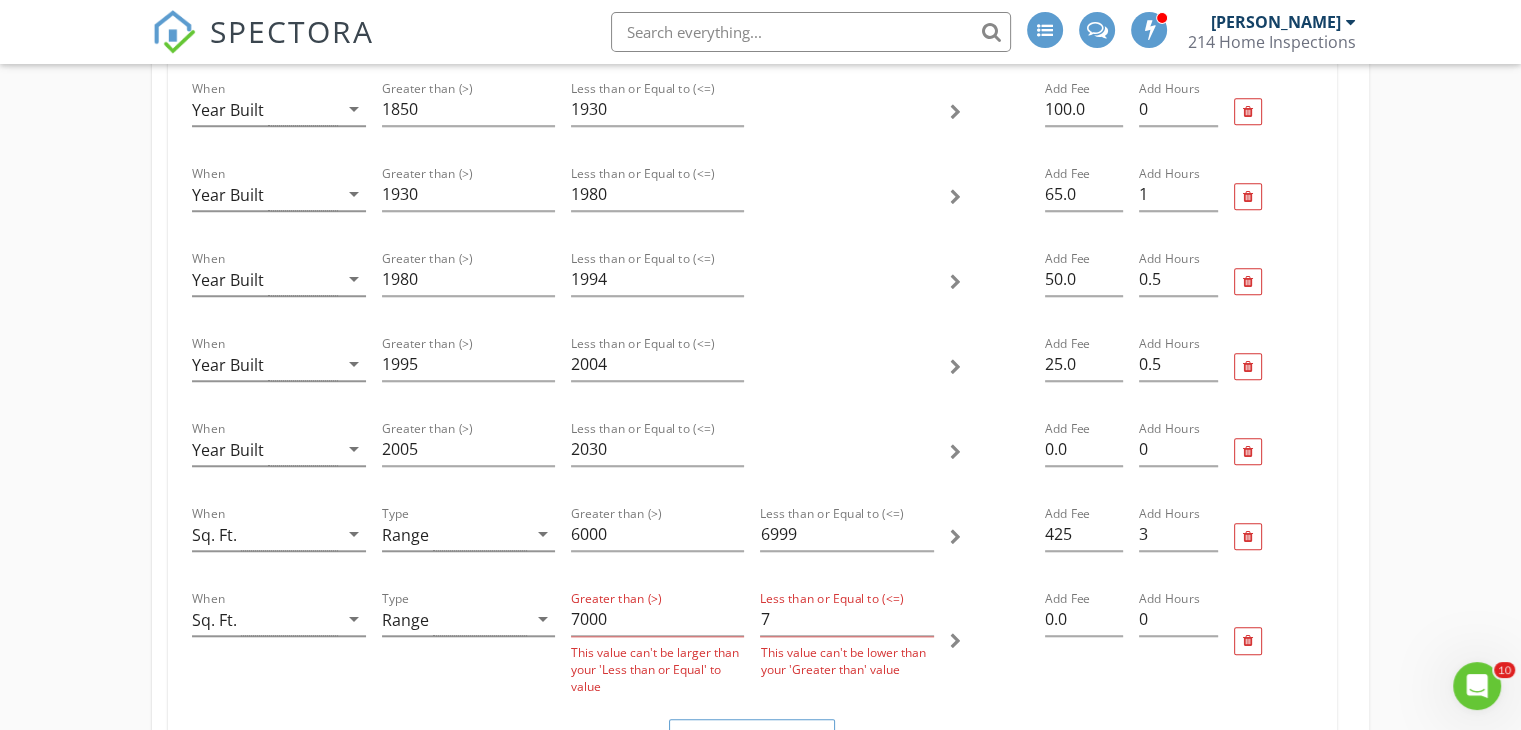 scroll, scrollTop: 1680, scrollLeft: 0, axis: vertical 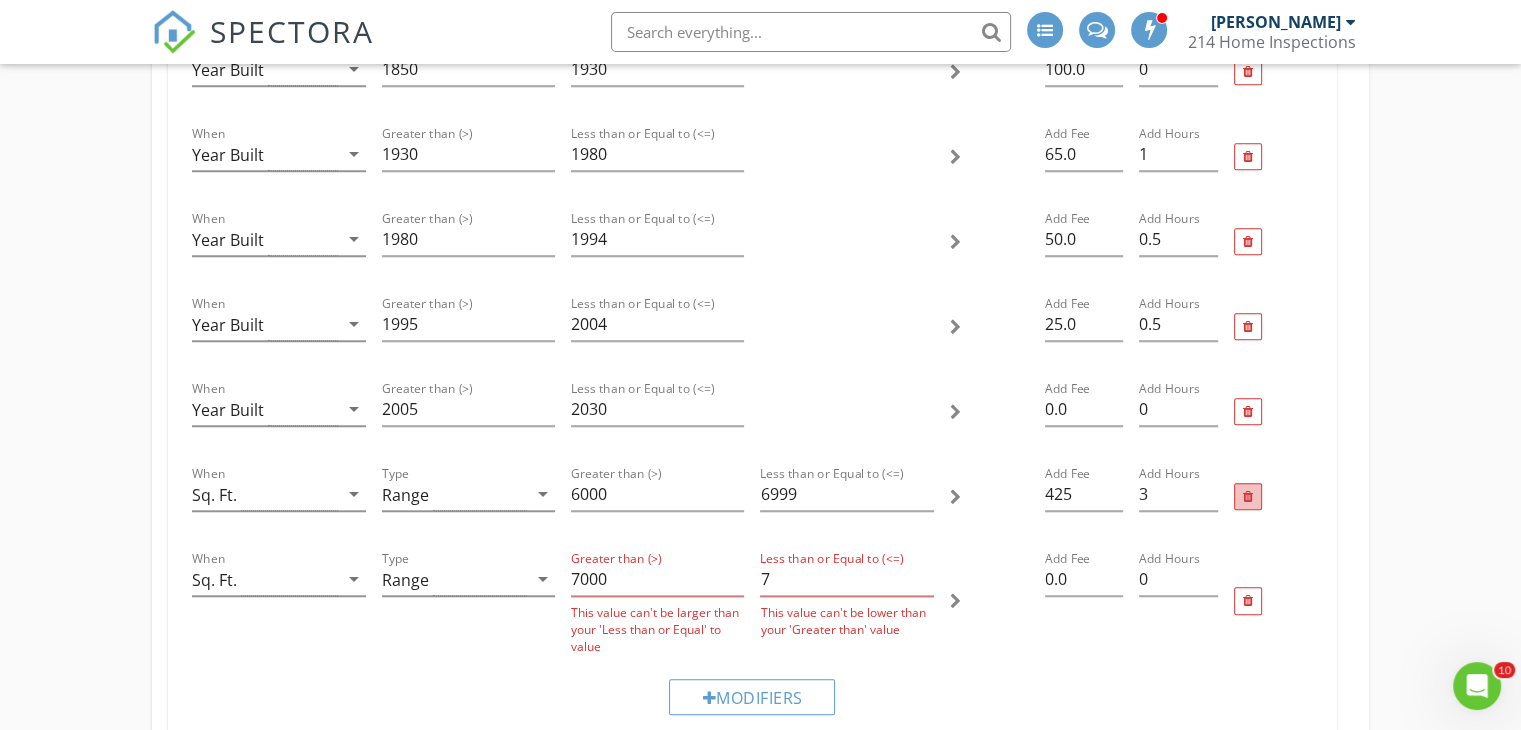 click at bounding box center [1248, 497] 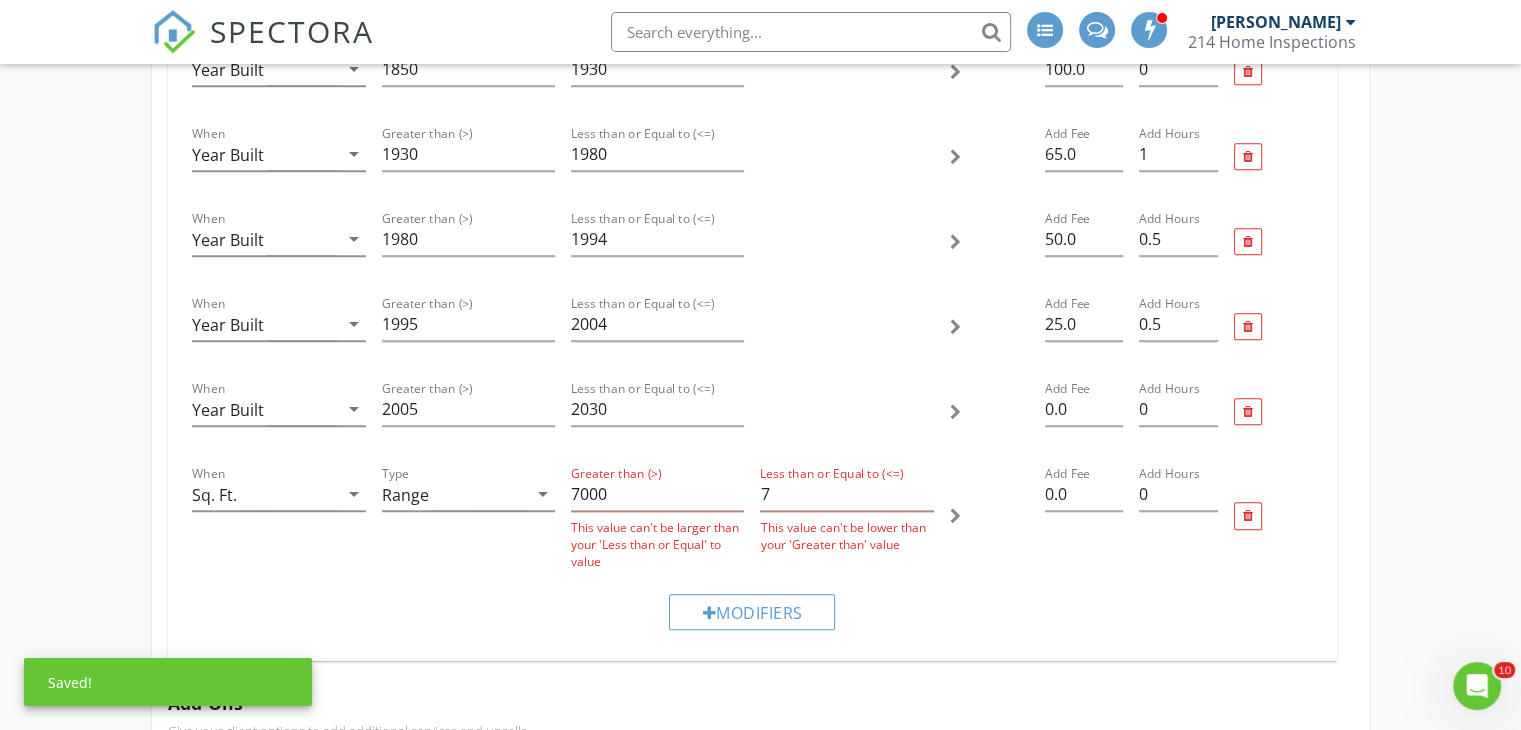 click at bounding box center (989, 516) 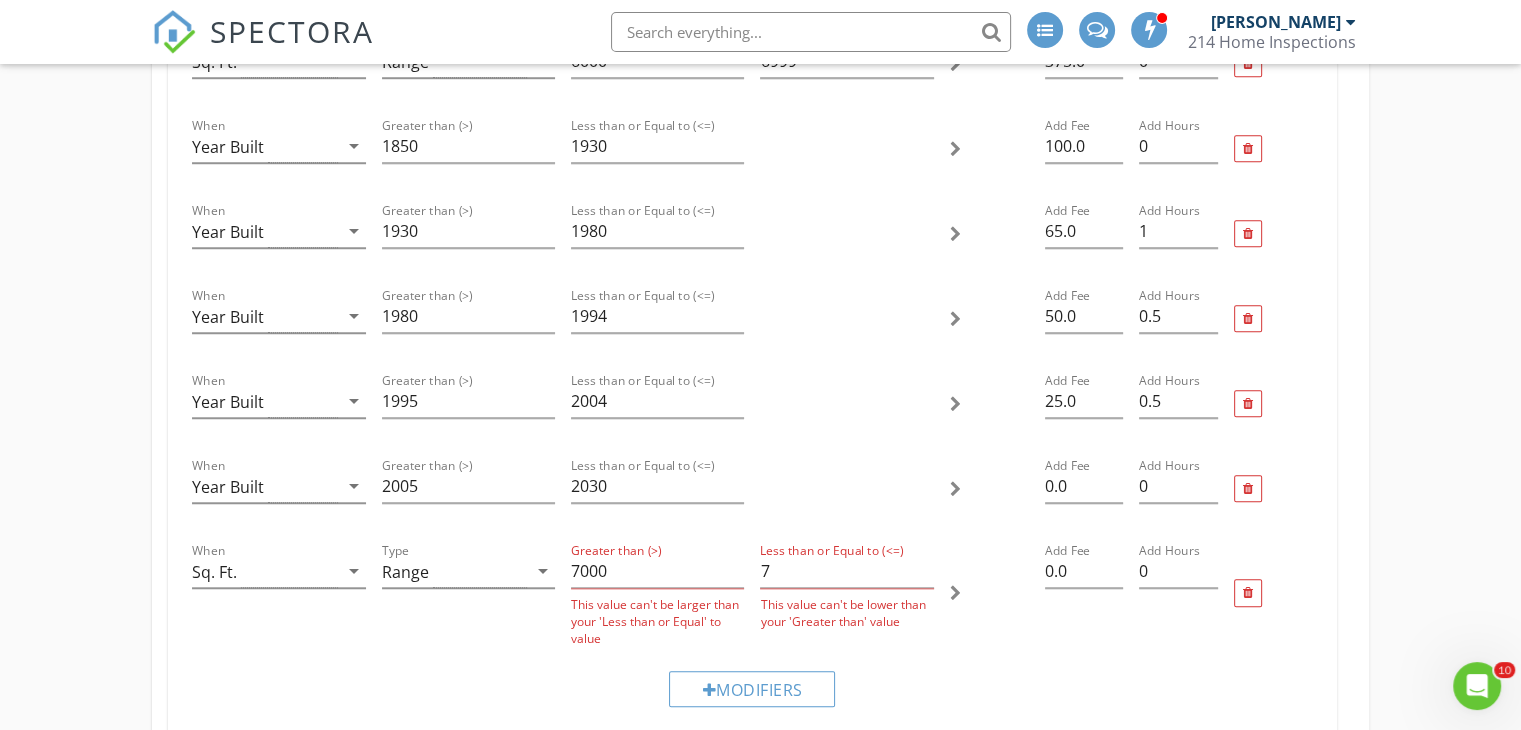 scroll, scrollTop: 1640, scrollLeft: 0, axis: vertical 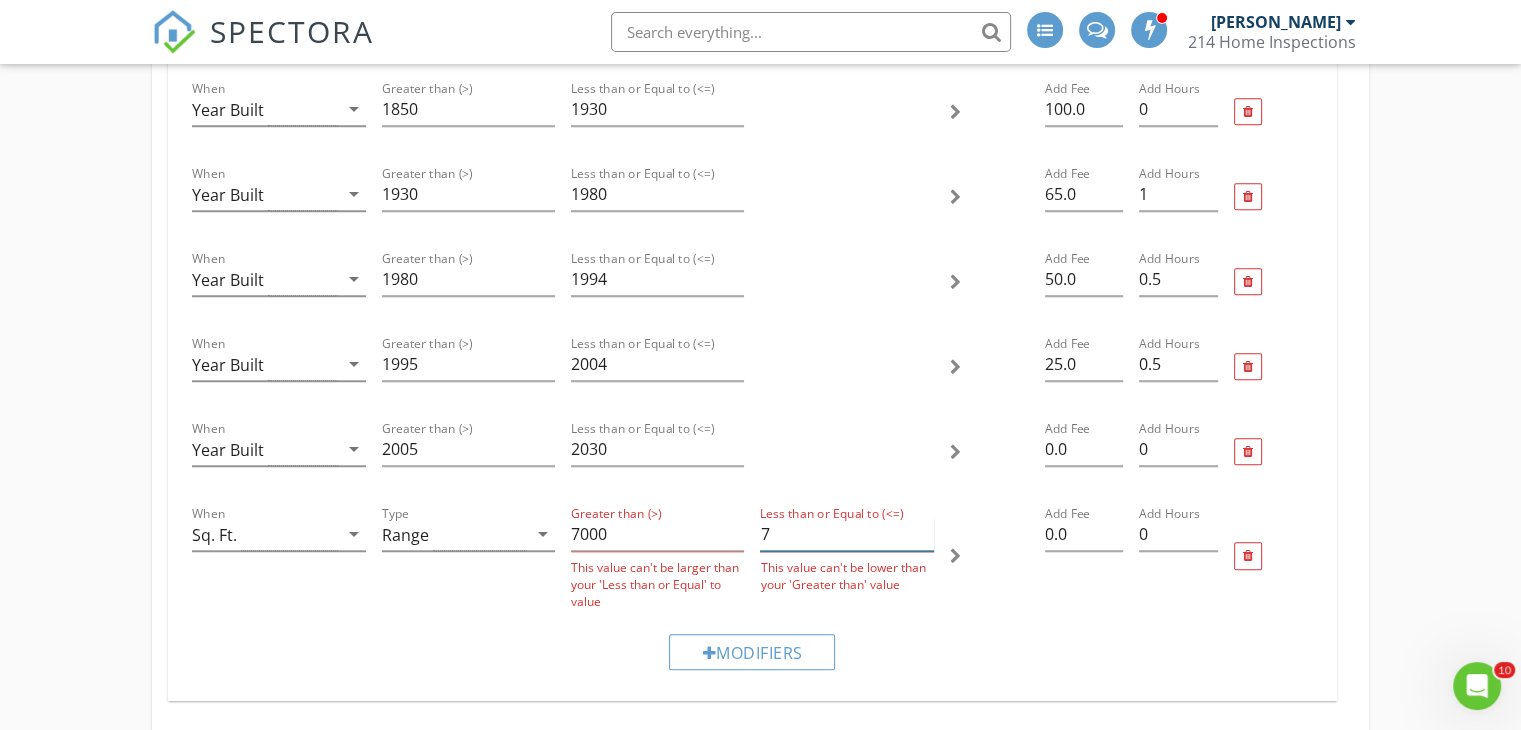 click on "7" at bounding box center (846, 534) 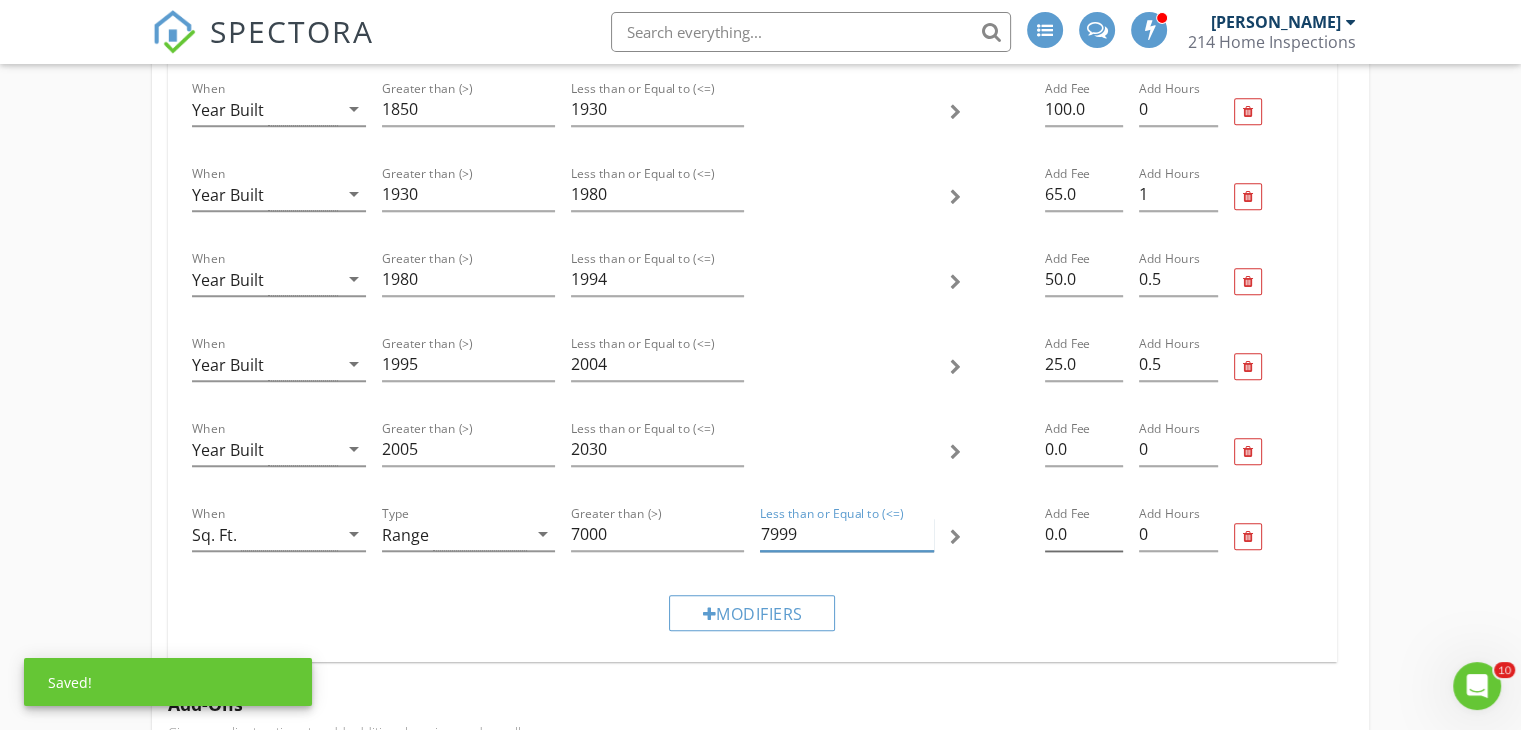 type on "7999" 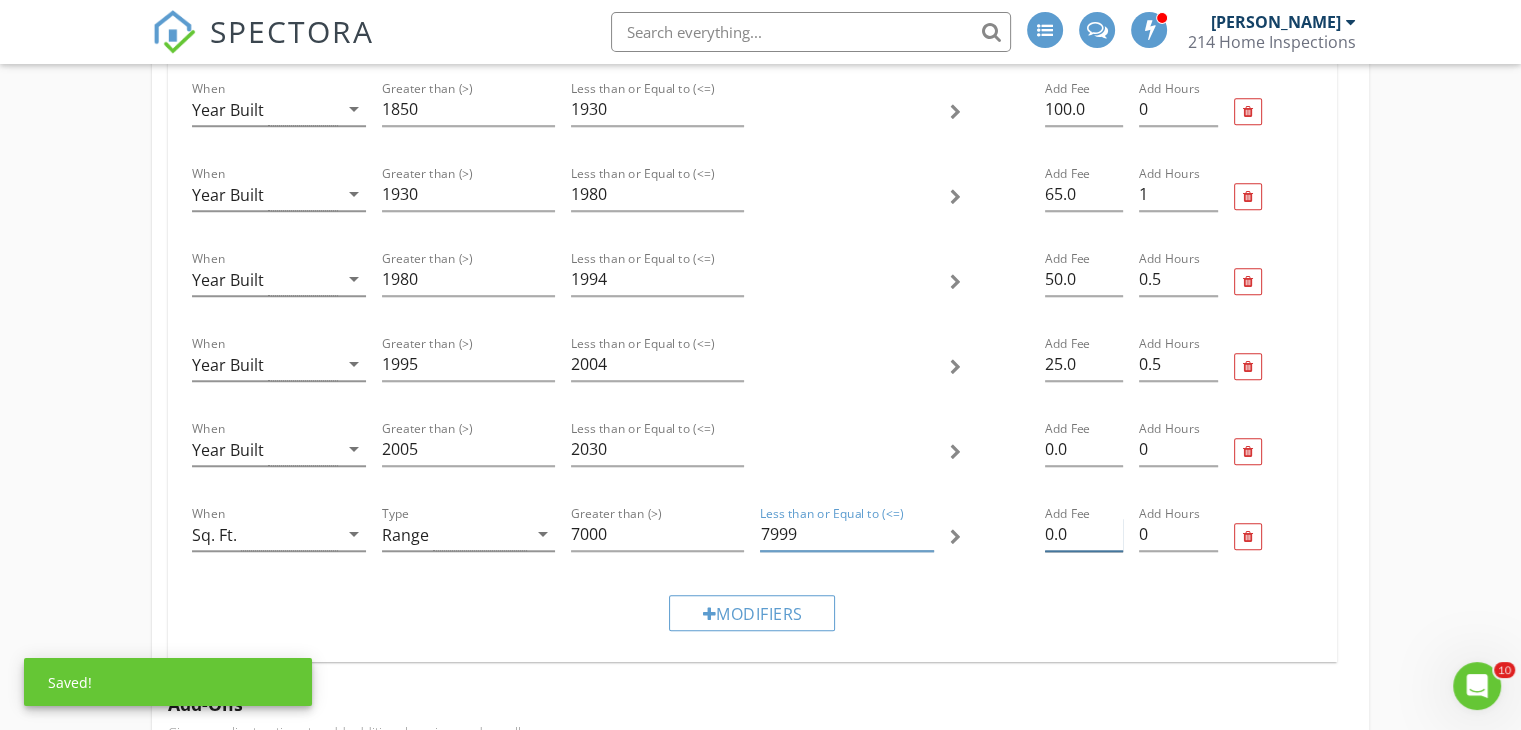 click on "0.0" at bounding box center (1084, 534) 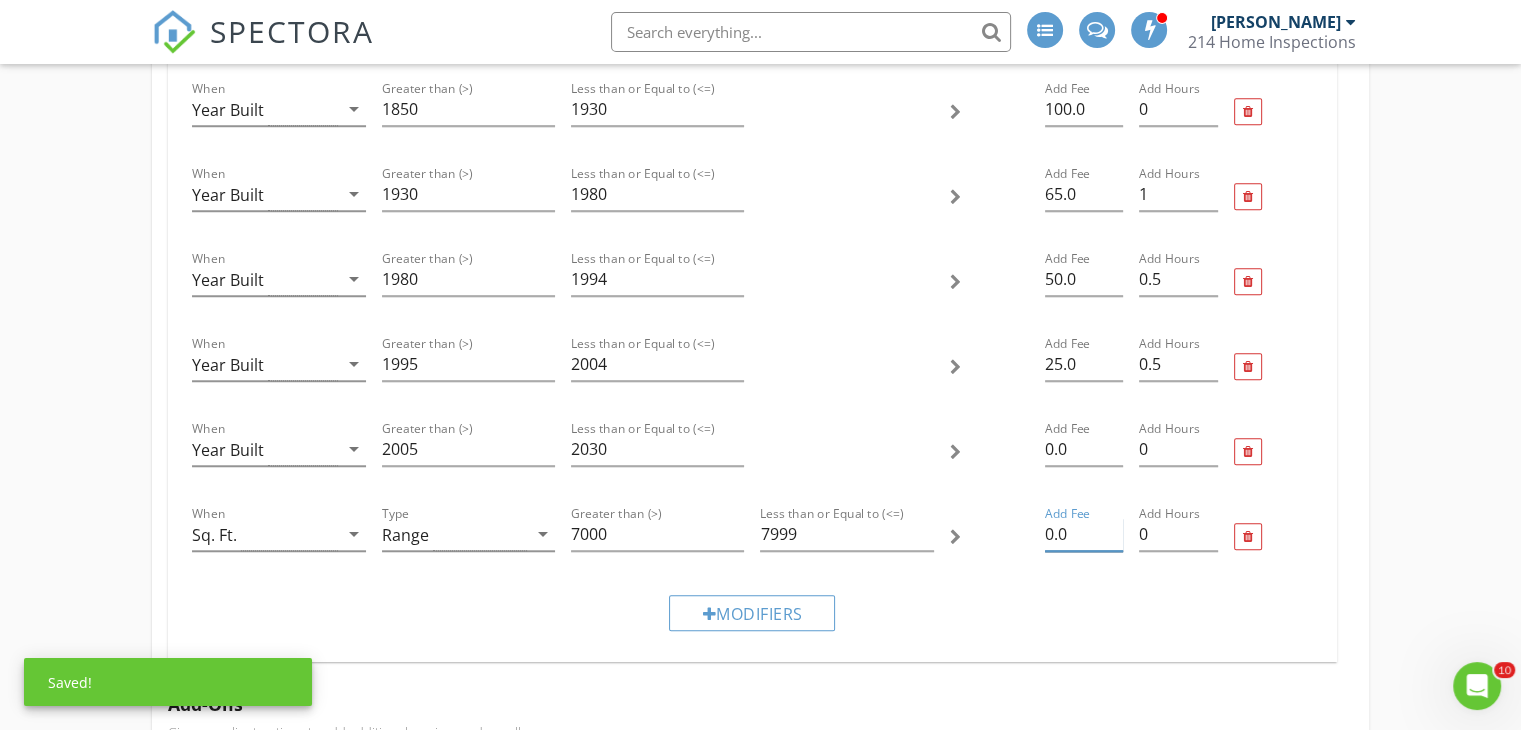 click on "0.0" at bounding box center [1084, 534] 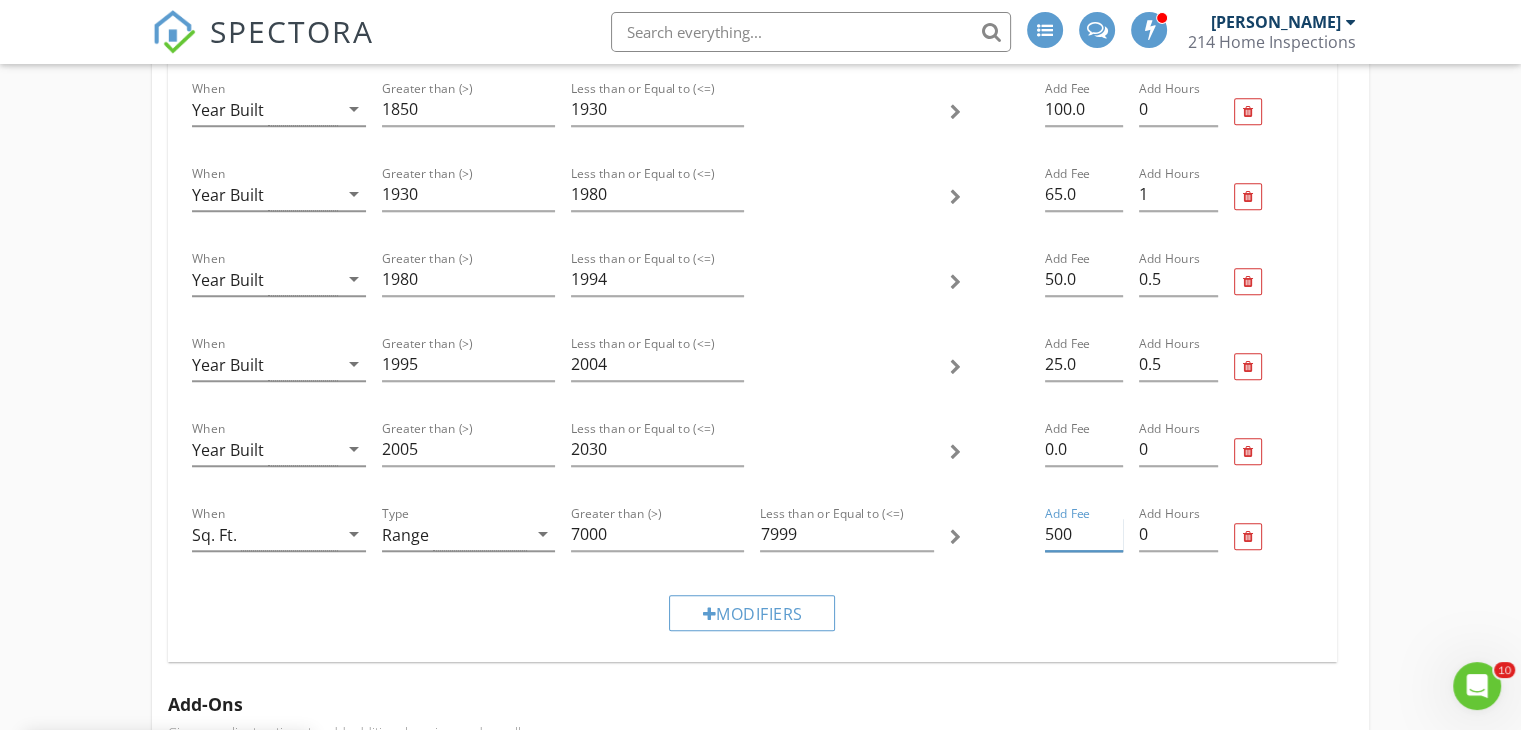 type on "500" 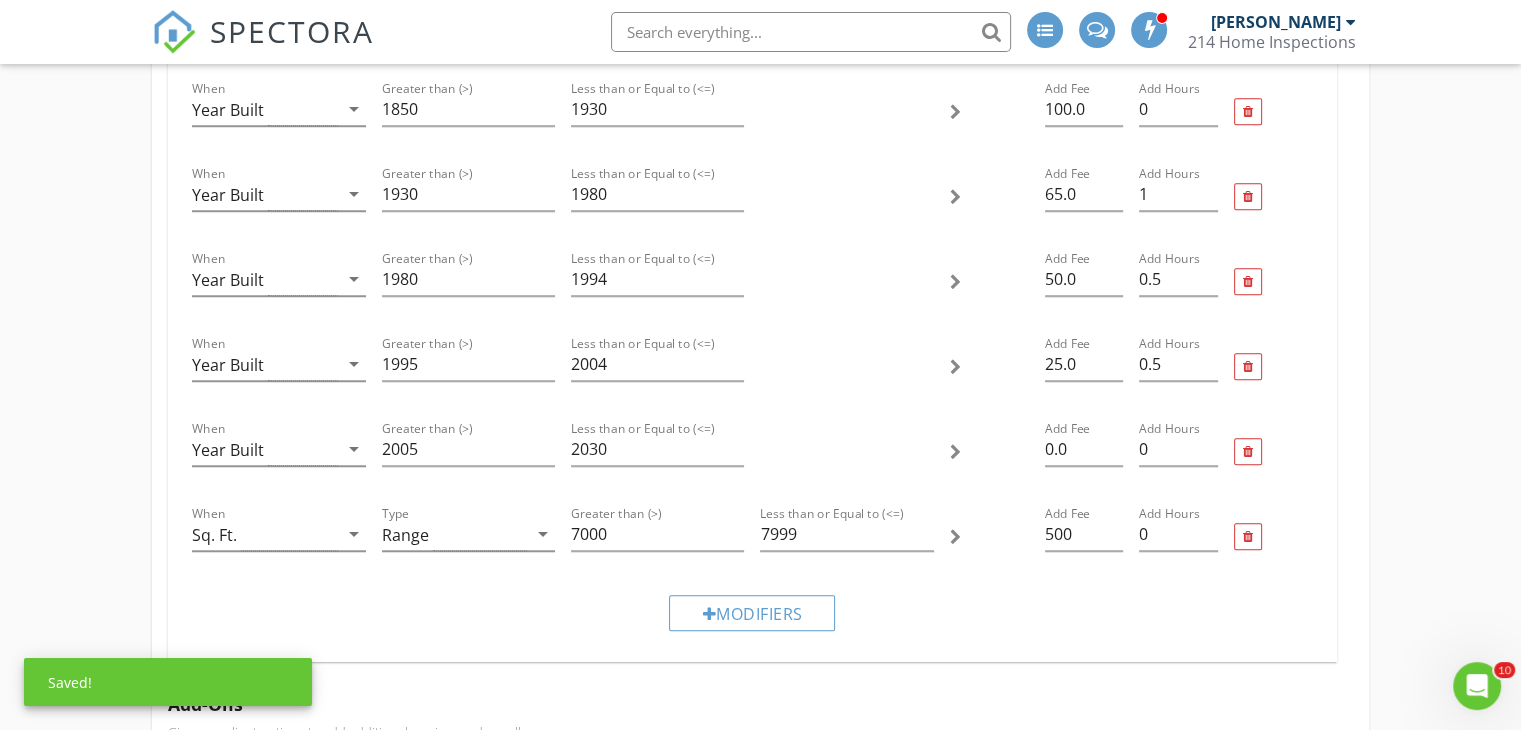 click on "Add Fee 500" at bounding box center [1084, 536] 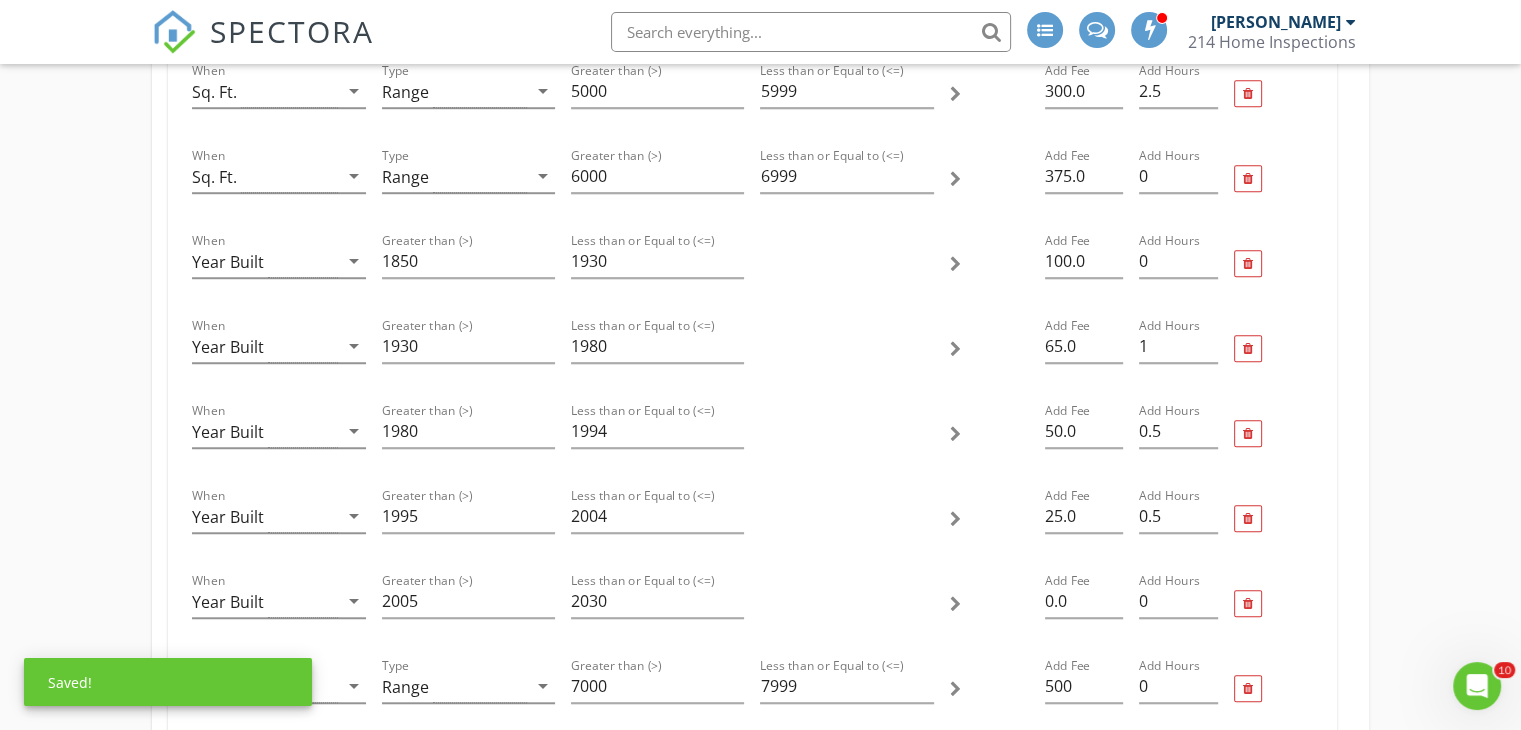 scroll, scrollTop: 1480, scrollLeft: 0, axis: vertical 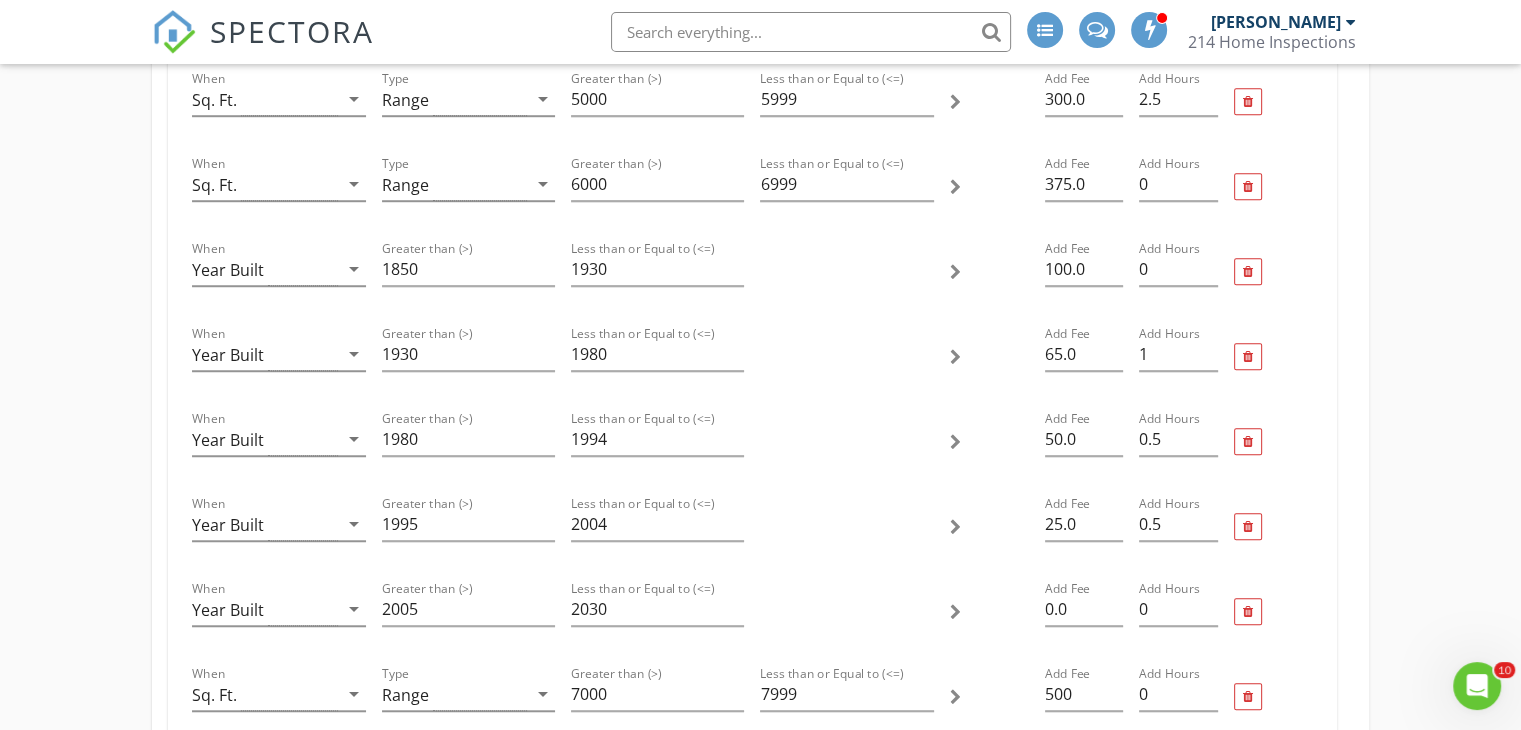 click on "When Miles away from company address arrow_drop_down   Type Range arrow_drop_down   Greater than (>) 50   Less than or Equal to (<=) 100       Add Fee 50.0   Add Hours 0   When Miles away from company address arrow_drop_down   Type Range arrow_drop_down   Greater than (>) 100   Less than or Equal to (<=) 200       Add Fee 75.0   Add Hours 0   When Sq. Ft. arrow_drop_down   Type Range arrow_drop_down   Greater than (>) 0   Less than or Equal to (<=) 500       Add Fee 0.0   Add Hours 0   When Sq. Ft. arrow_drop_down   Type Range arrow_drop_down   Greater than (>) 1   Less than or Equal to (<=) 1900       Add Fee 0.0   Add Hours 0   When Sq. Ft. arrow_drop_down   Type Range arrow_drop_down   Greater than (>) 1900   Less than or Equal to (<=) 2900       Add Fee 50.0   Add Hours 0.5   When Sq. Ft. arrow_drop_down   Type Range arrow_drop_down   Greater than (>) 2900   Less than or Equal to (<=) 3900       Add Fee 100.0   Add Hours 0.75   When Sq. Ft. arrow_drop_down   Type Range arrow_drop_down   Greater than (>)" at bounding box center (752, 57) 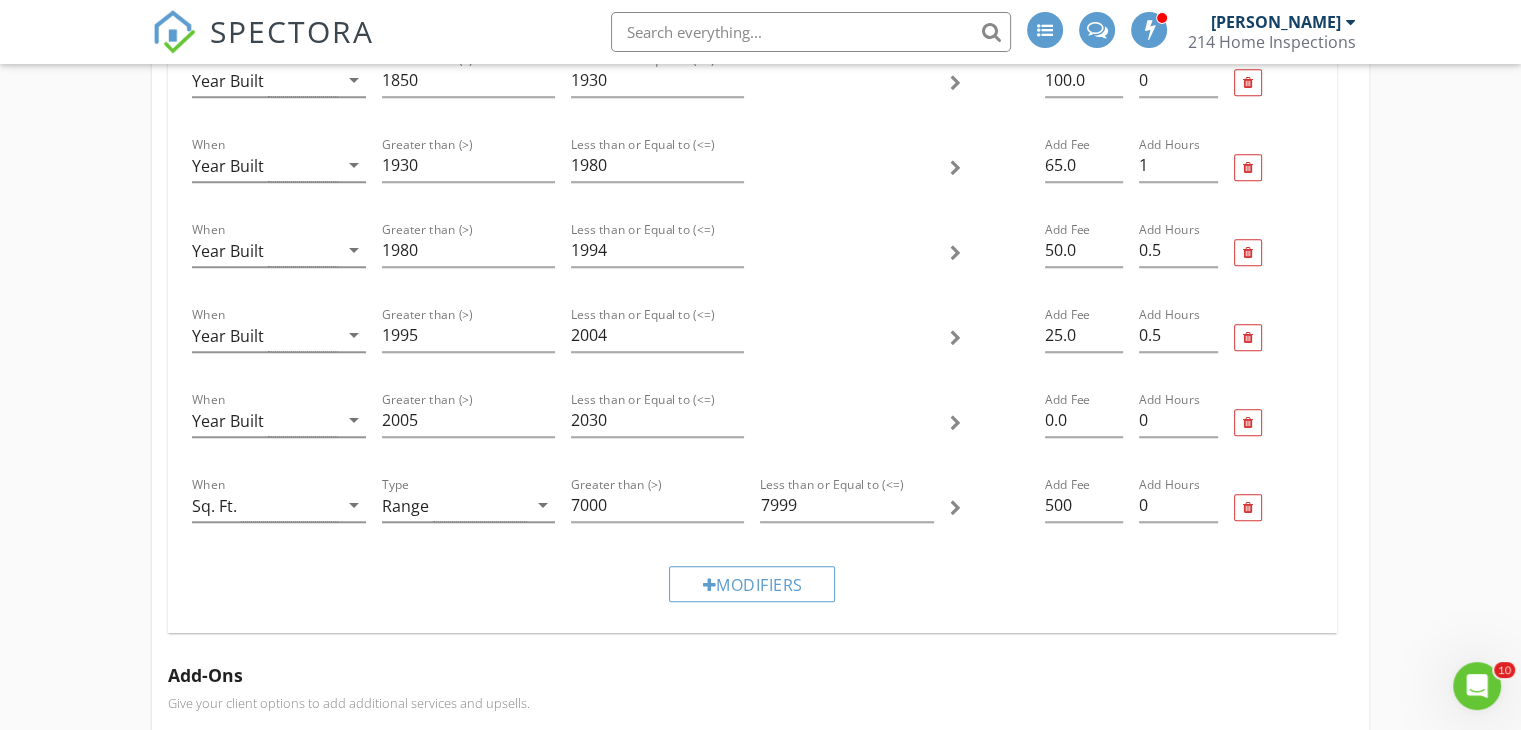 scroll, scrollTop: 1720, scrollLeft: 0, axis: vertical 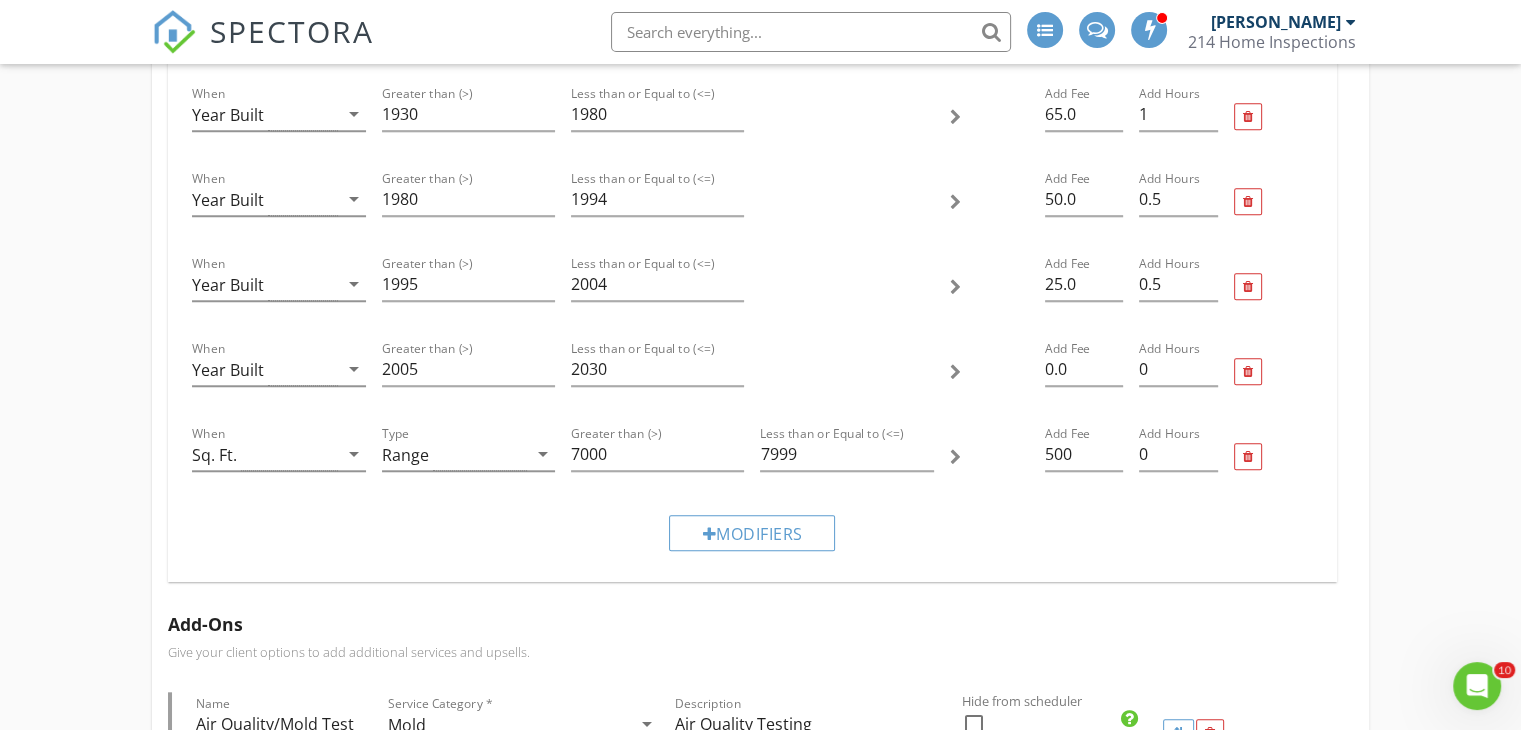 click on "When Miles away from company address arrow_drop_down   Type Range arrow_drop_down   Greater than (>) 50   Less than or Equal to (<=) 100       Add Fee 50.0   Add Hours 0   When Miles away from company address arrow_drop_down   Type Range arrow_drop_down   Greater than (>) 100   Less than or Equal to (<=) 200       Add Fee 75.0   Add Hours 0   When Sq. Ft. arrow_drop_down   Type Range arrow_drop_down   Greater than (>) 0   Less than or Equal to (<=) 500       Add Fee 0.0   Add Hours 0   When Sq. Ft. arrow_drop_down   Type Range arrow_drop_down   Greater than (>) 1   Less than or Equal to (<=) 1900       Add Fee 0.0   Add Hours 0   When Sq. Ft. arrow_drop_down   Type Range arrow_drop_down   Greater than (>) 1900   Less than or Equal to (<=) 2900       Add Fee 50.0   Add Hours 0.5   When Sq. Ft. arrow_drop_down   Type Range arrow_drop_down   Greater than (>) 2900   Less than or Equal to (<=) 3900       Add Fee 100.0   Add Hours 0.75   When Sq. Ft. arrow_drop_down   Type Range arrow_drop_down   Greater than (>)" at bounding box center [752, -183] 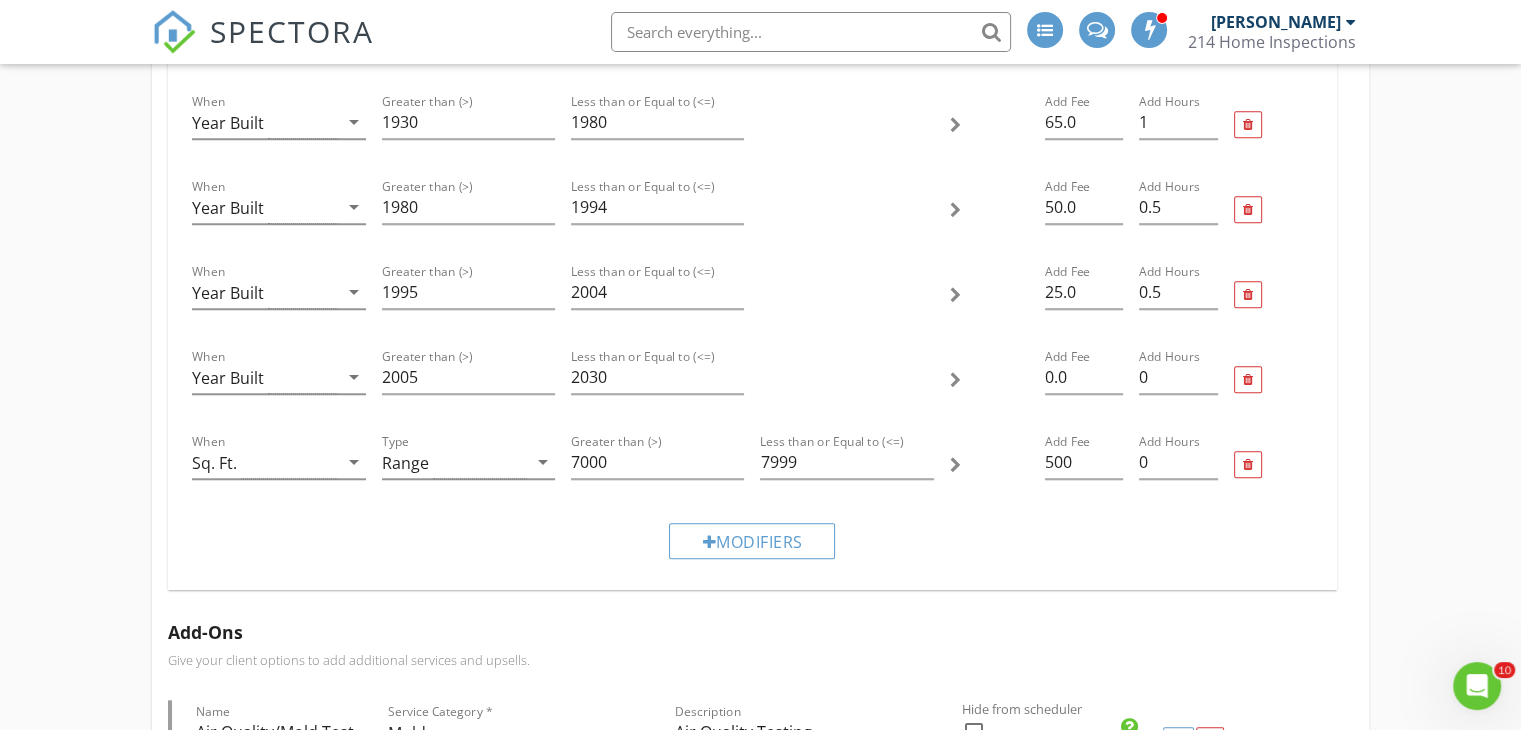 scroll, scrollTop: 1720, scrollLeft: 0, axis: vertical 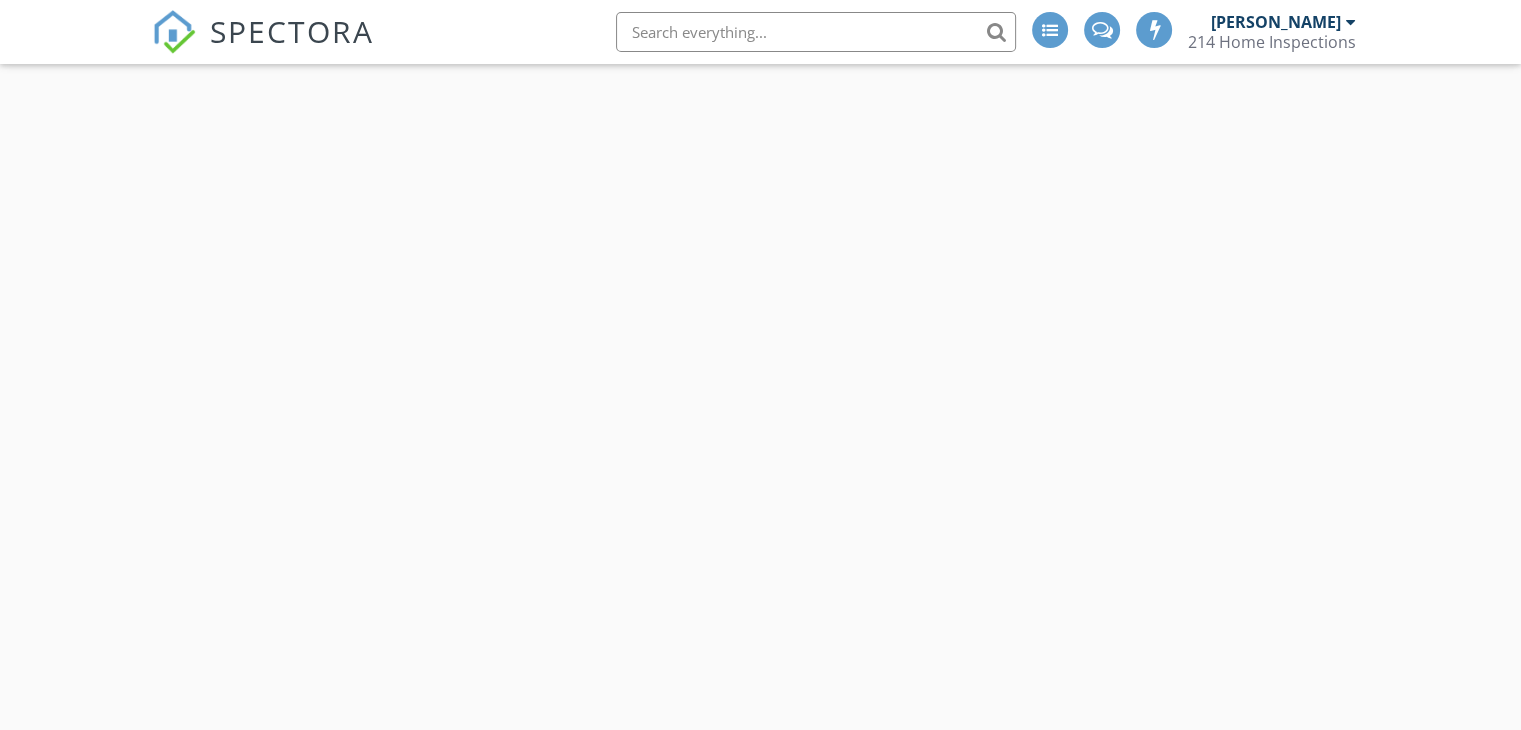 select on "6" 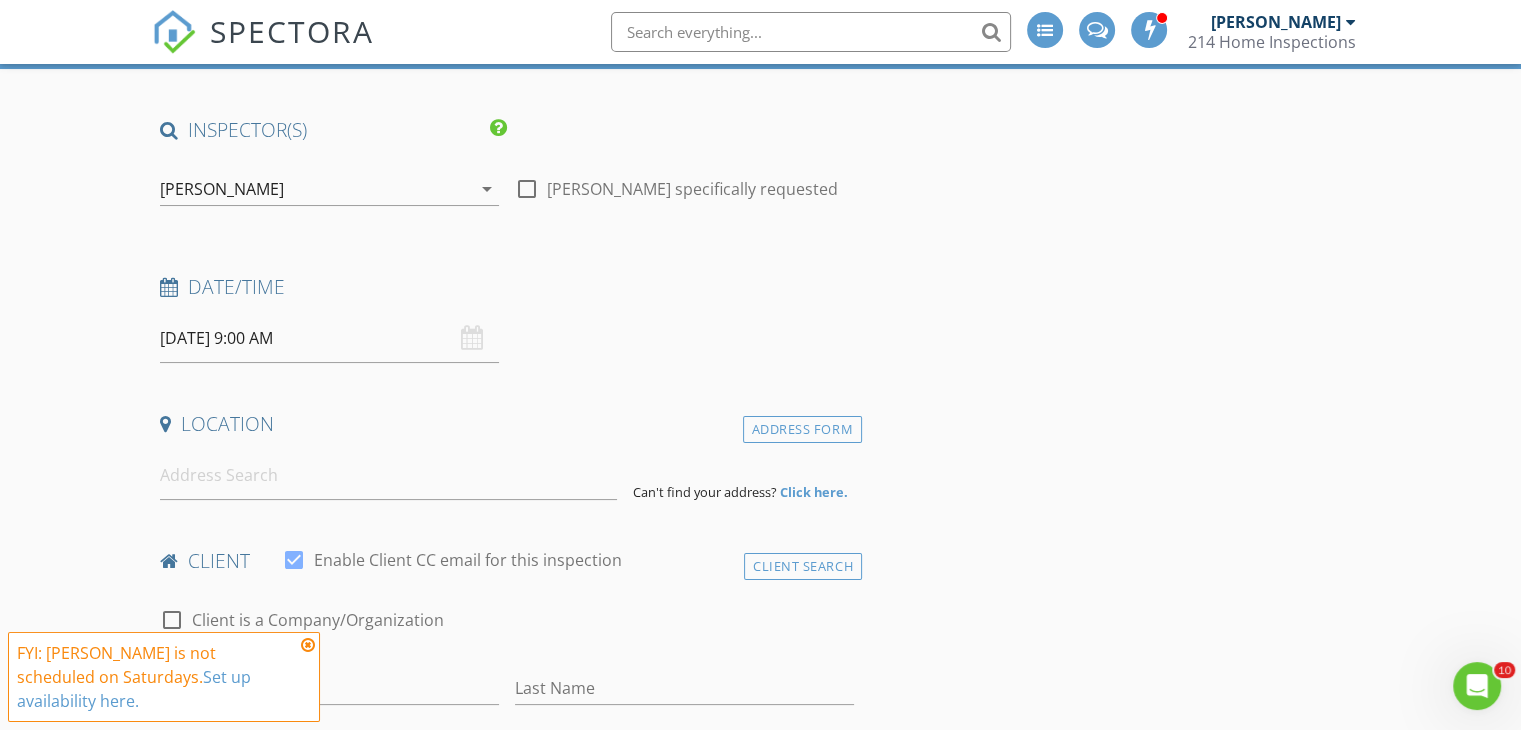 scroll, scrollTop: 0, scrollLeft: 0, axis: both 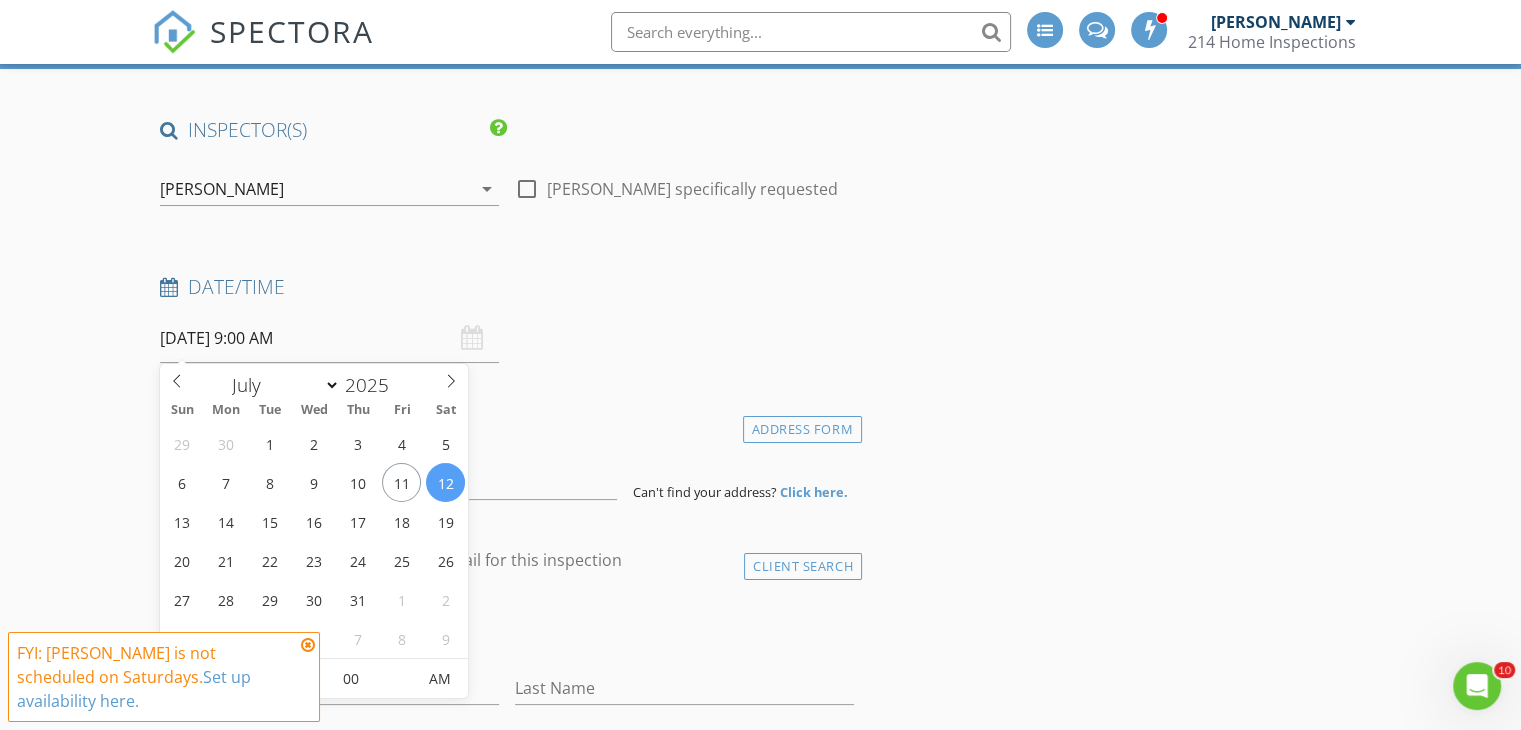 click on "[DATE] 9:00 AM" at bounding box center (329, 338) 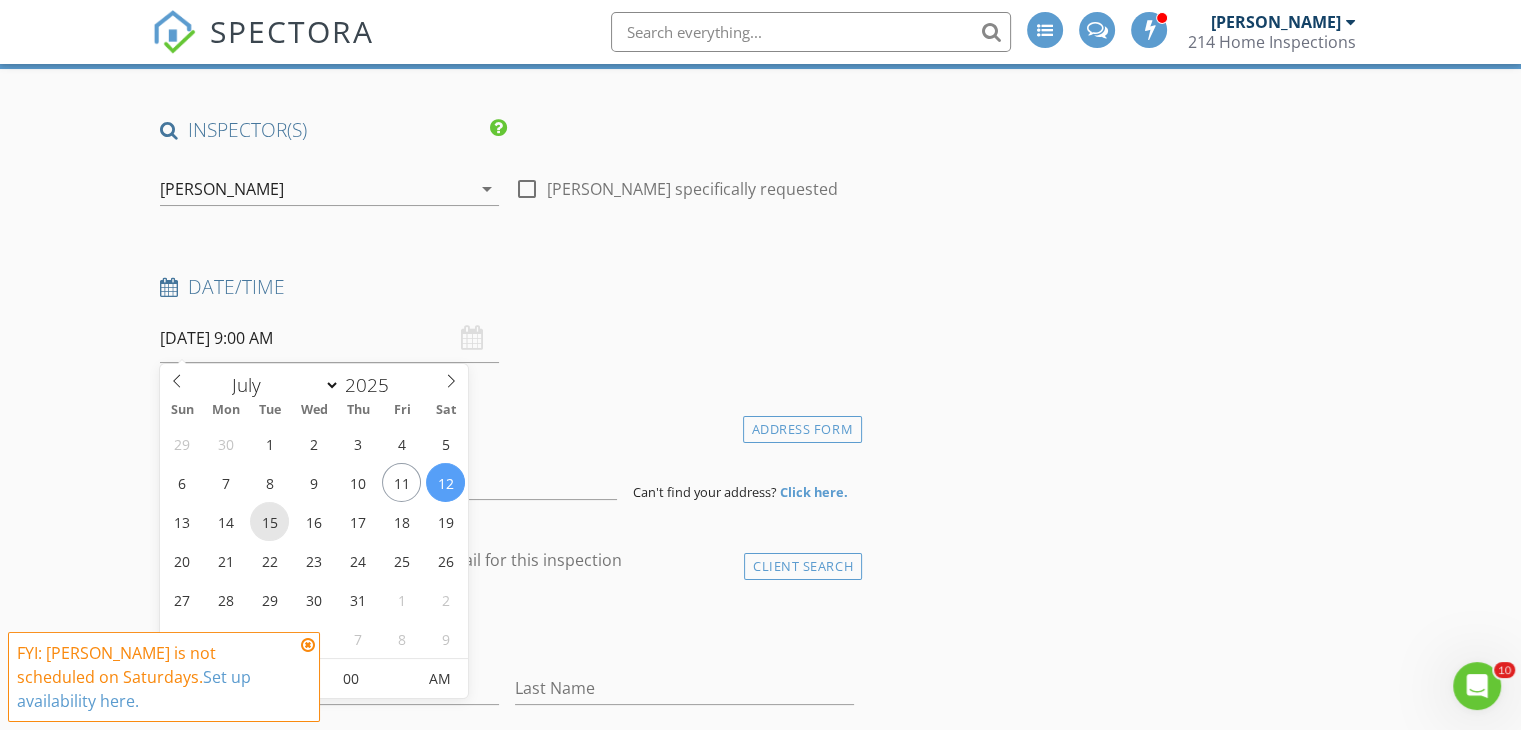 type on "[DATE] 9:00 AM" 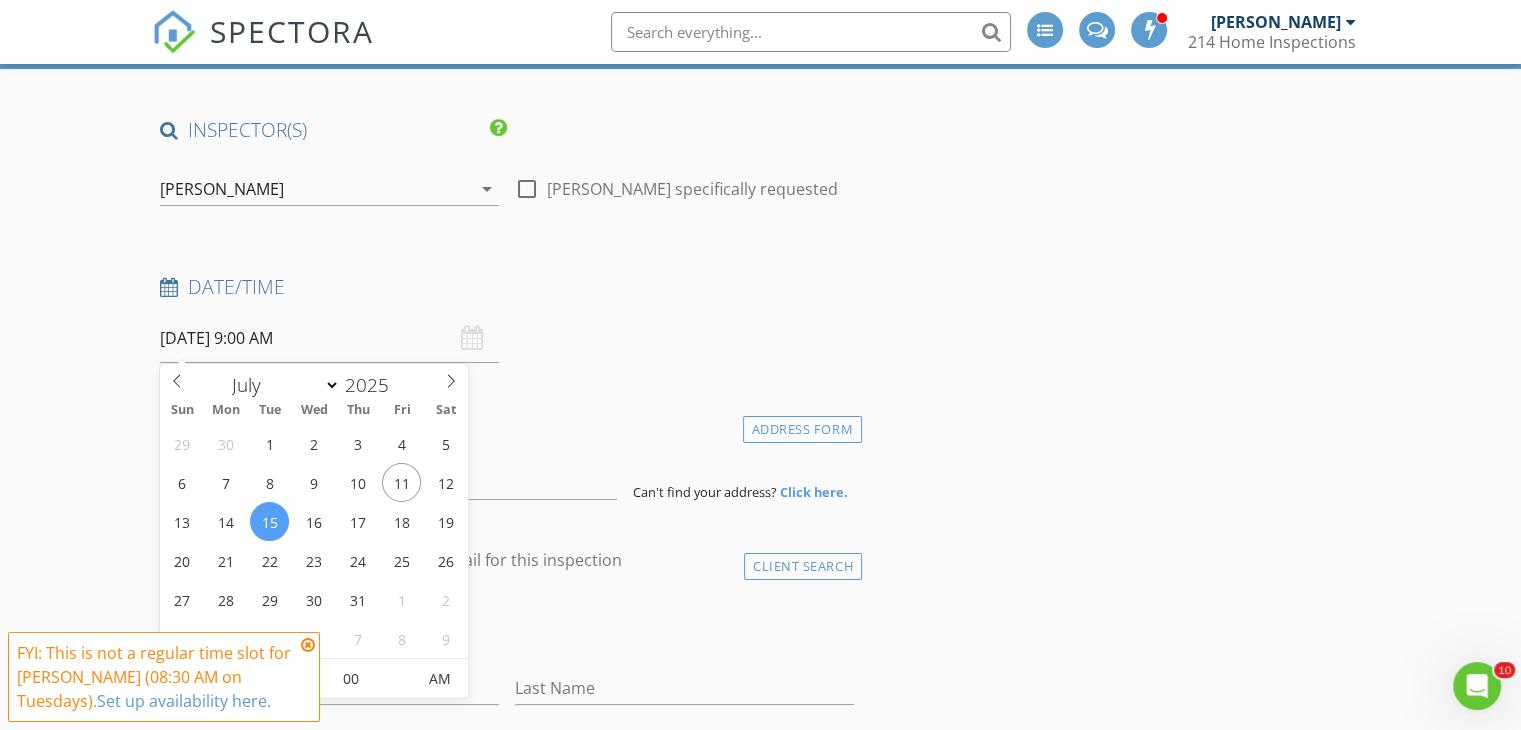 click at bounding box center [308, 645] 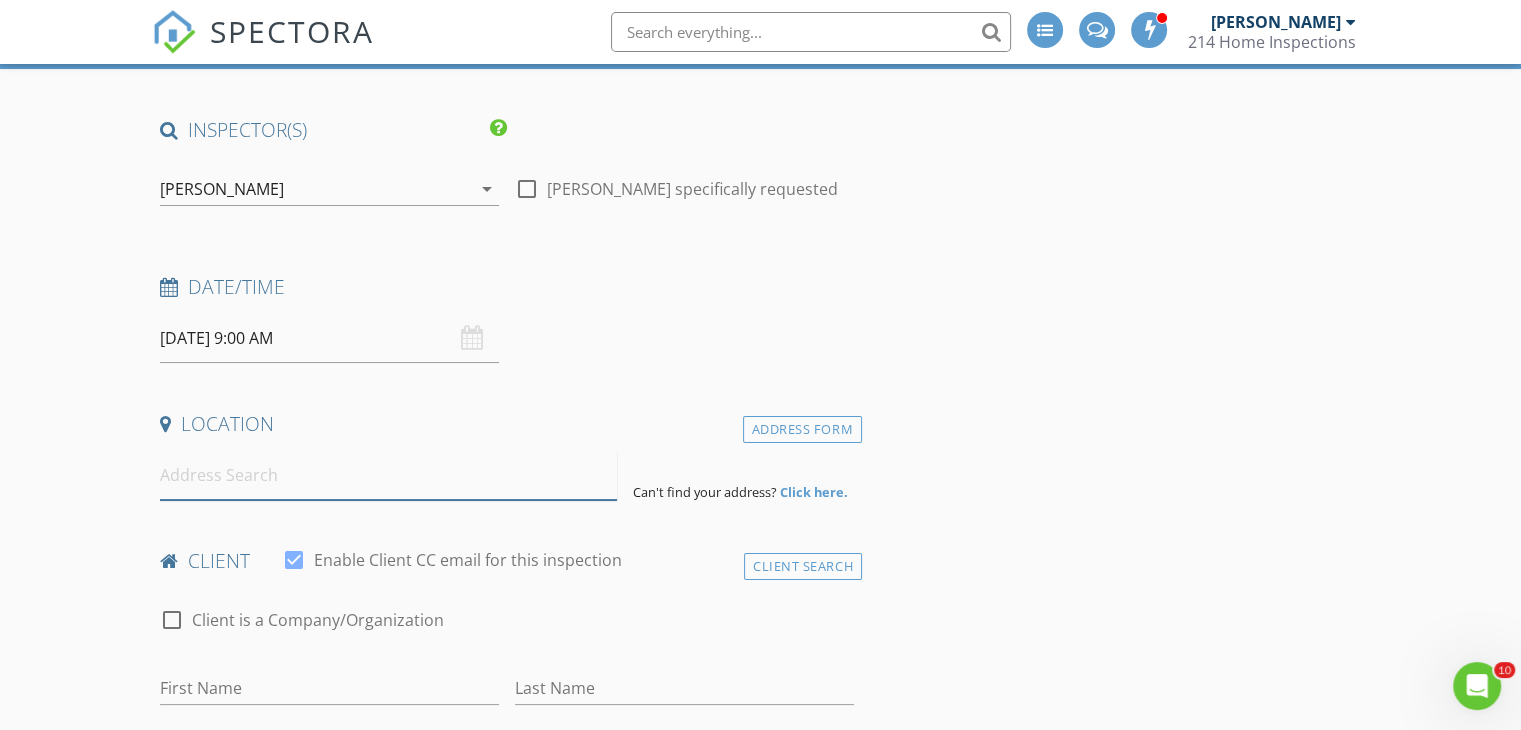 click at bounding box center [388, 475] 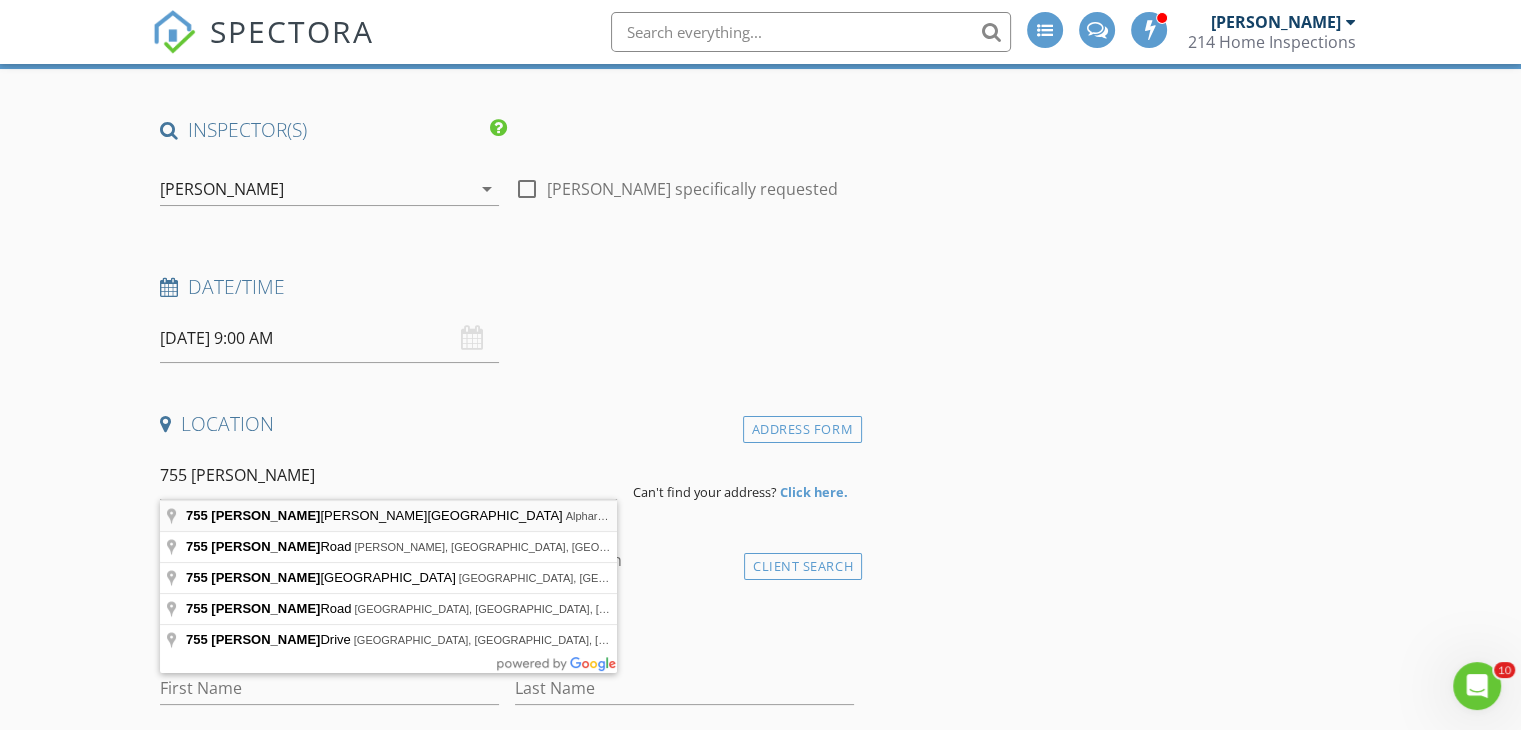 type on "[STREET_ADDRESS][PERSON_NAME]" 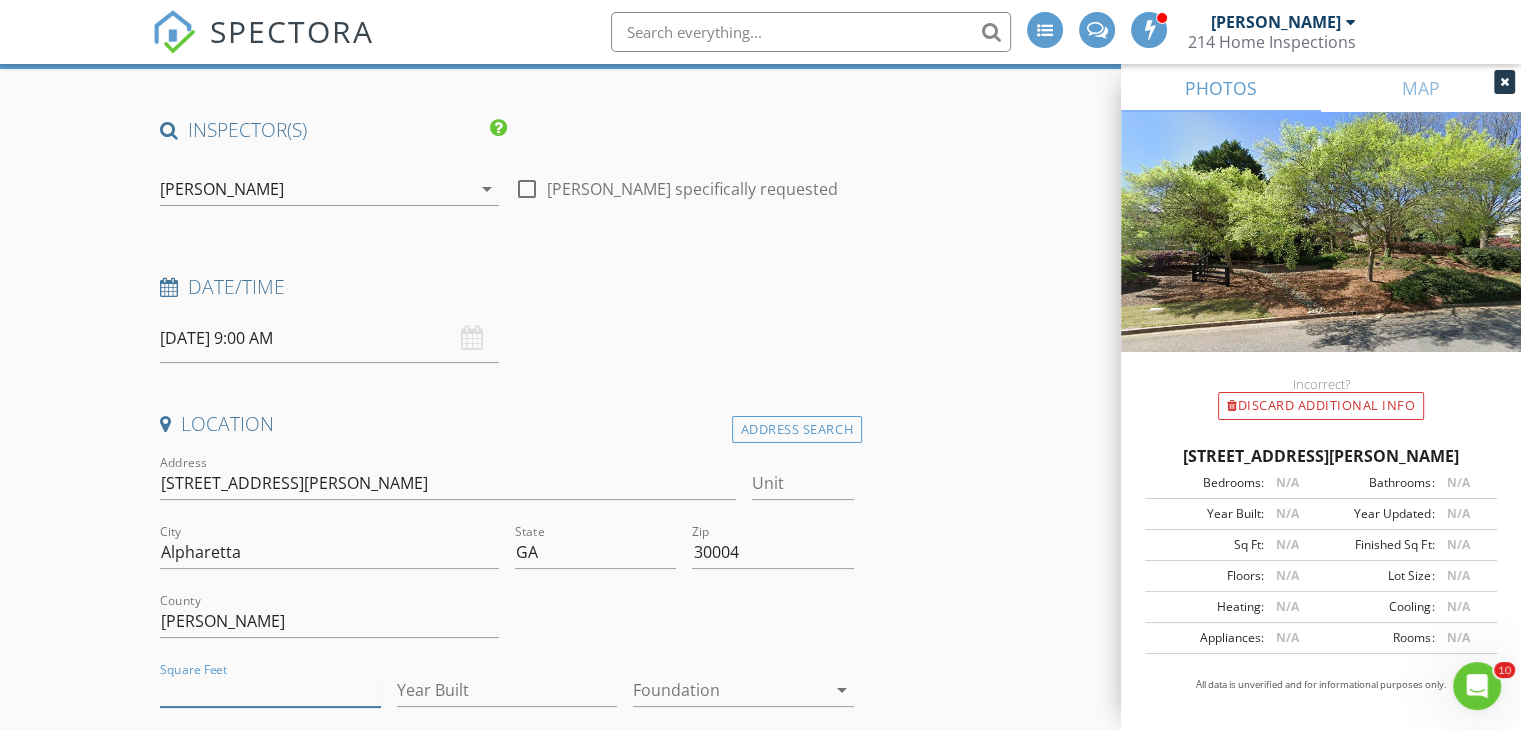 click on "Square Feet" at bounding box center (270, 690) 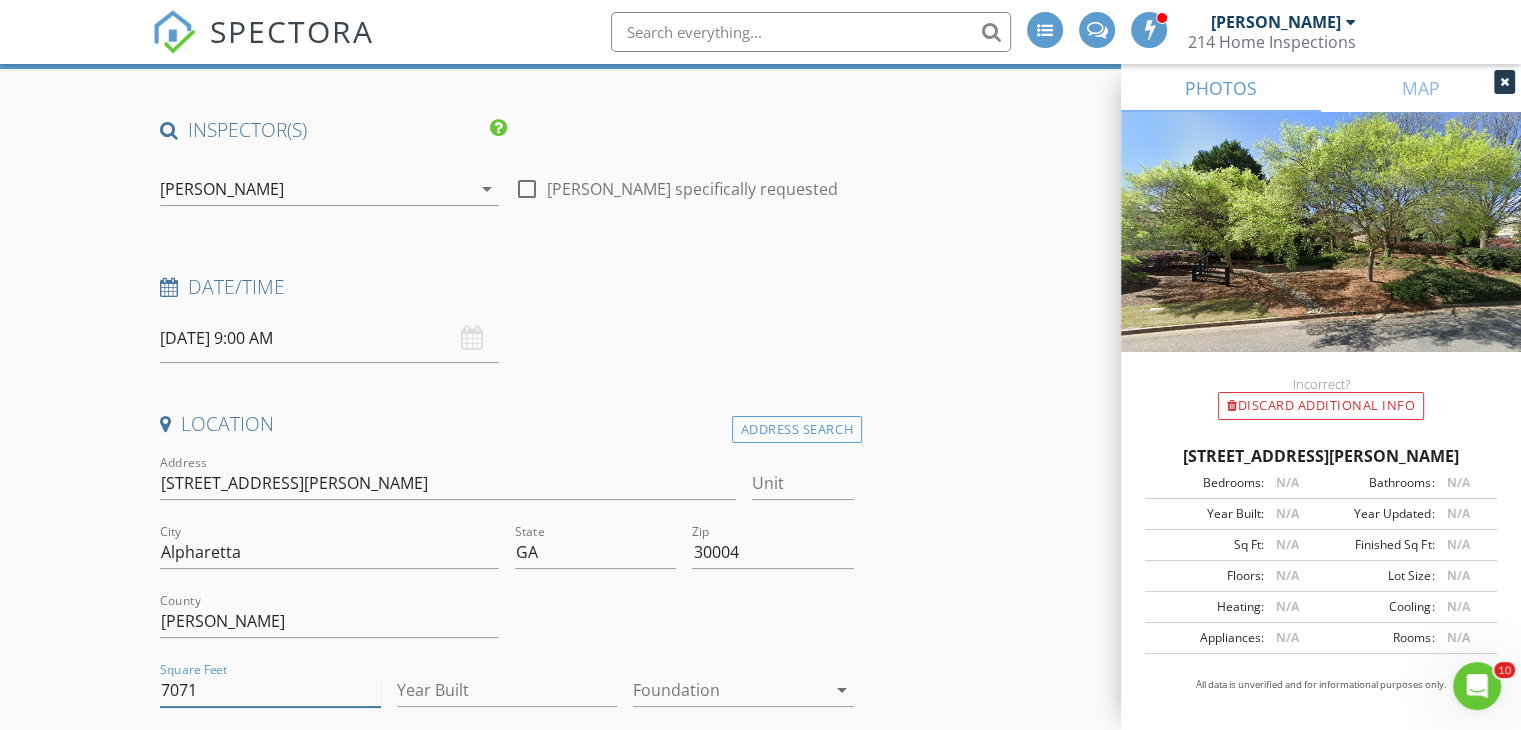 type on "7071" 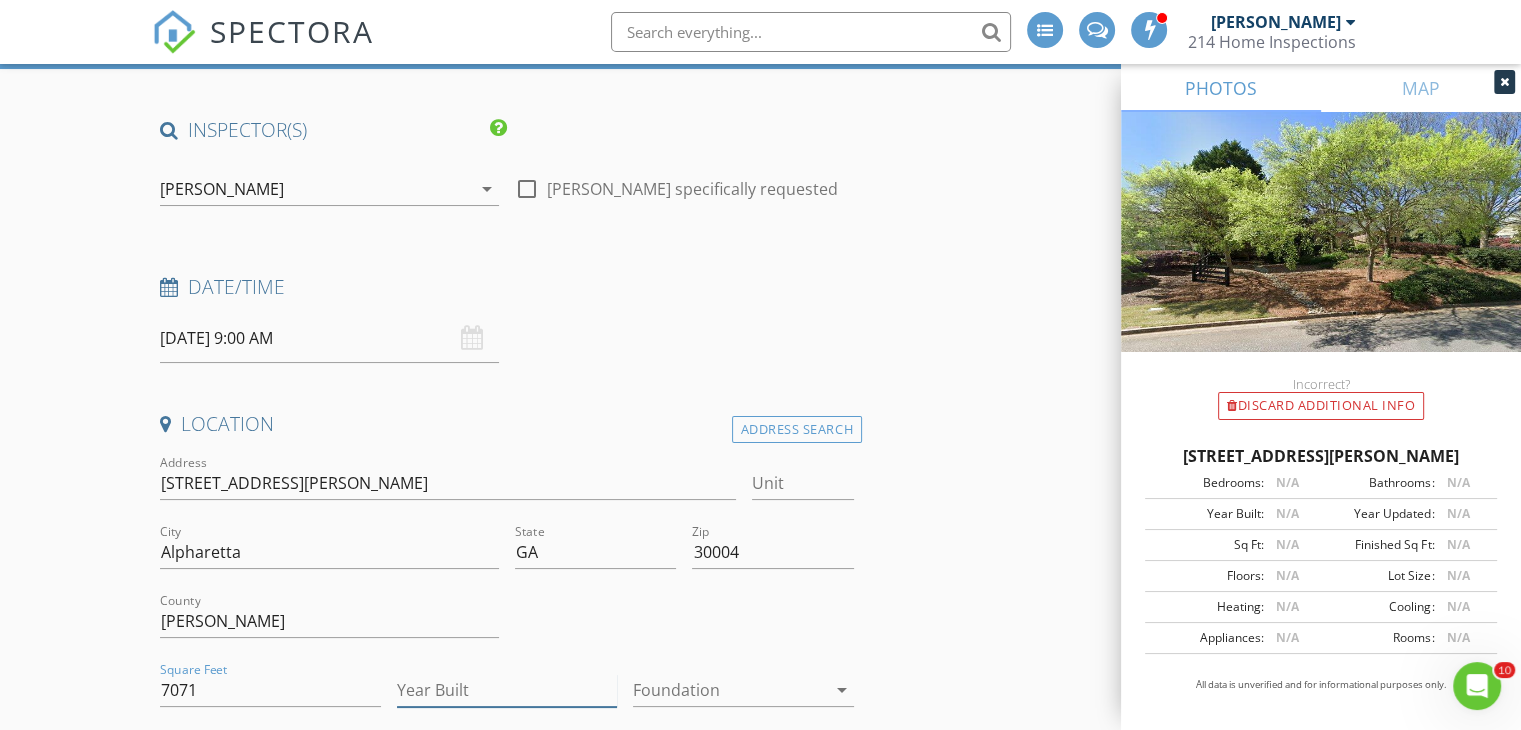 click on "Year Built" at bounding box center [507, 690] 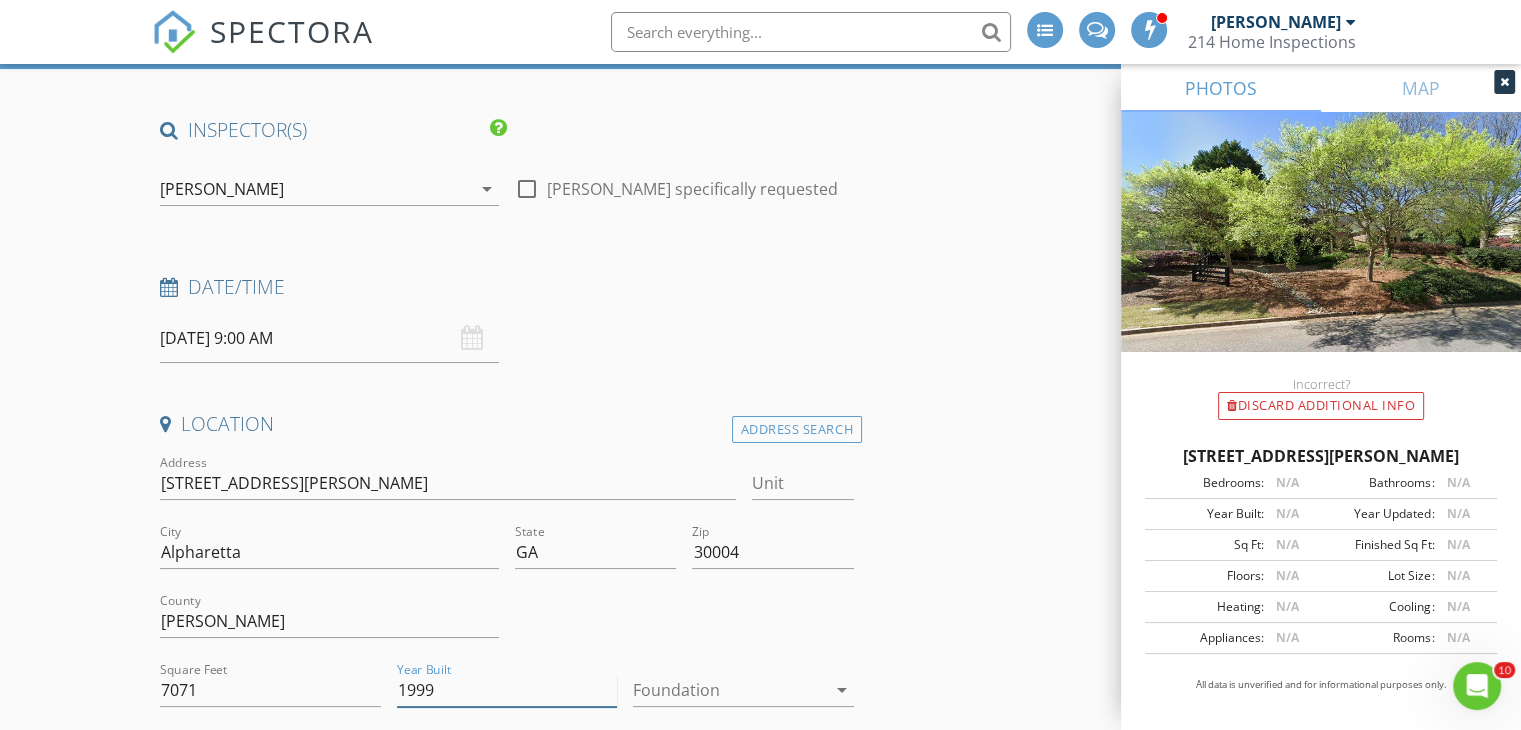 type on "1999" 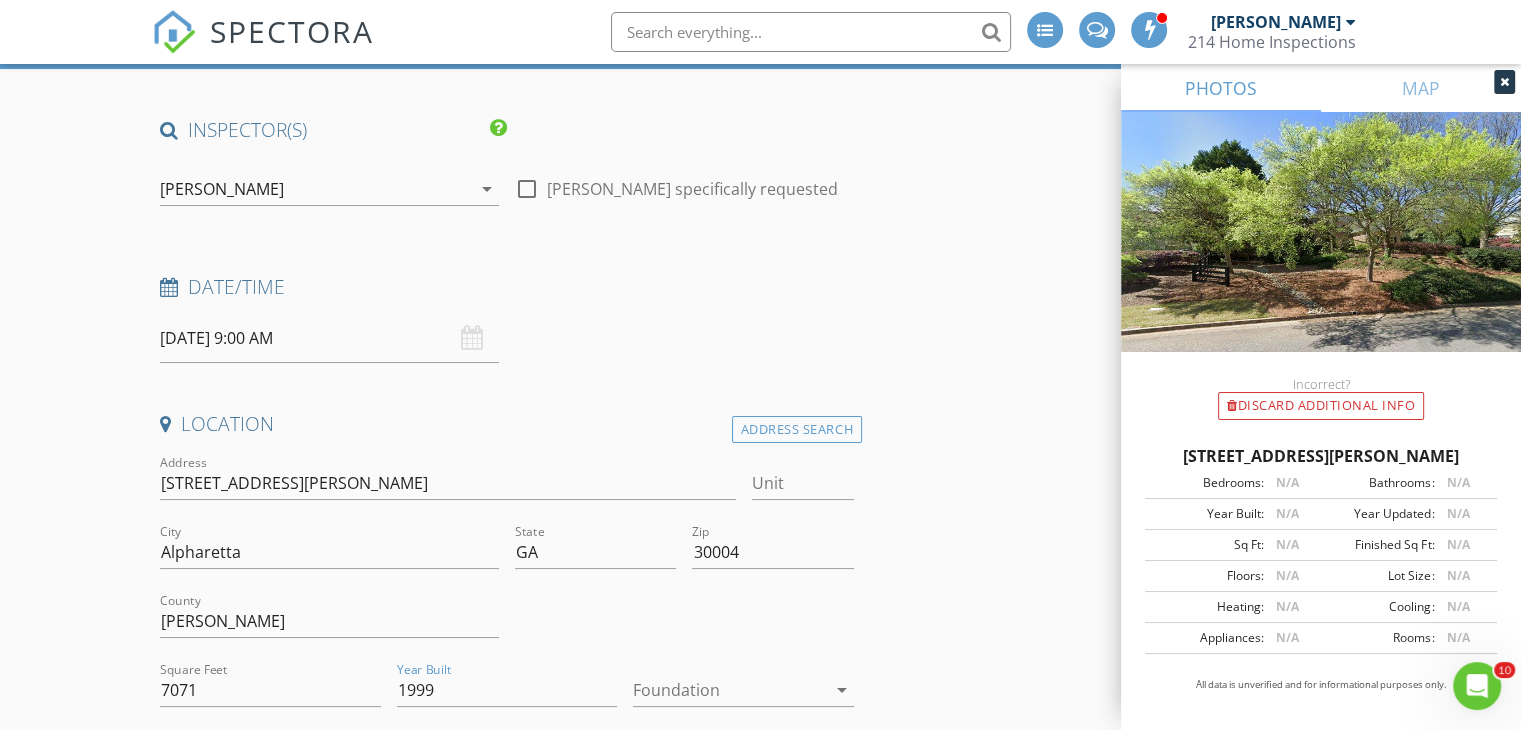 click on "arrow_drop_down" at bounding box center [842, 690] 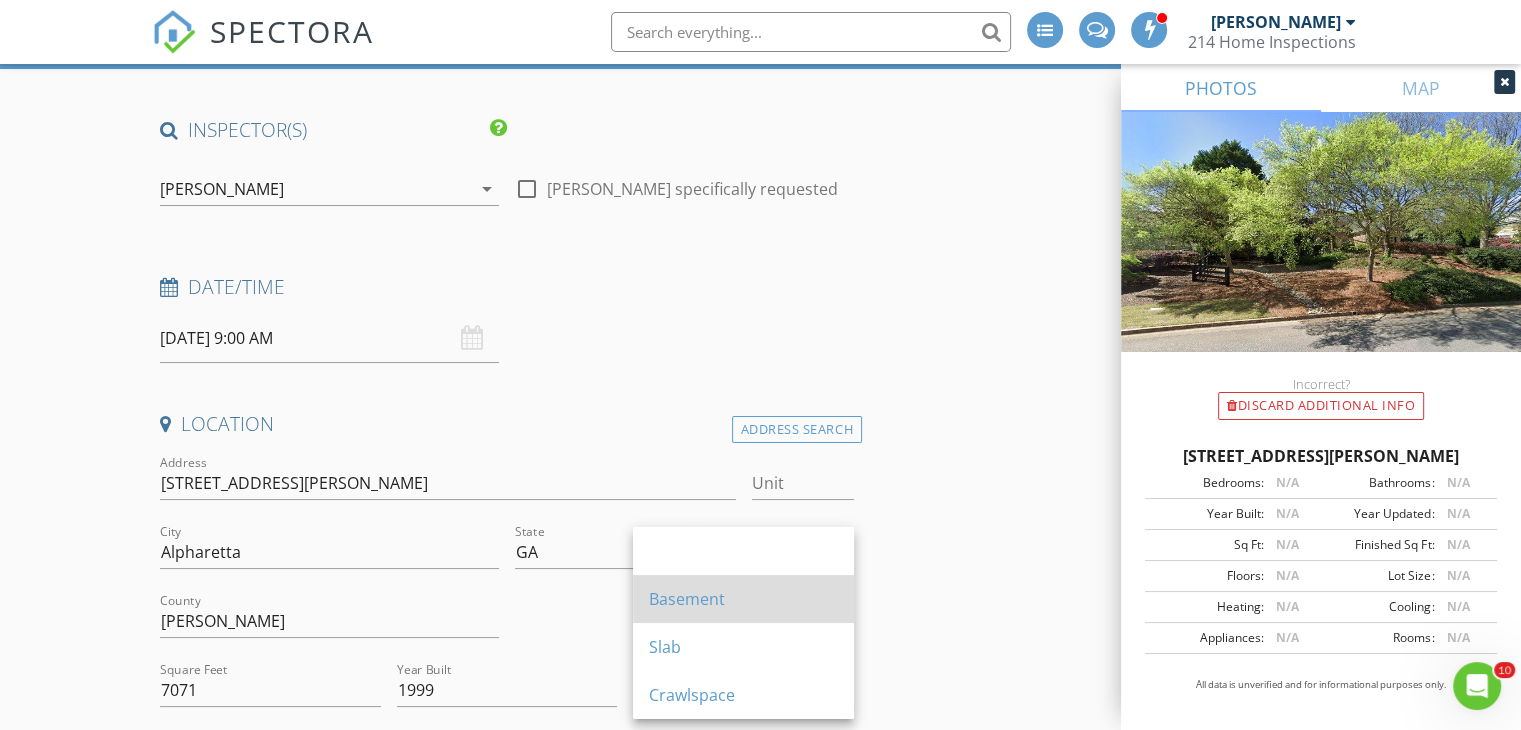 click on "Basement" at bounding box center (743, 599) 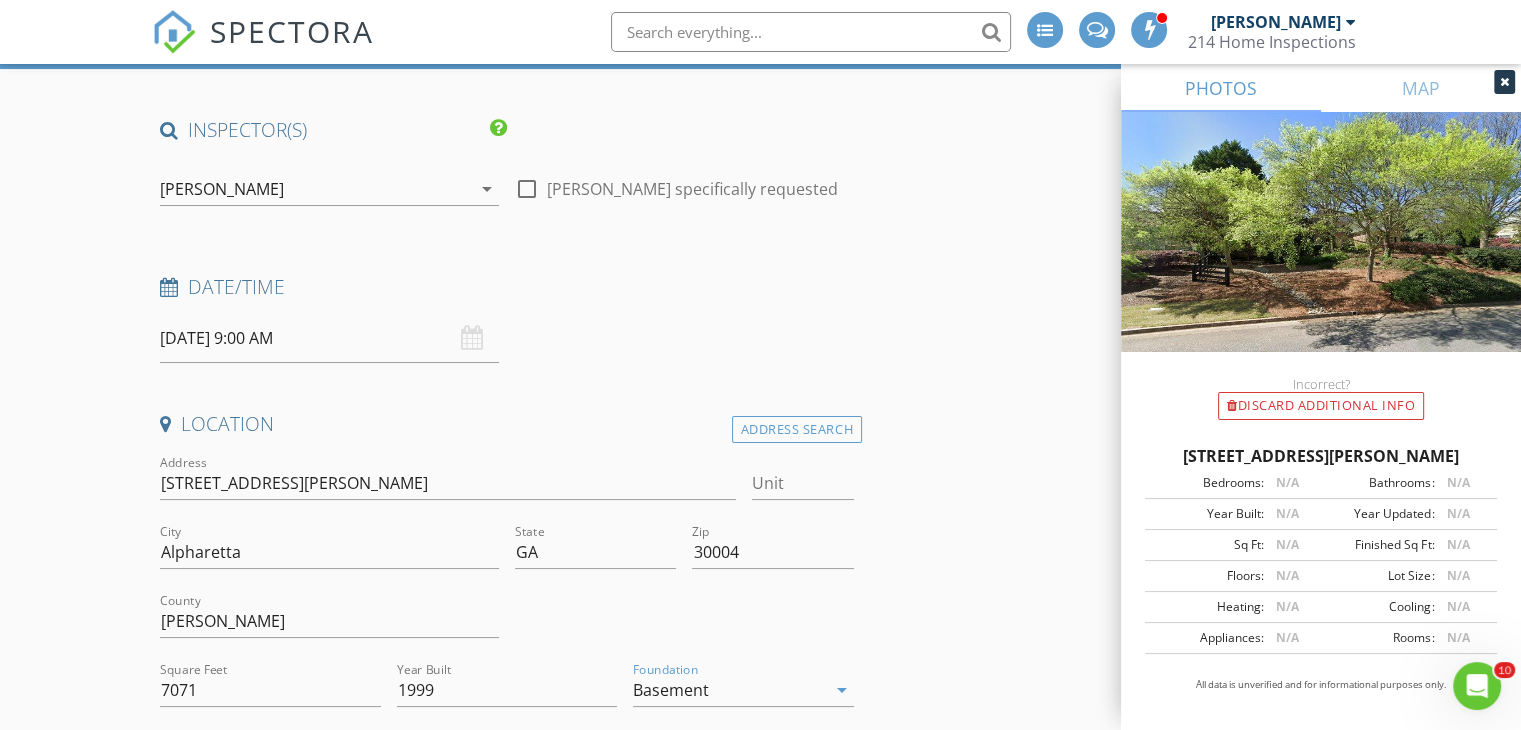click on "INSPECTOR(S)
check_box   [PERSON_NAME]   PRIMARY   [PERSON_NAME] arrow_drop_down   check_box_outline_blank [PERSON_NAME] specifically requested
Date/Time
[DATE] 9:00 AM
Location
Address Search       Address [STREET_ADDRESS][PERSON_NAME][US_STATE]     Square Feet 7071   Year Built 1999   Foundation Basement arrow_drop_down     [PERSON_NAME]     23.1 miles     (an hour)
client
check_box Enable Client CC email for this inspection   Client Search     check_box_outline_blank Client is a Company/Organization     First Name   Last Name   Email   CC Email   Phone   Address   City   State   Zip     Tags         Notes   Private Notes
ADD ADDITIONAL client
SERVICES
arrow_drop_down     Select Discount Code arrow_drop_down" at bounding box center [760, 2093] 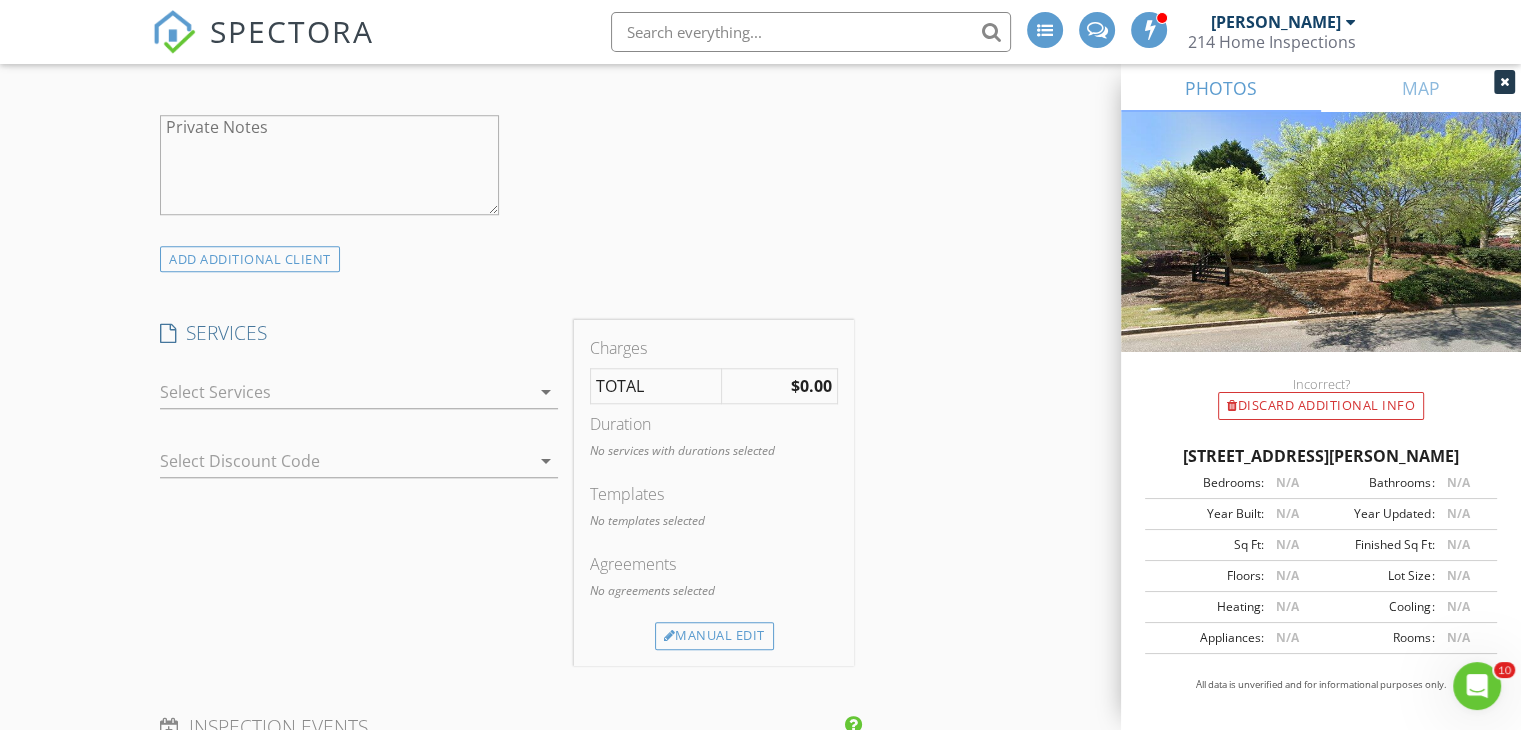 scroll, scrollTop: 1616, scrollLeft: 0, axis: vertical 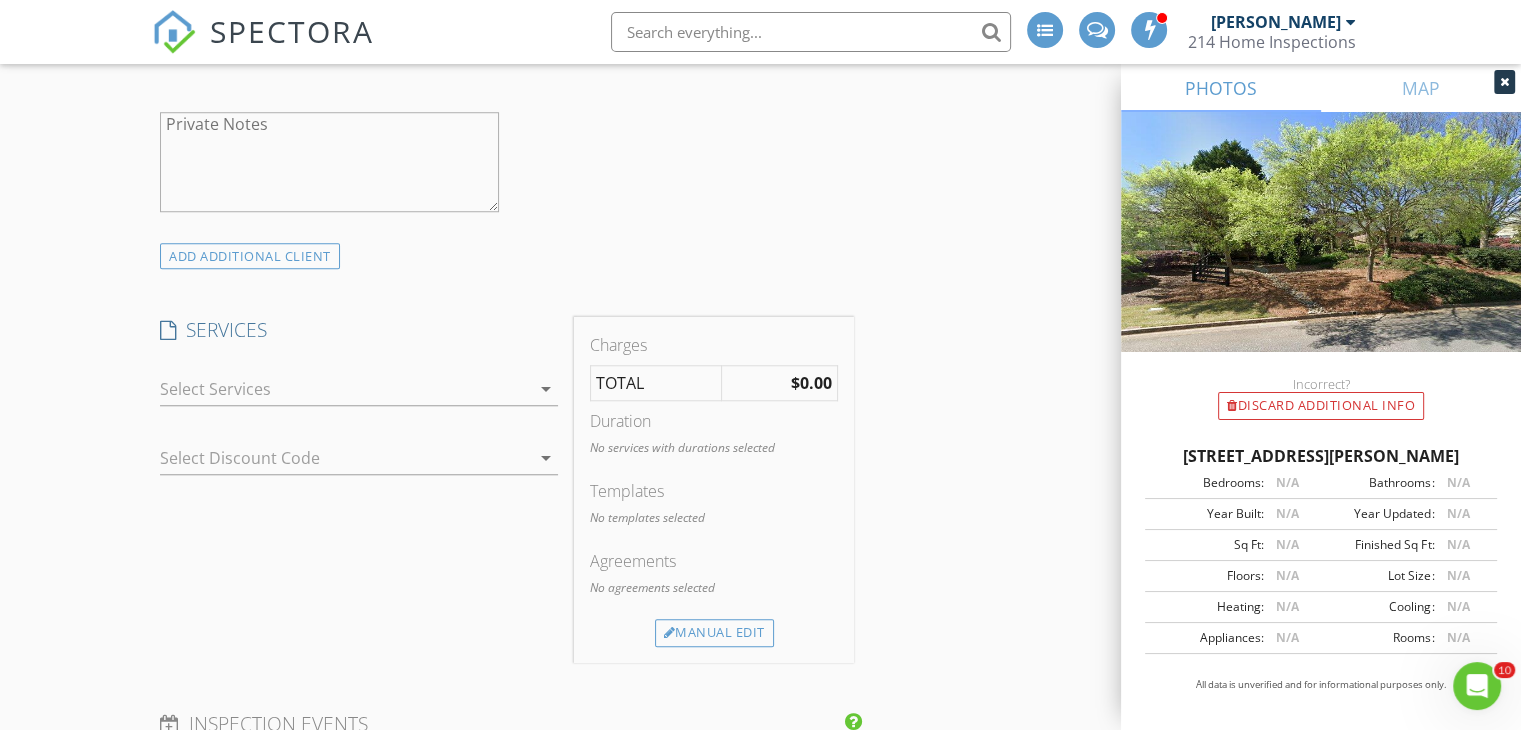 click on "arrow_drop_down" at bounding box center [546, 389] 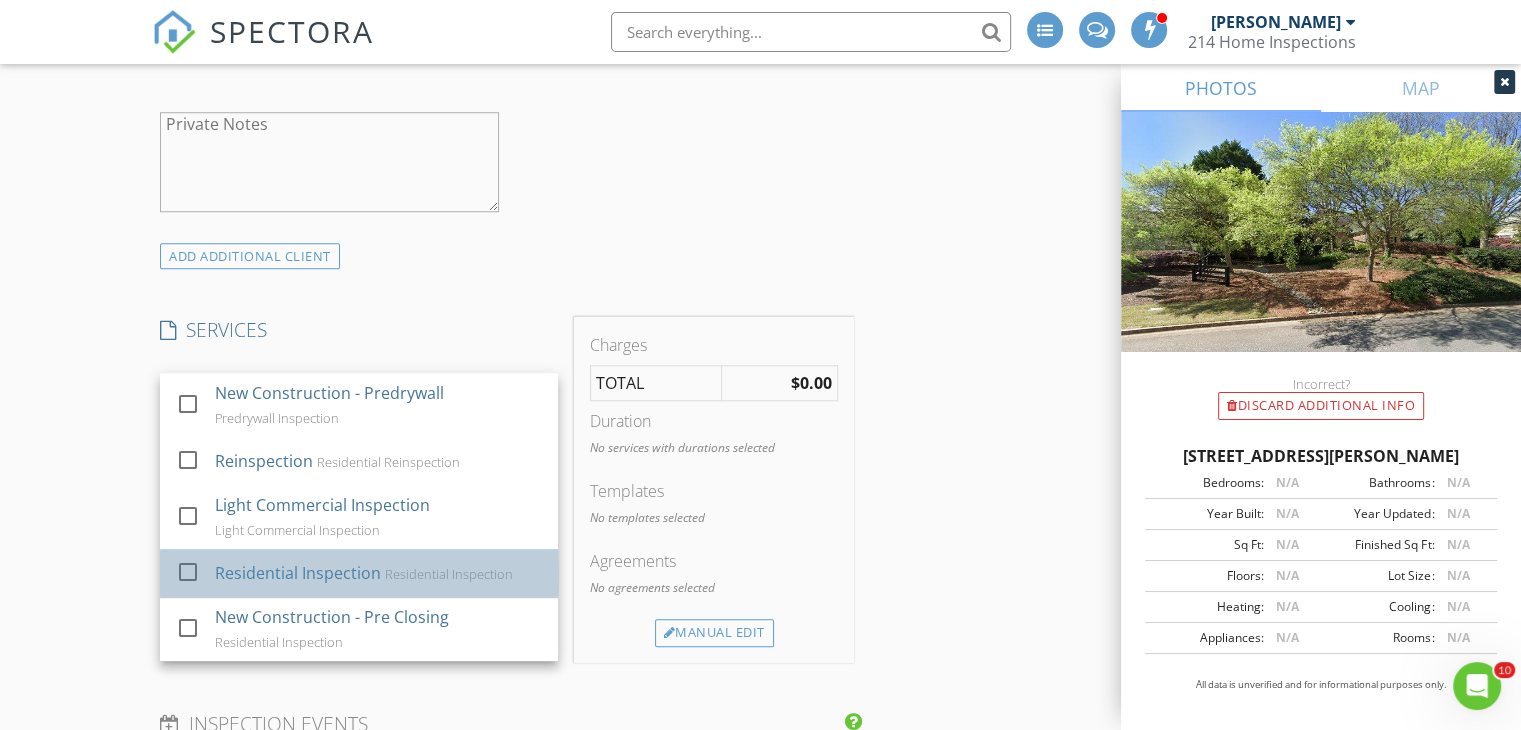 click on "Residential Inspection" at bounding box center (298, 573) 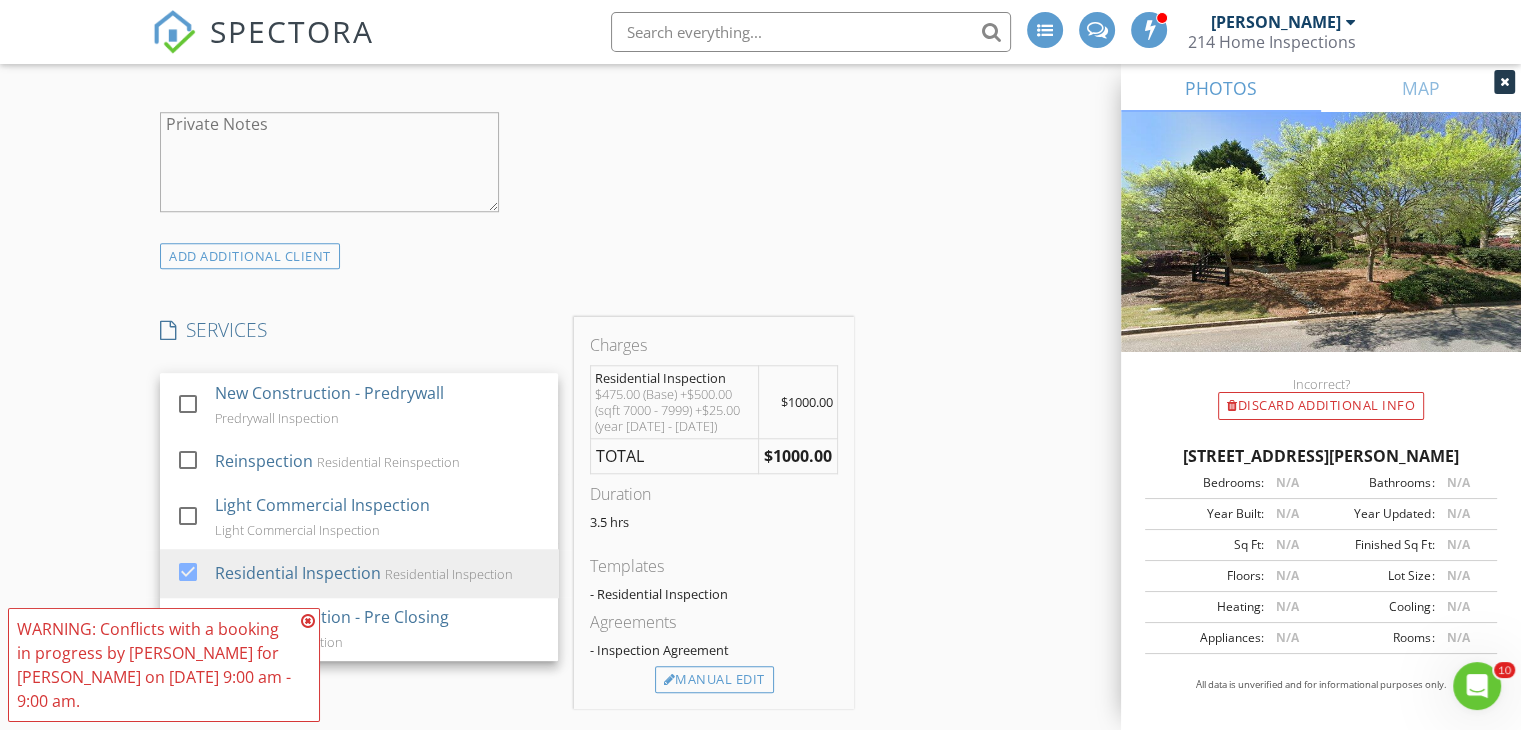 click on "INSPECTOR(S)
check_box   [PERSON_NAME]   PRIMARY   [PERSON_NAME] arrow_drop_down   check_box_outline_blank [PERSON_NAME] specifically requested
Date/Time
[DATE] 9:00 AM
Location
Address Search       Address [STREET_ADDRESS][PERSON_NAME][US_STATE]     Square Feet 7071   Year Built 1999   Foundation Basement arrow_drop_down     [PERSON_NAME]     23.1 miles     (an hour)
client
check_box Enable Client CC email for this inspection   Client Search     check_box_outline_blank Client is a Company/Organization     First Name   Last Name   Email   CC Email   Phone   Address   City   State   Zip     Tags         Notes   Private Notes
ADD ADDITIONAL client
SERVICES
check_box_outline_blank   New Construction - Predrywall" at bounding box center [760, 636] 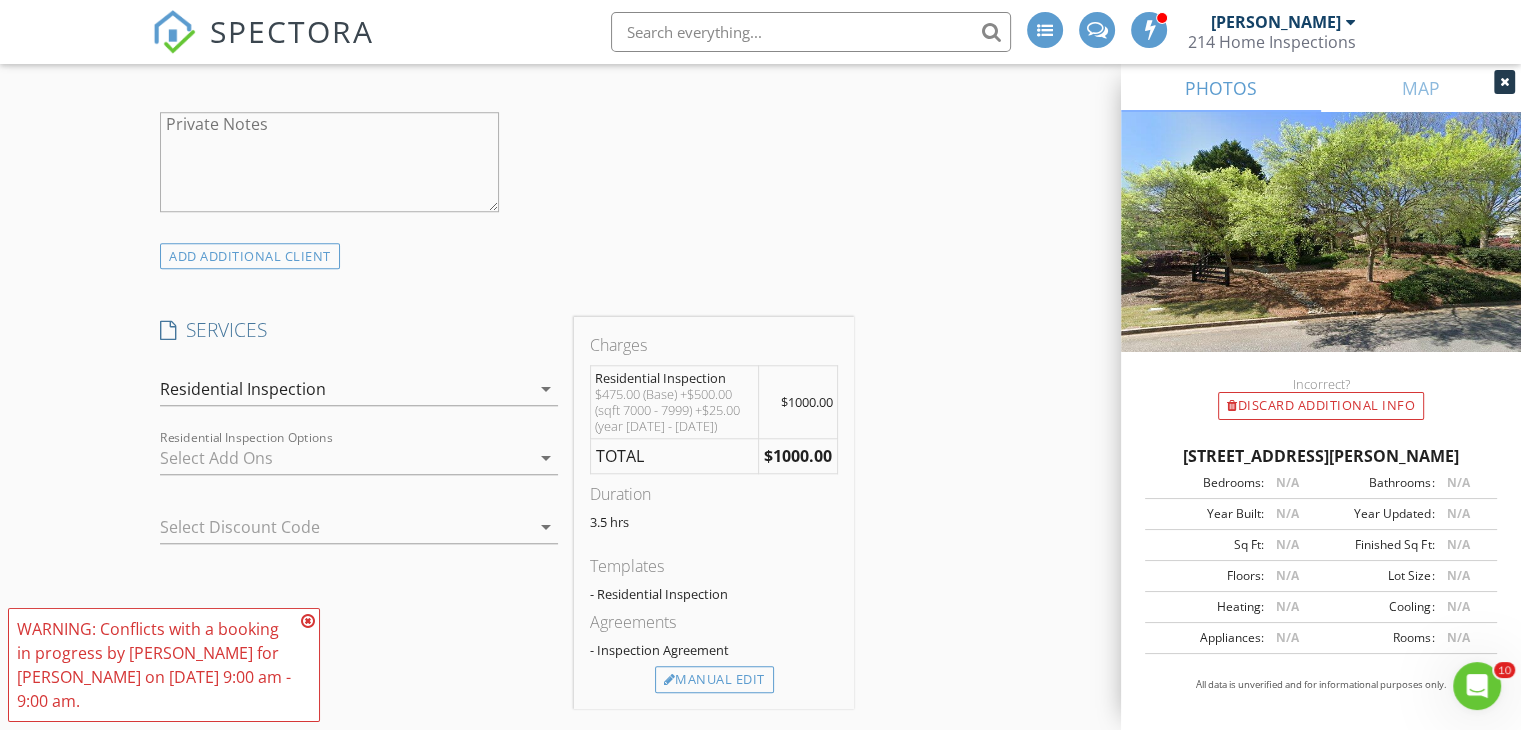 click on "arrow_drop_down" at bounding box center [546, 458] 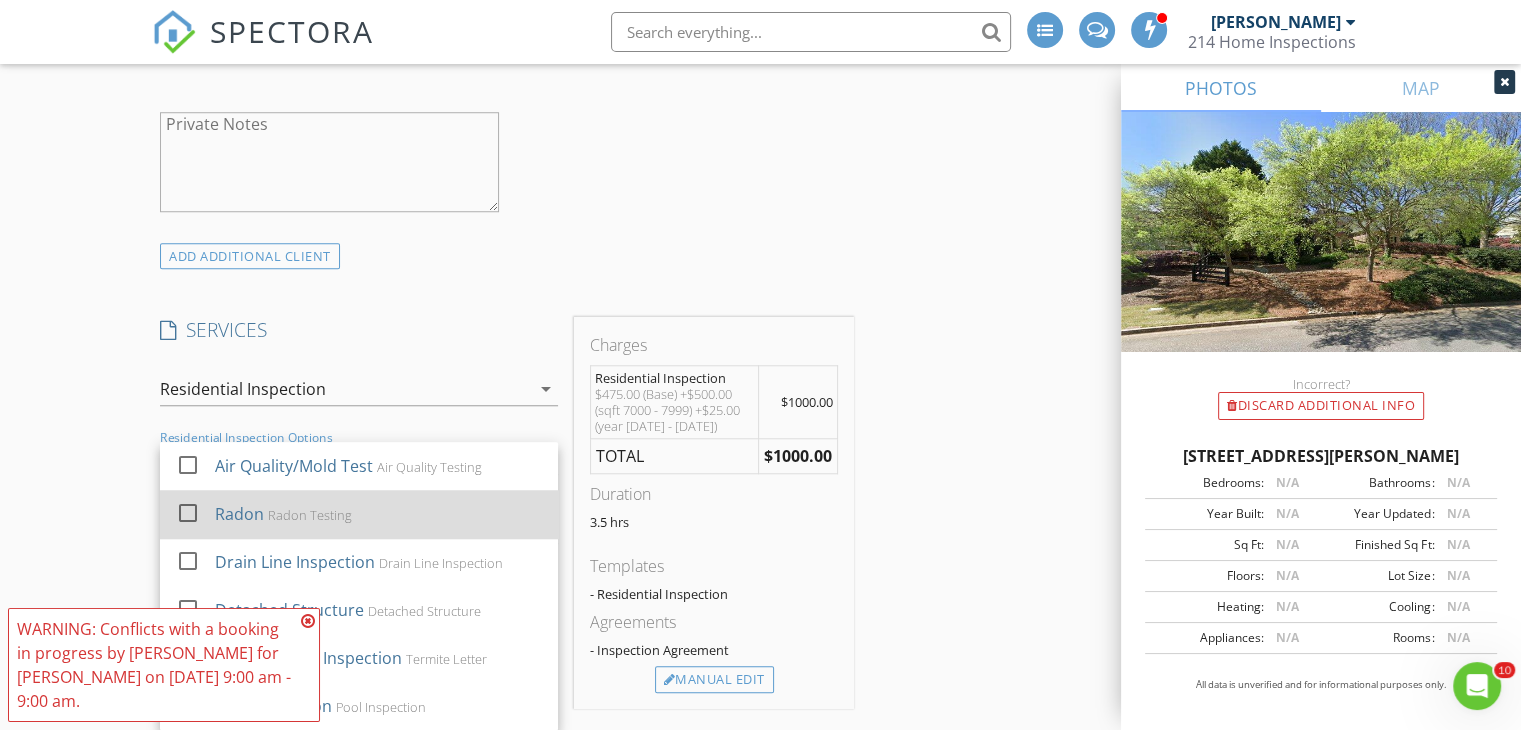click on "Radon" at bounding box center (239, 514) 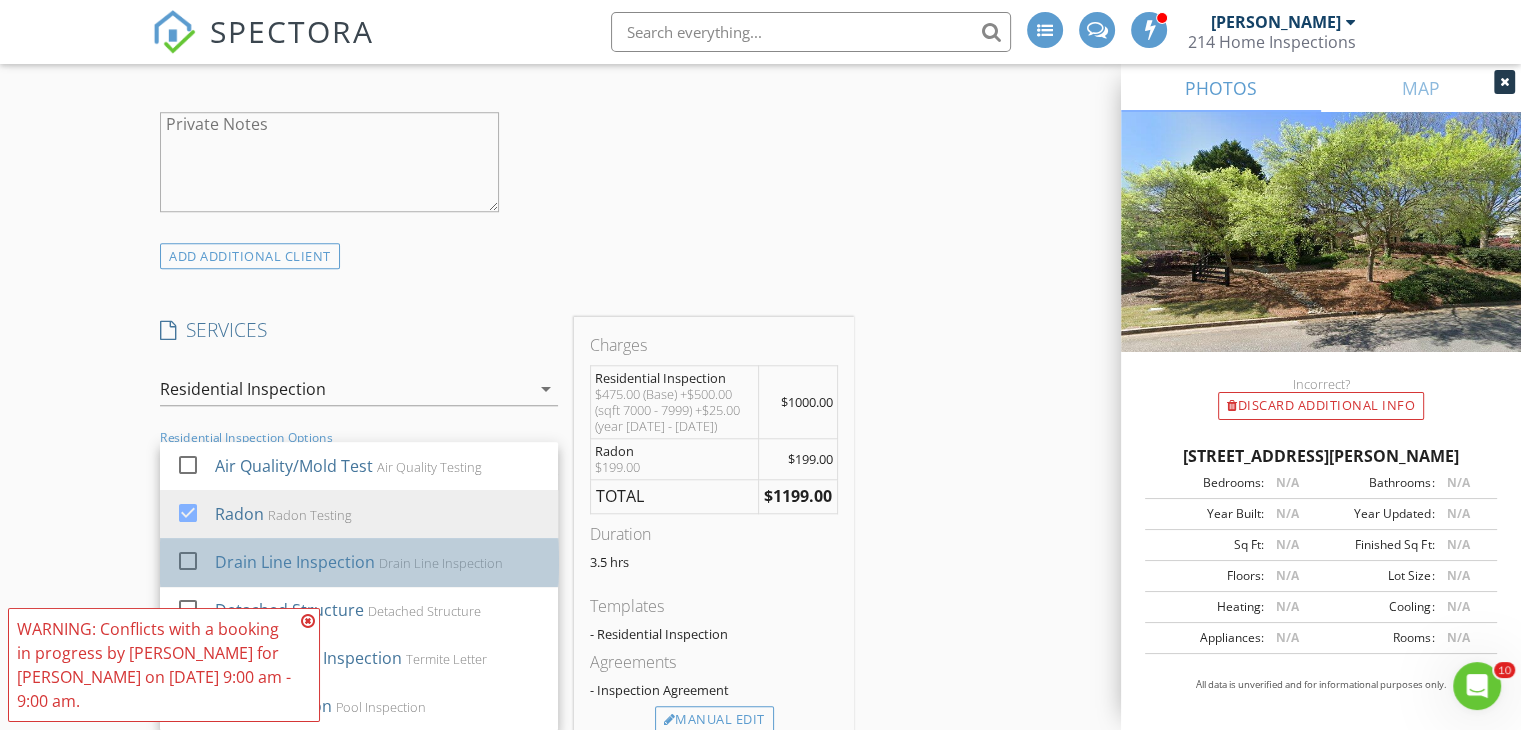 click on "Drain Line Inspection" at bounding box center (295, 562) 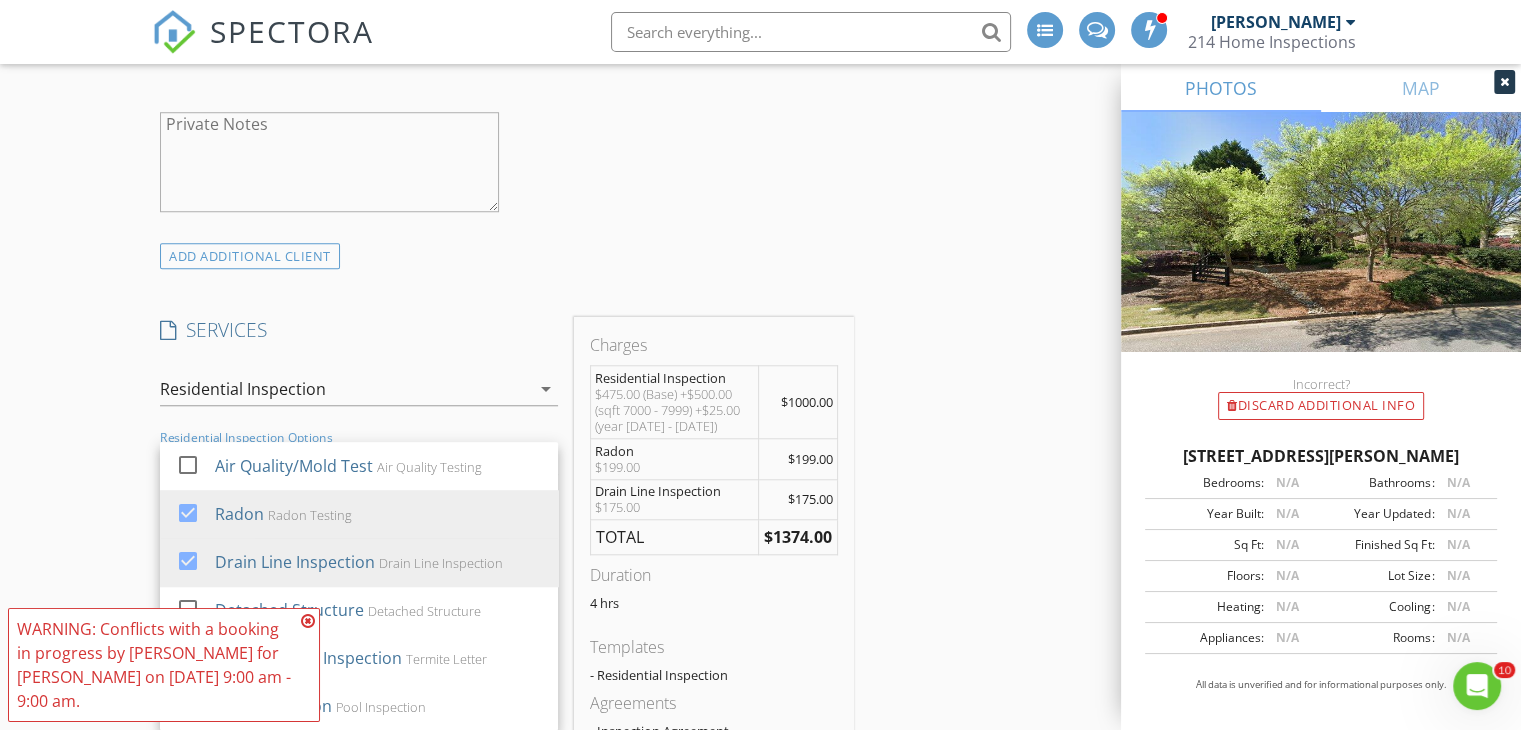 click at bounding box center (308, 621) 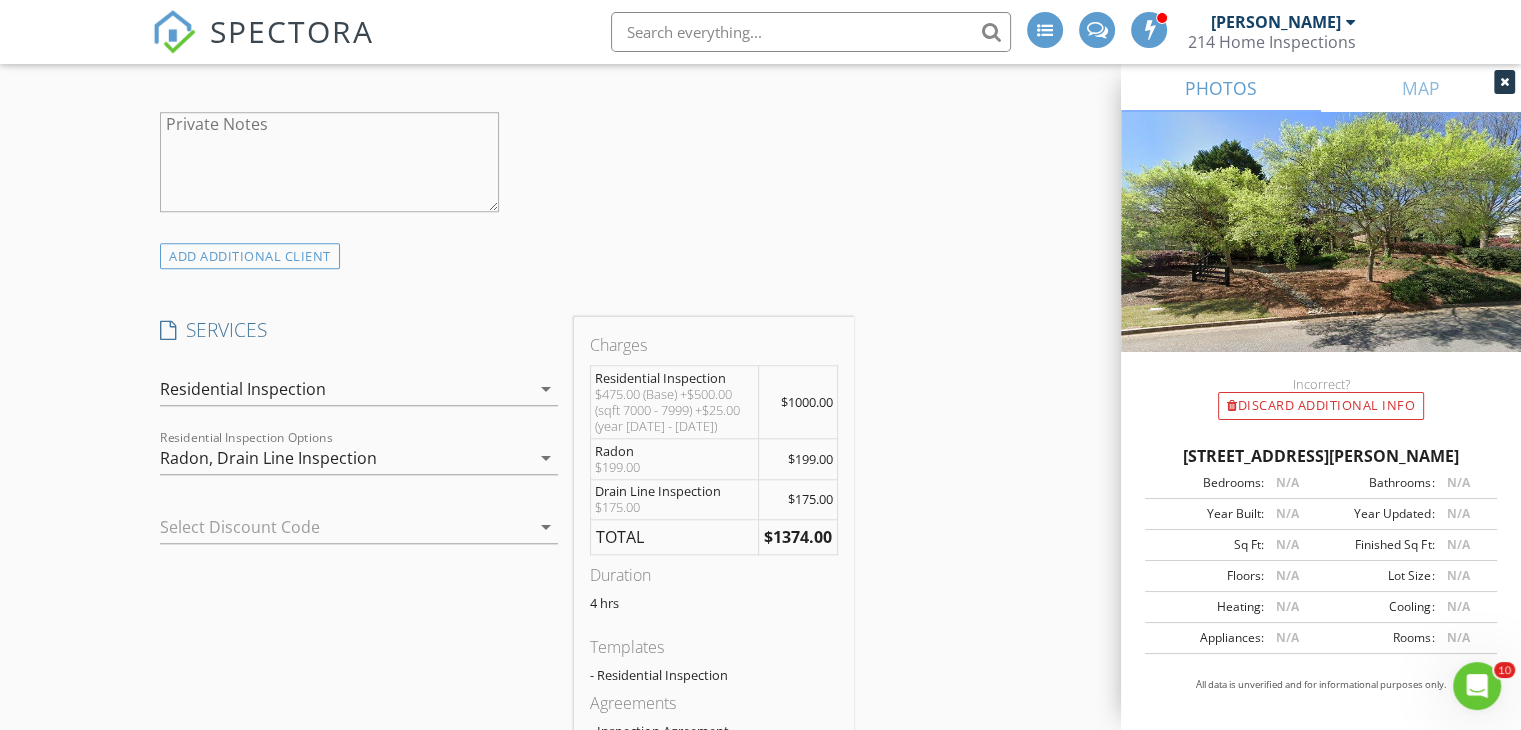 click on "INSPECTOR(S)
check_box   [PERSON_NAME]   PRIMARY   [PERSON_NAME] arrow_drop_down   check_box_outline_blank [PERSON_NAME] specifically requested
Date/Time
[DATE] 9:00 AM
Location
Address Search       Address [STREET_ADDRESS][PERSON_NAME][US_STATE]     Square Feet 7071   Year Built 1999   Foundation Basement arrow_drop_down     [PERSON_NAME]     23.1 miles     (an hour)
client
check_box Enable Client CC email for this inspection   Client Search     check_box_outline_blank Client is a Company/Organization     First Name   Last Name   Email   CC Email   Phone   Address   City   State   Zip     Tags         Notes   Private Notes
ADD ADDITIONAL client
SERVICES
check_box_outline_blank   New Construction - Predrywall" at bounding box center [760, 677] 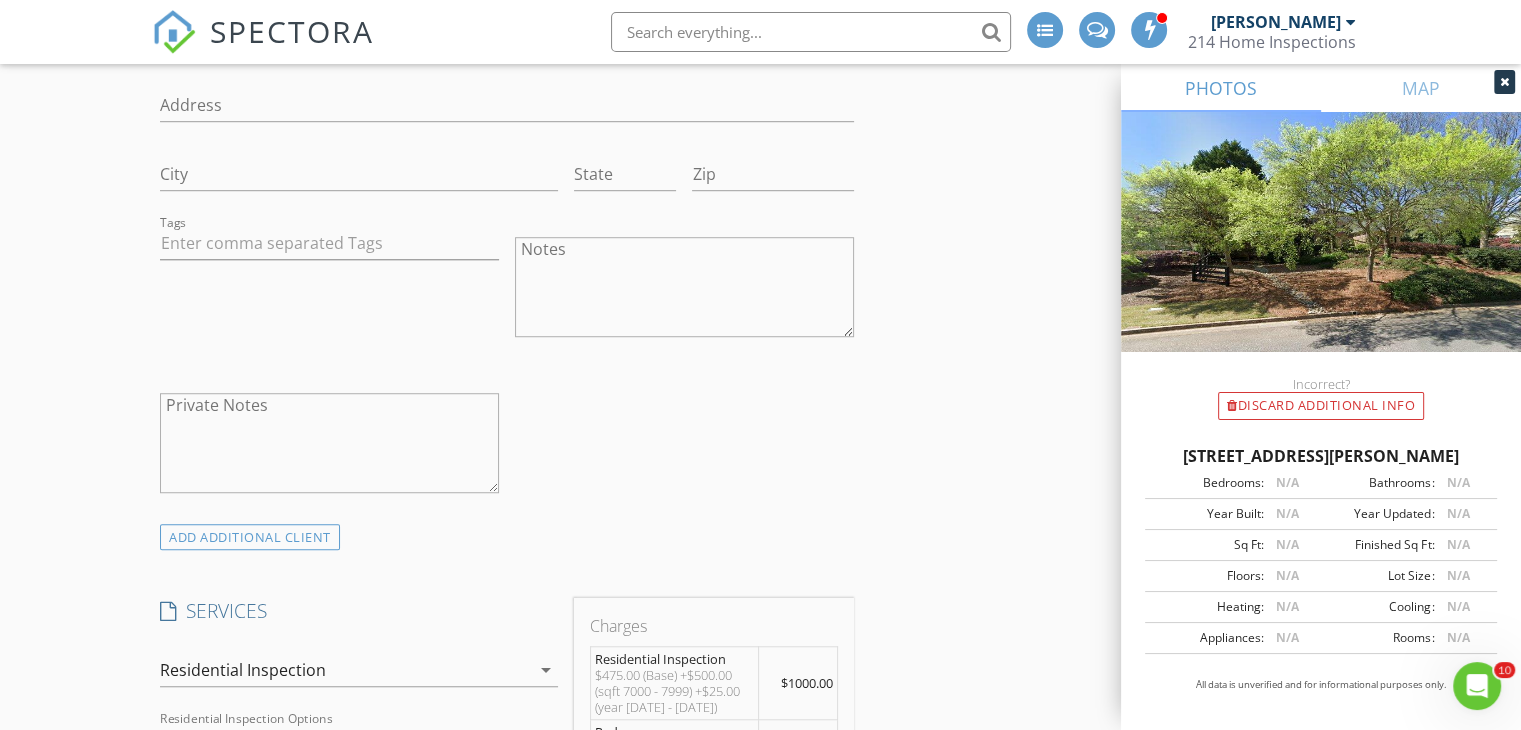 scroll, scrollTop: 1296, scrollLeft: 0, axis: vertical 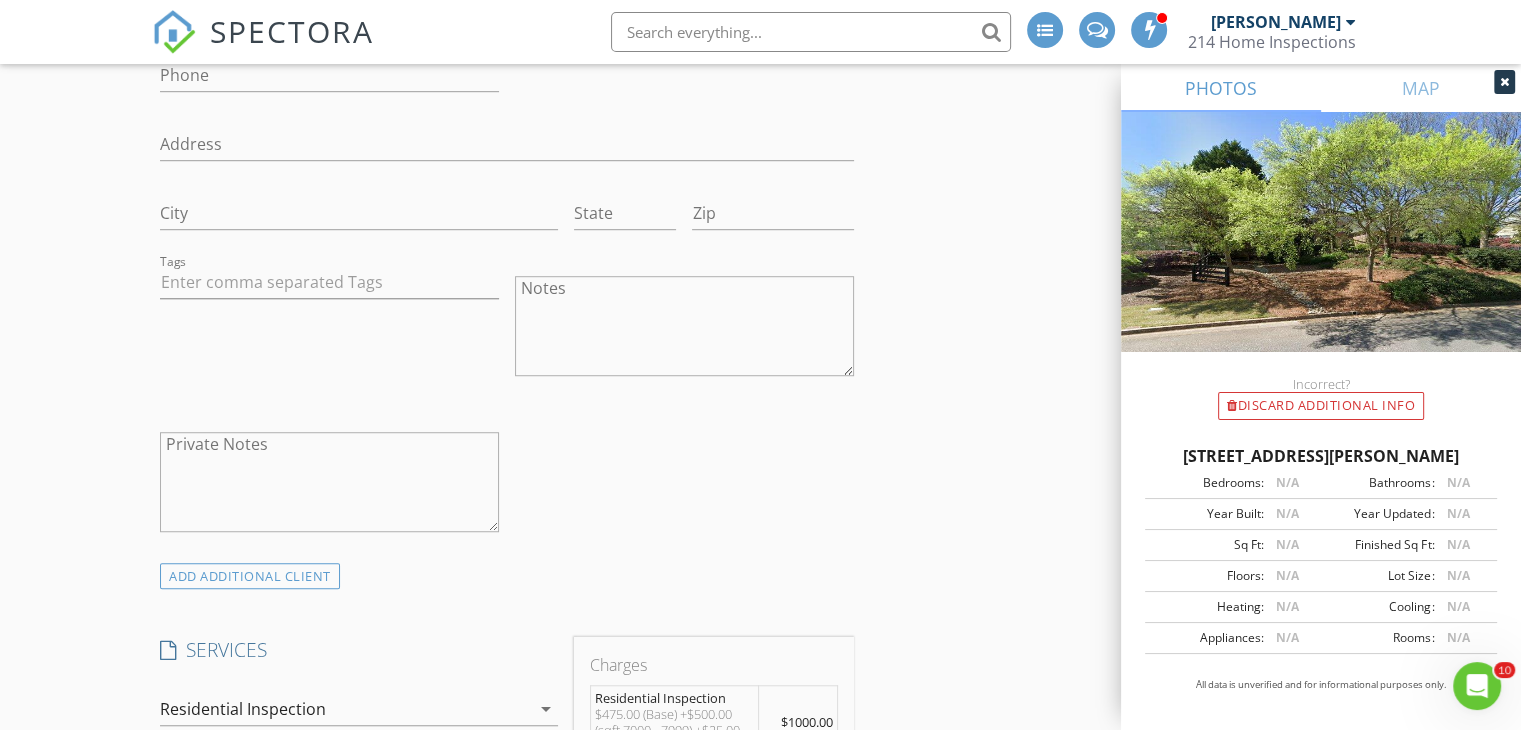 click on "INSPECTOR(S)
check_box   [PERSON_NAME]   PRIMARY   [PERSON_NAME] arrow_drop_down   check_box_outline_blank [PERSON_NAME] specifically requested
Date/Time
[DATE] 9:00 AM
Location
Address Search       Address [STREET_ADDRESS][PERSON_NAME][US_STATE]     Square Feet 7071   Year Built 1999   Foundation Basement arrow_drop_down     [PERSON_NAME]     23.1 miles     (an hour)
client
check_box Enable Client CC email for this inspection   Client Search     check_box_outline_blank Client is a Company/Organization     First Name   Last Name   Email   CC Email   Phone   Address   City   State   Zip     Tags         Notes   Private Notes
ADD ADDITIONAL client
SERVICES
check_box_outline_blank   New Construction - Predrywall" at bounding box center (760, 997) 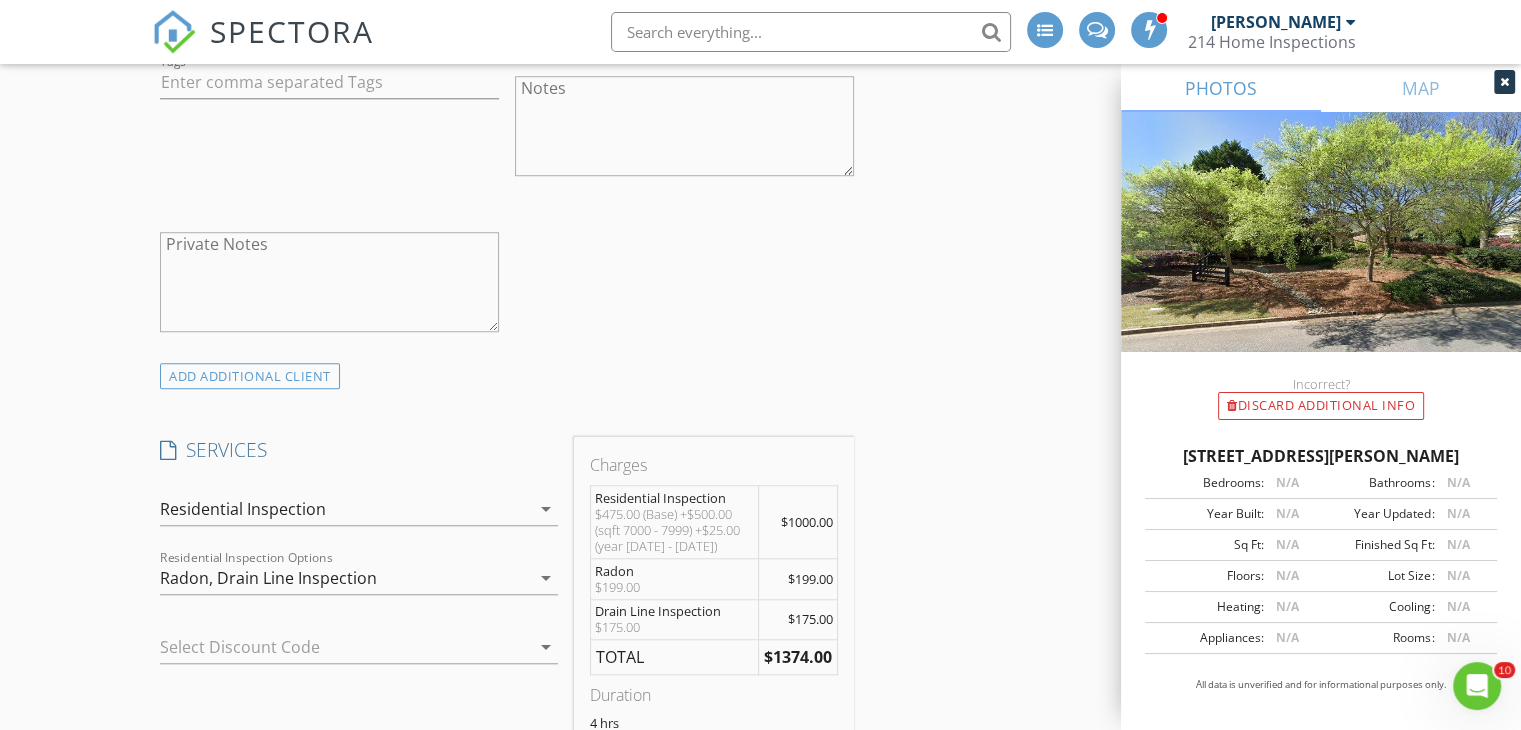 scroll, scrollTop: 1536, scrollLeft: 0, axis: vertical 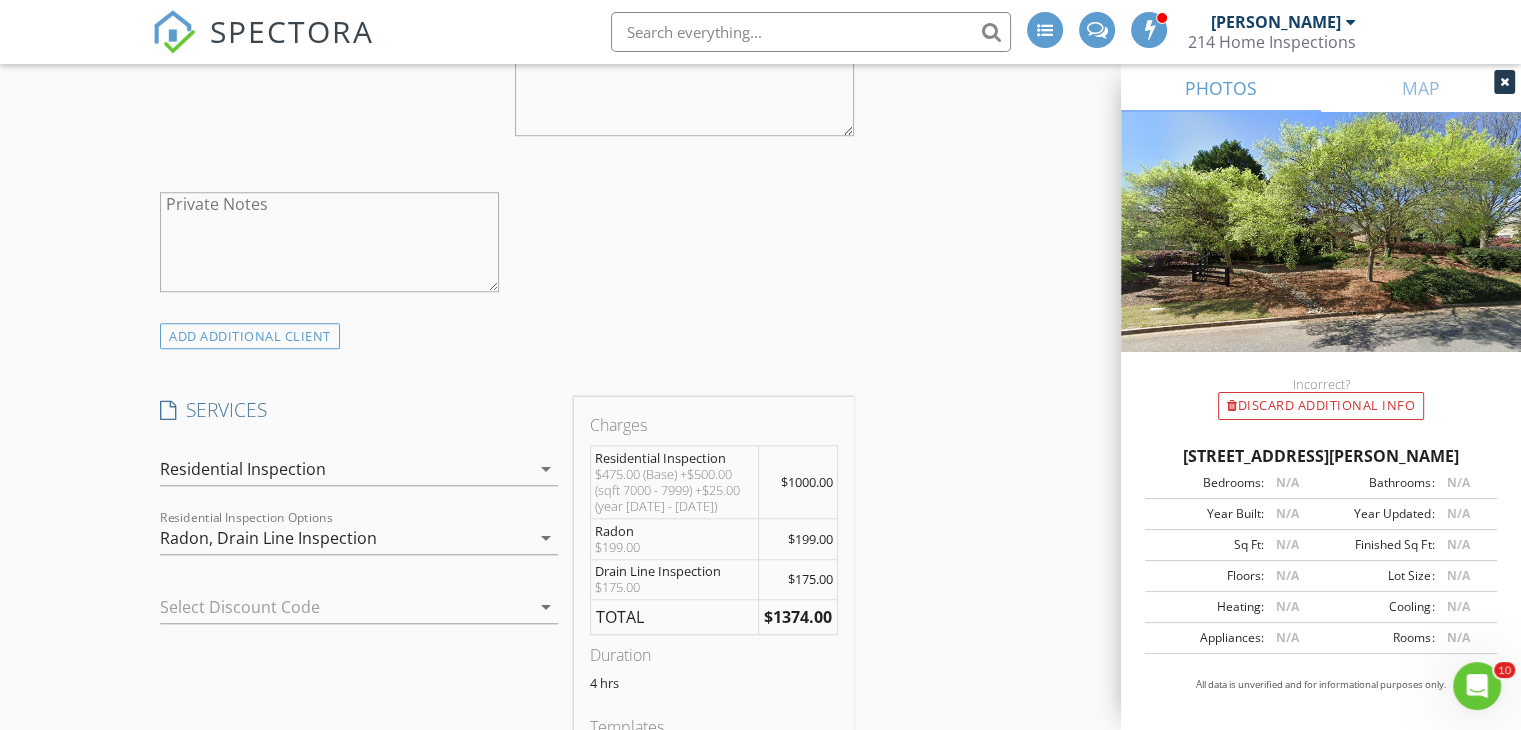 click on "arrow_drop_down" at bounding box center [546, 538] 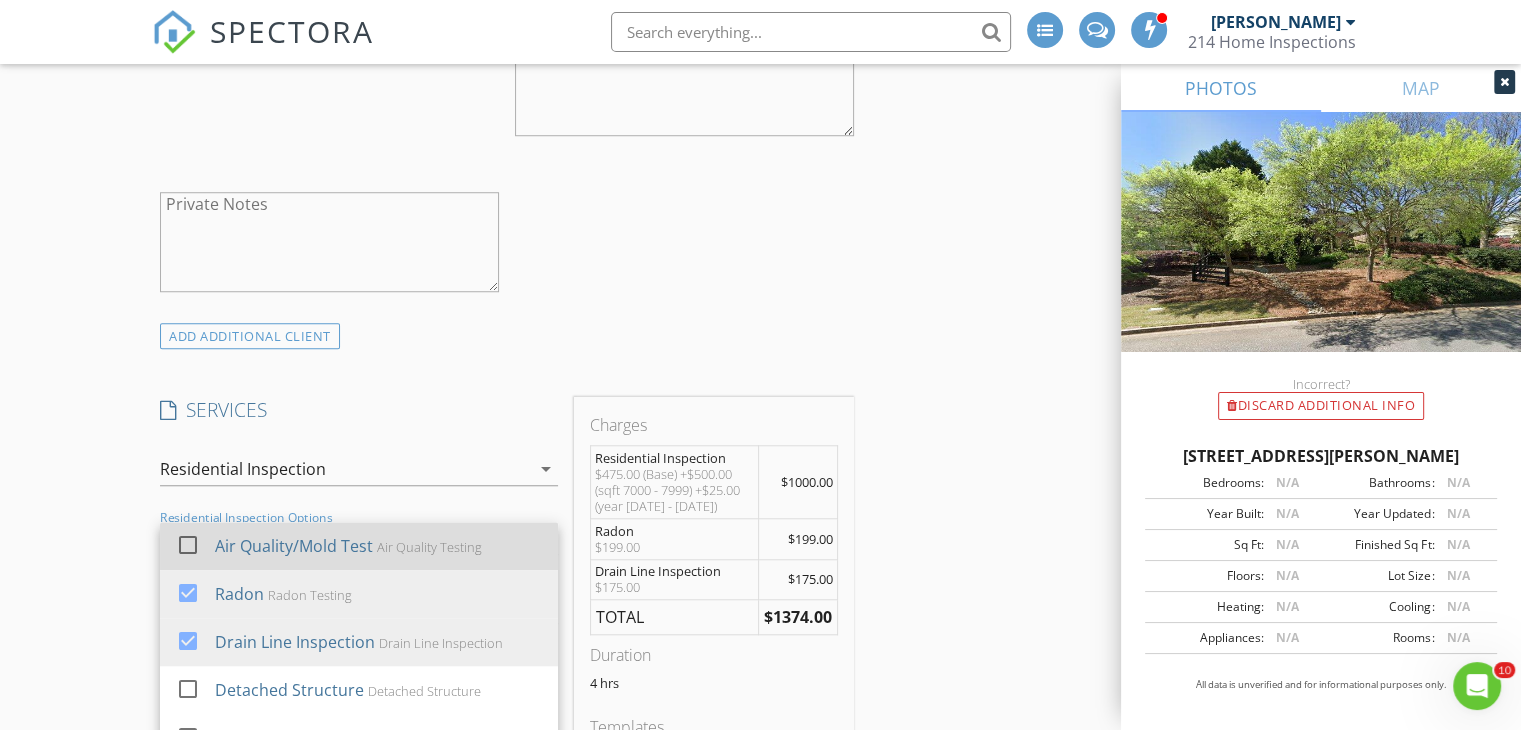 click on "Air Quality/Mold Test" at bounding box center (294, 546) 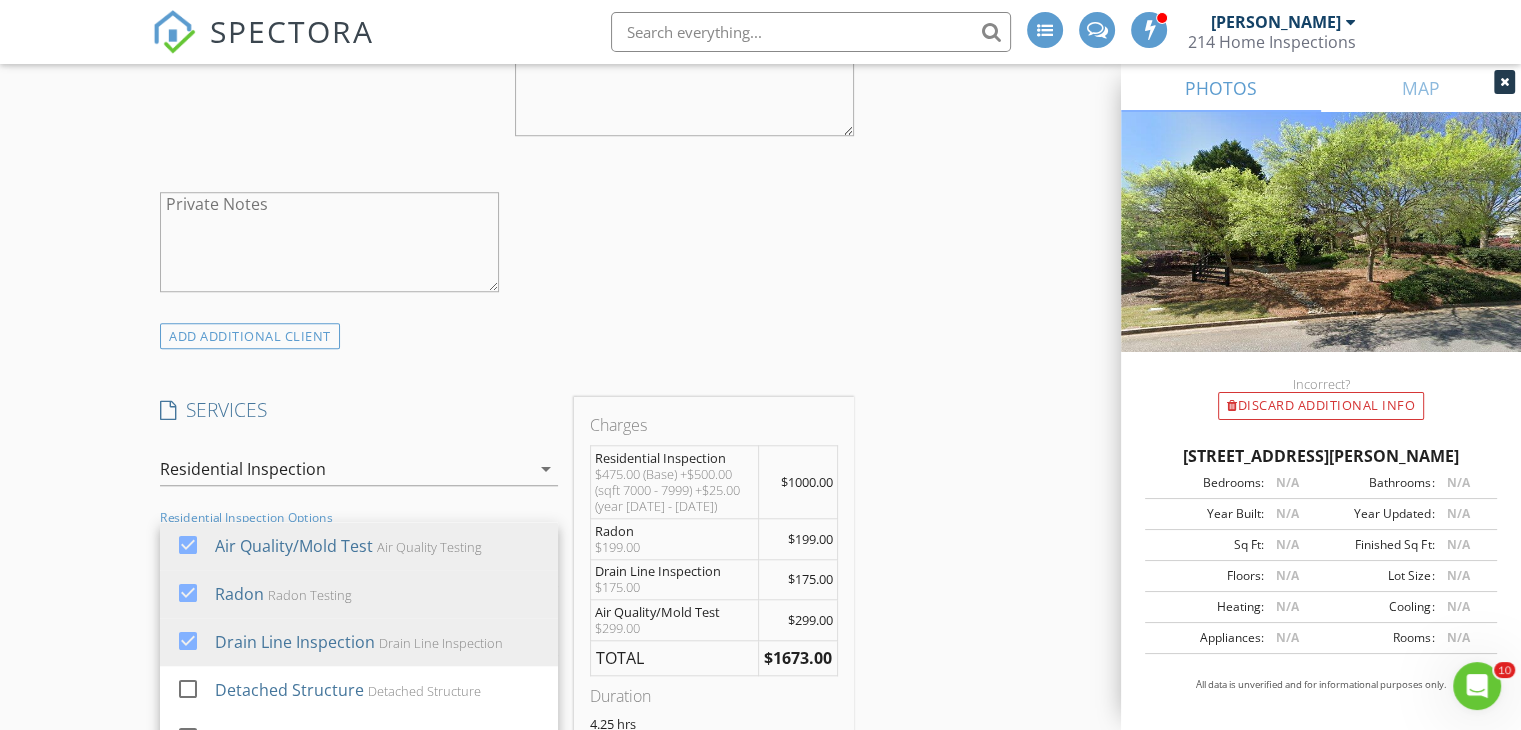 click on "INSPECTOR(S)
check_box   [PERSON_NAME]   PRIMARY   [PERSON_NAME] arrow_drop_down   check_box_outline_blank [PERSON_NAME] specifically requested
Date/Time
[DATE] 9:00 AM
Location
Address Search       Address [STREET_ADDRESS][PERSON_NAME][US_STATE]     Square Feet 7071   Year Built 1999   Foundation Basement arrow_drop_down     [PERSON_NAME]     23.1 miles     (an hour)
client
check_box Enable Client CC email for this inspection   Client Search     check_box_outline_blank Client is a Company/Organization     First Name   Last Name   Email   CC Email   Phone   Address   City   State   Zip     Tags         Notes   Private Notes
ADD ADDITIONAL client
SERVICES
check_box_outline_blank   New Construction - Predrywall" at bounding box center (760, 777) 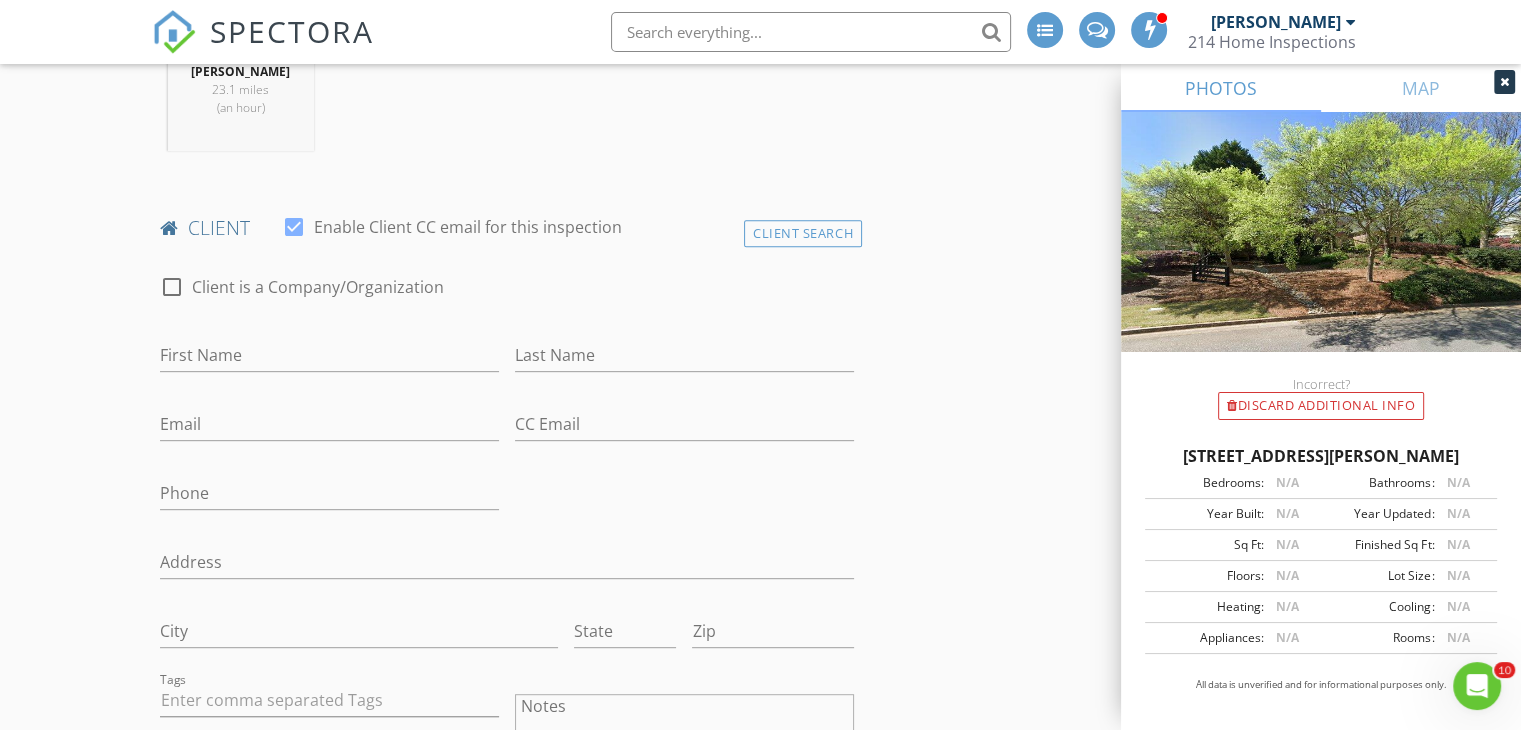 scroll, scrollTop: 856, scrollLeft: 0, axis: vertical 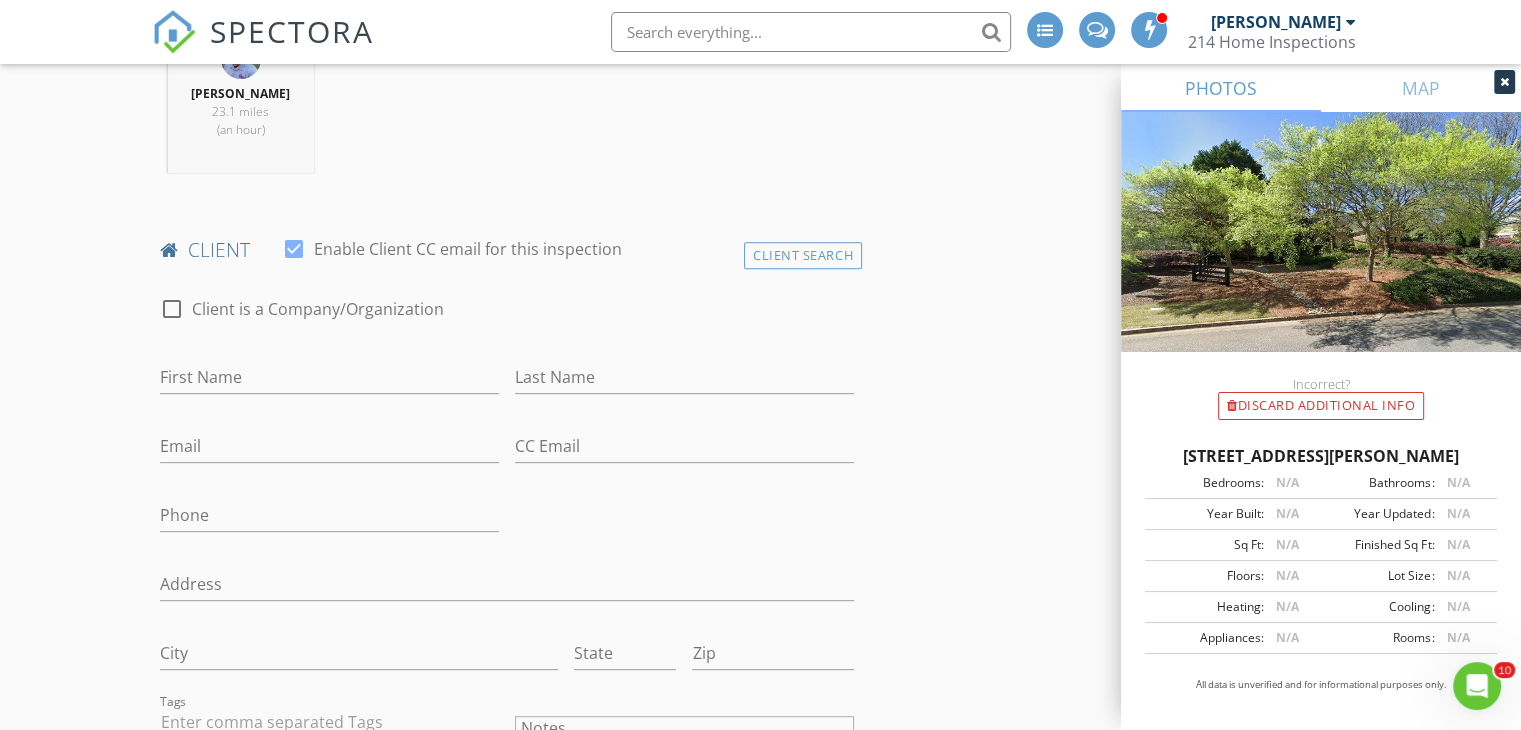 click on "INSPECTOR(S)
check_box   [PERSON_NAME]   PRIMARY   [PERSON_NAME] arrow_drop_down   check_box_outline_blank [PERSON_NAME] specifically requested
Date/Time
[DATE] 9:00 AM
Location
Address Search       Address [STREET_ADDRESS][PERSON_NAME][US_STATE]     Square Feet 7071   Year Built 1999   Foundation Basement arrow_drop_down     [PERSON_NAME]     23.1 miles     (an hour)
client
check_box Enable Client CC email for this inspection   Client Search     check_box_outline_blank Client is a Company/Organization     First Name   Last Name   Email   CC Email   Phone   Address   City   State   Zip     Tags         Notes   Private Notes
ADD ADDITIONAL client
SERVICES
check_box_outline_blank   New Construction - Predrywall" at bounding box center (760, 1457) 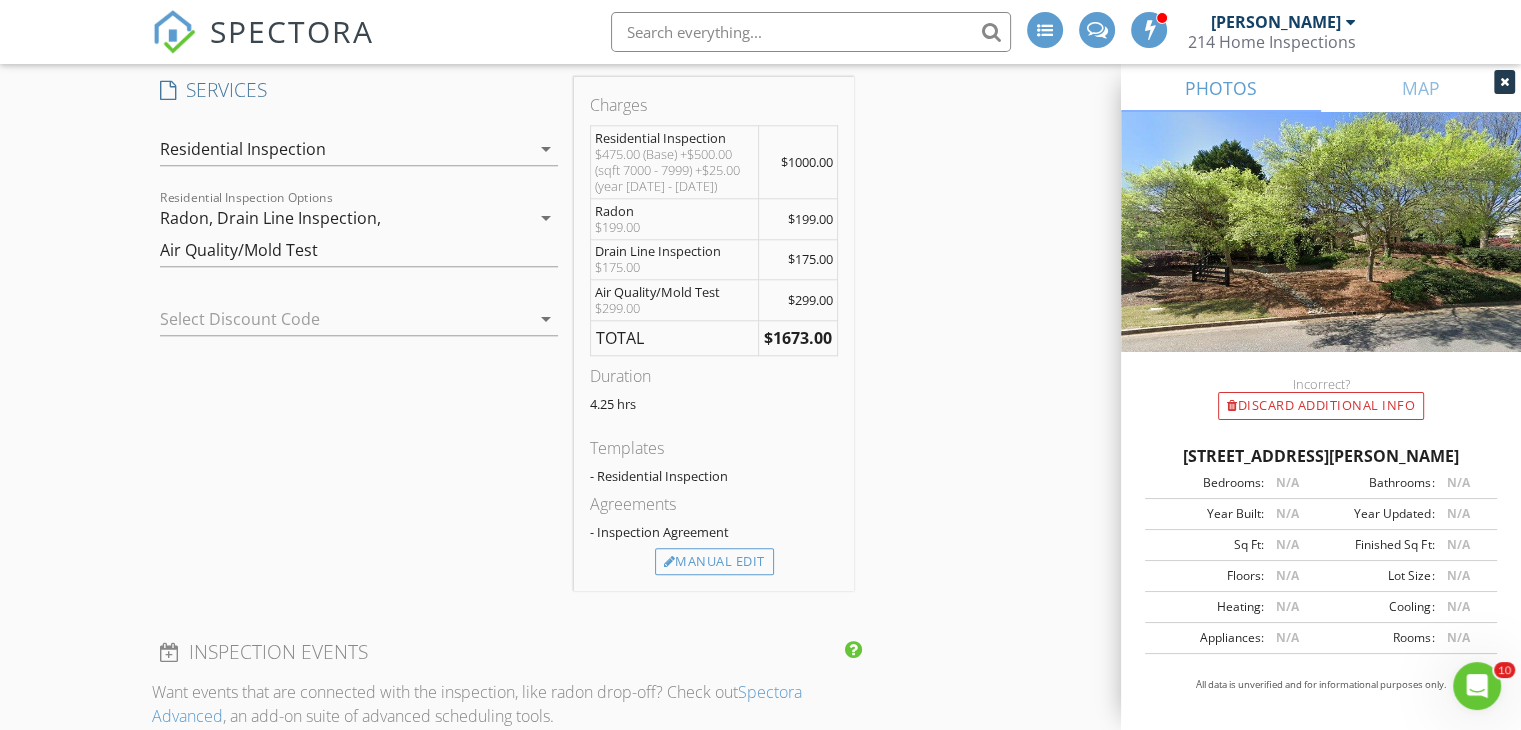 scroll, scrollTop: 1896, scrollLeft: 0, axis: vertical 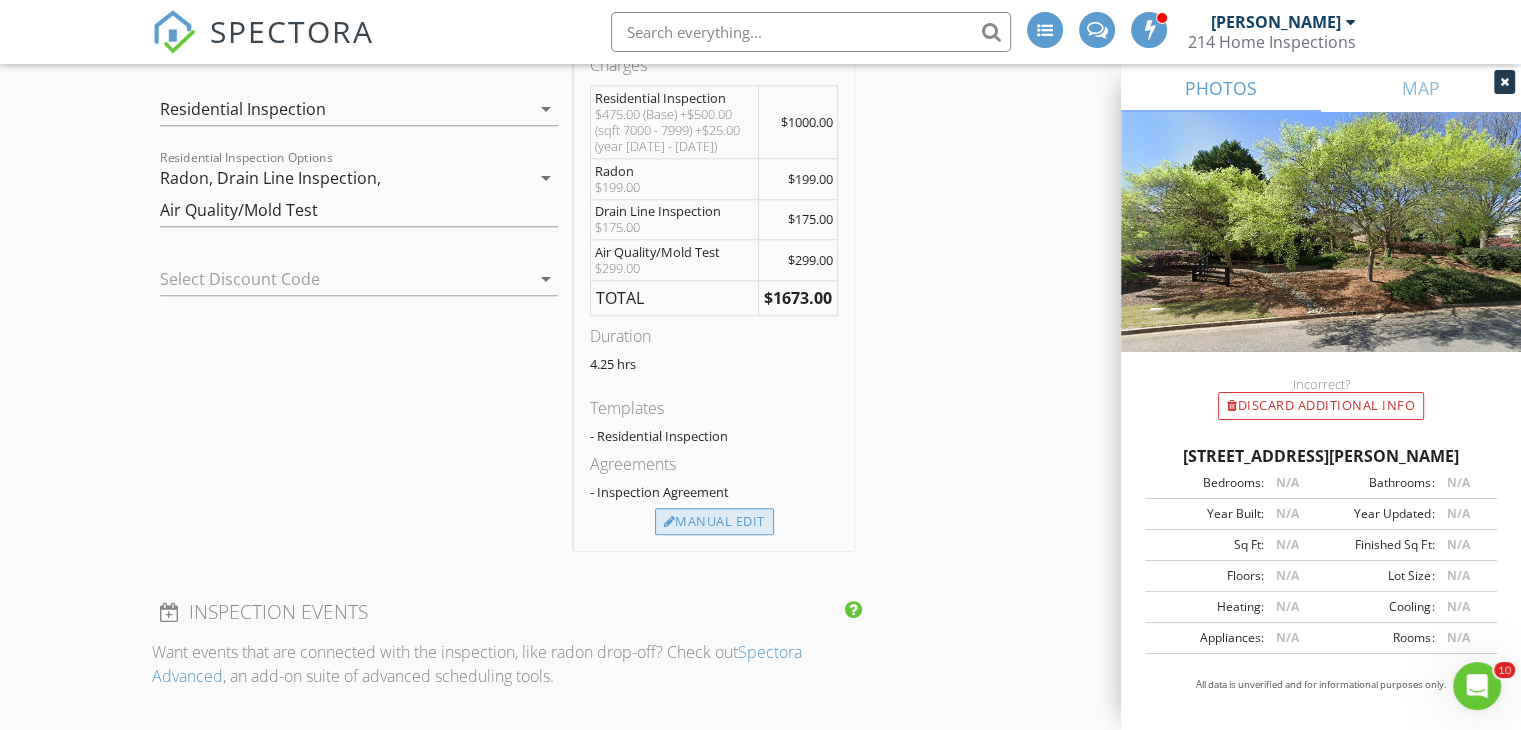 click on "Manual Edit" at bounding box center [714, 522] 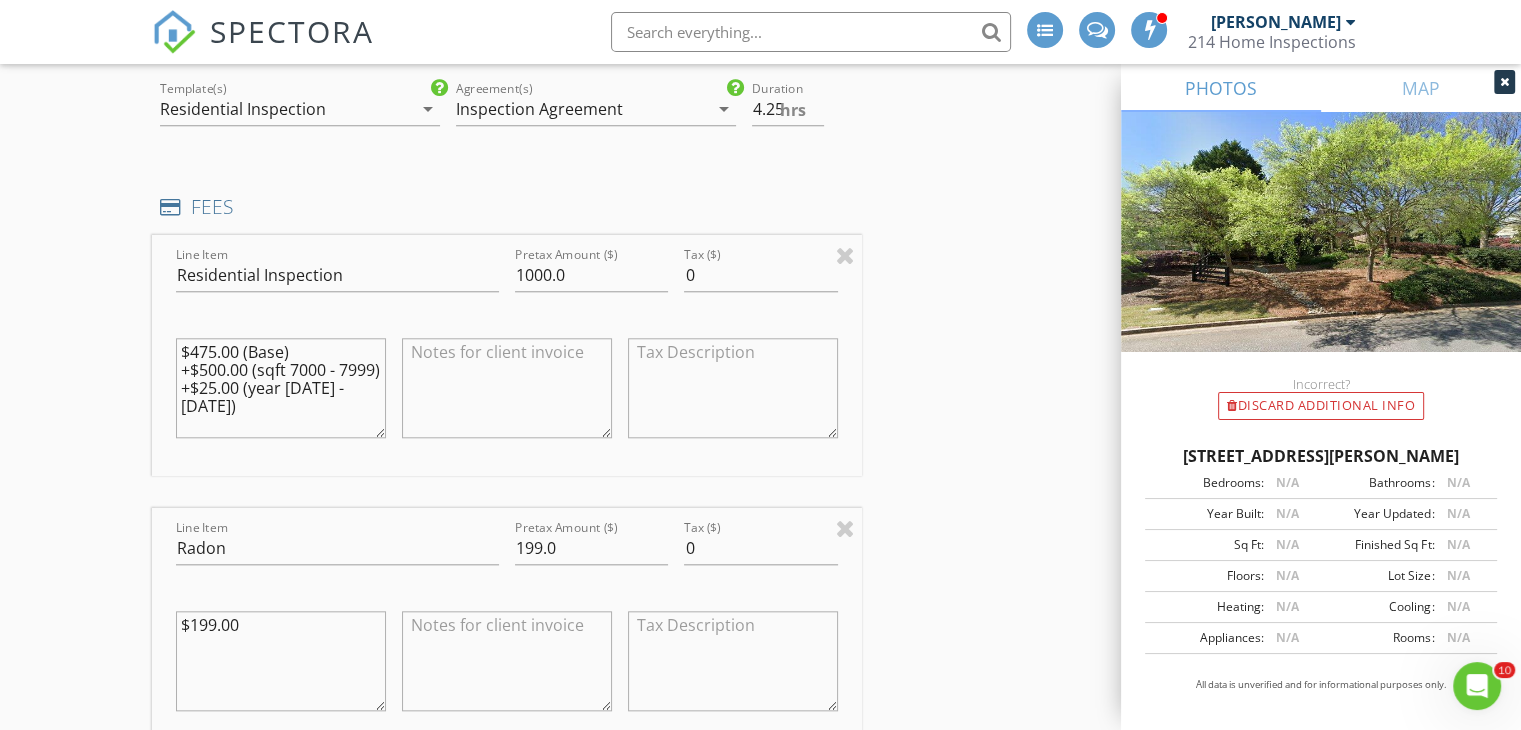 click on "INSPECTOR(S)
check_box   [PERSON_NAME]   PRIMARY   [PERSON_NAME] arrow_drop_down   check_box_outline_blank [PERSON_NAME] specifically requested
Date/Time
[DATE] 9:00 AM
Location
Address Search       Address [STREET_ADDRESS][PERSON_NAME][US_STATE]     Square Feet 7071   Year Built 1999   Foundation Basement arrow_drop_down     [PERSON_NAME]     23.1 miles     (an hour)
client
check_box Enable Client CC email for this inspection   Client Search     check_box_outline_blank Client is a Company/Organization     First Name   Last Name   Email   CC Email   Phone   Address   City   State   Zip     Tags         Notes   Private Notes
ADD ADDITIONAL client
SERVICES
check_box_outline_blank   New Construction - Predrywall" at bounding box center (760, 852) 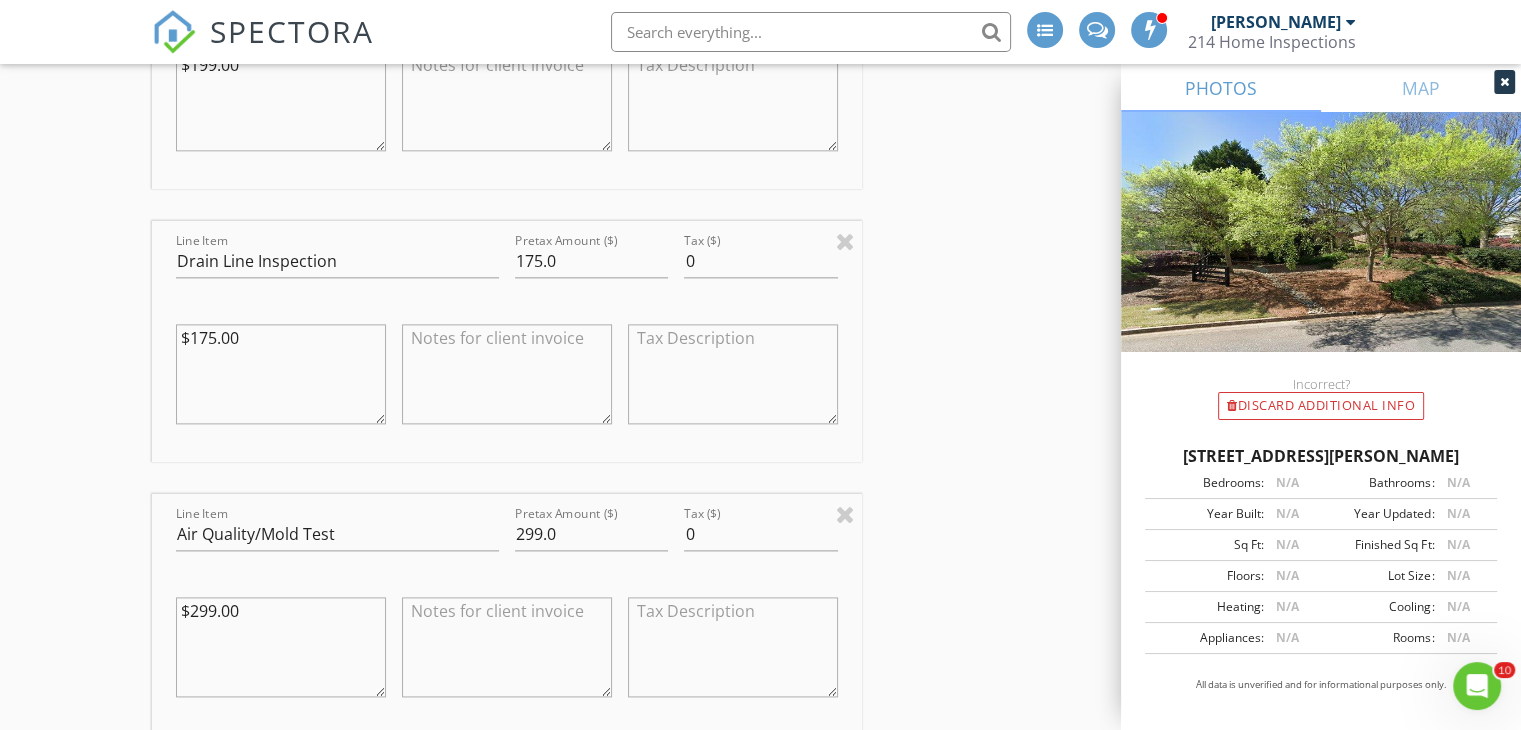 scroll, scrollTop: 2496, scrollLeft: 0, axis: vertical 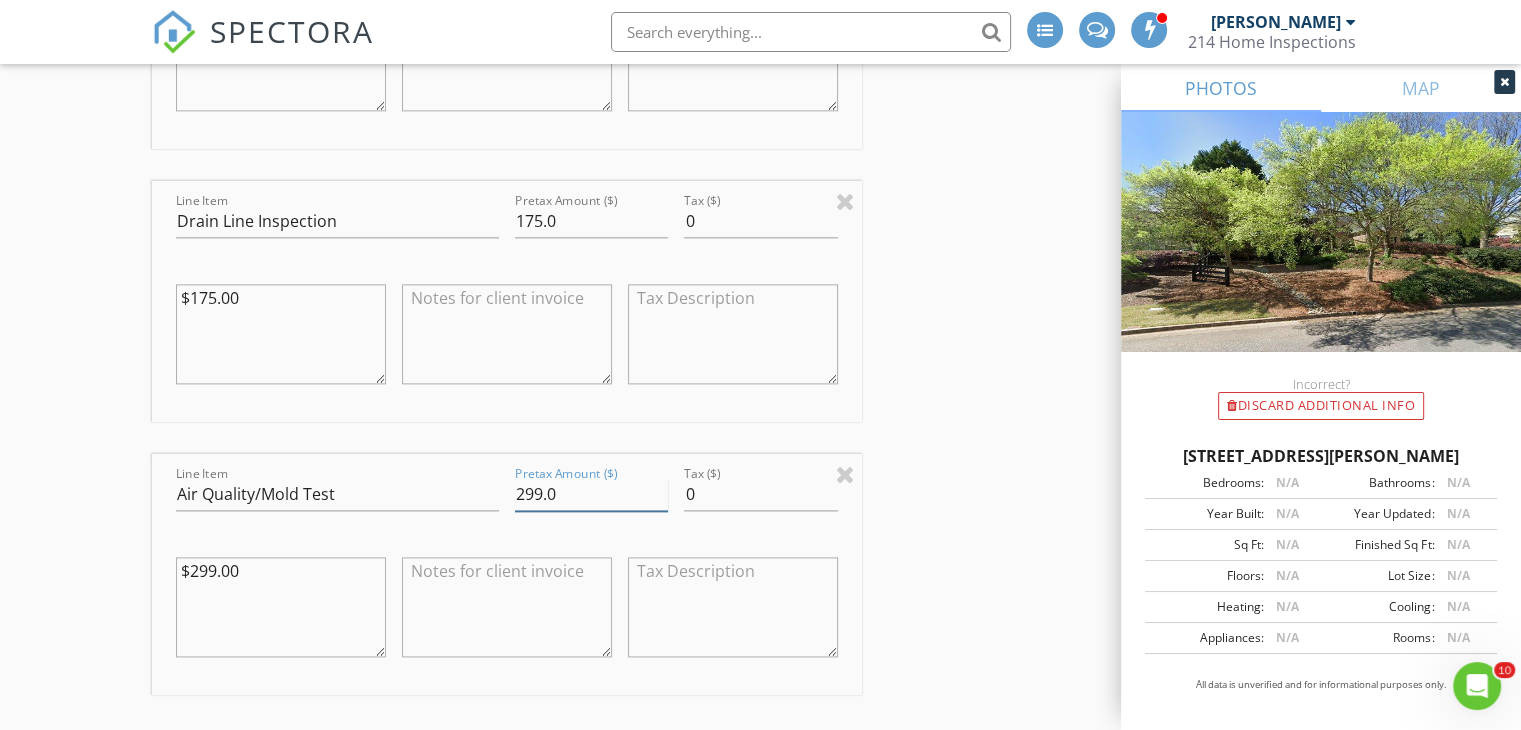 drag, startPoint x: 565, startPoint y: 488, endPoint x: 488, endPoint y: 493, distance: 77.16217 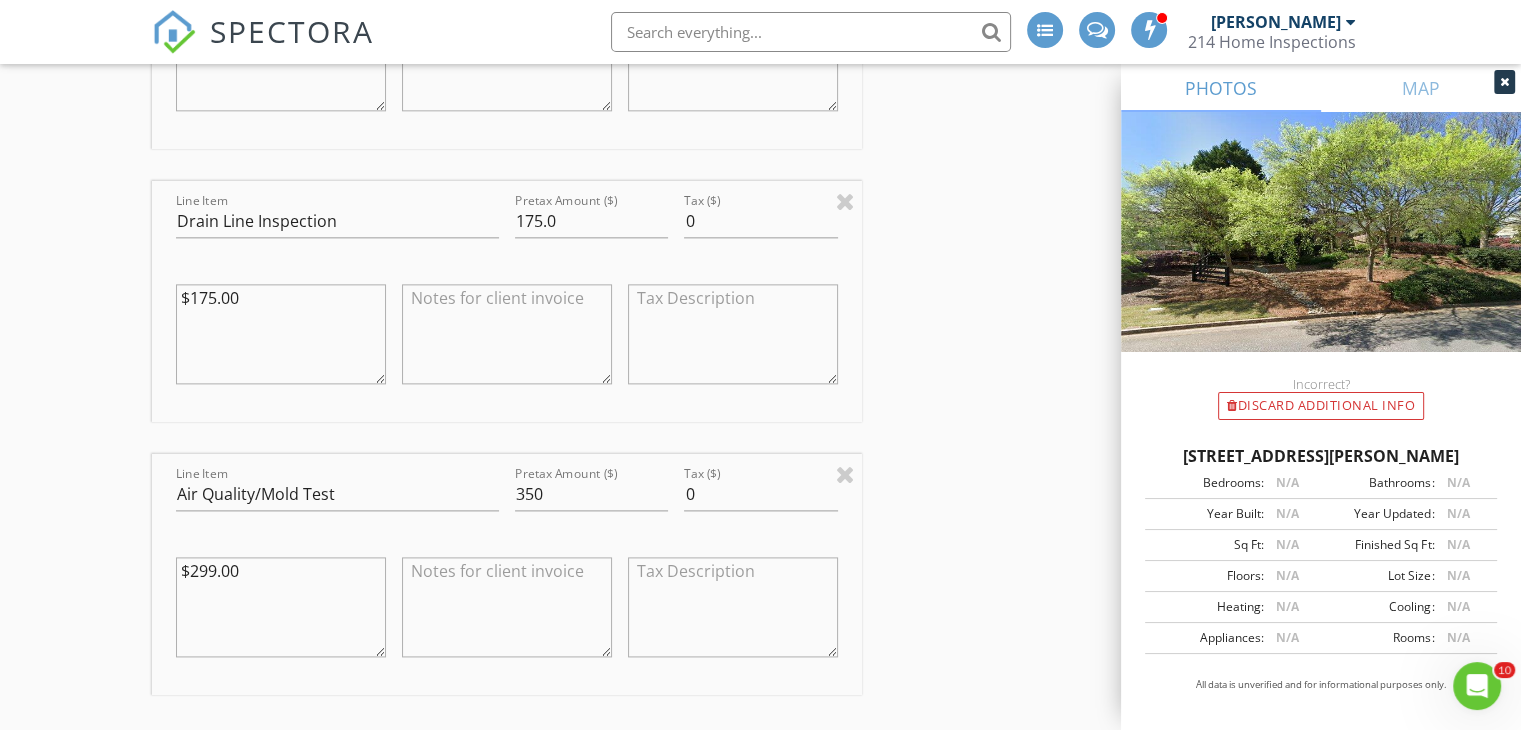 click on "INSPECTOR(S)
check_box   [PERSON_NAME]   PRIMARY   [PERSON_NAME] arrow_drop_down   check_box_outline_blank [PERSON_NAME] specifically requested
Date/Time
[DATE] 9:00 AM
Location
Address Search       Address [STREET_ADDRESS][PERSON_NAME][US_STATE]     Square Feet 7071   Year Built 1999   Foundation Basement arrow_drop_down     [PERSON_NAME]     23.1 miles     (an hour)
client
check_box Enable Client CC email for this inspection   Client Search     check_box_outline_blank Client is a Company/Organization     First Name   Last Name   Email   CC Email   Phone   Address   City   State   Zip     Tags         Notes   Private Notes
ADD ADDITIONAL client
SERVICES
check_box_outline_blank   New Construction - Predrywall" at bounding box center [760, 252] 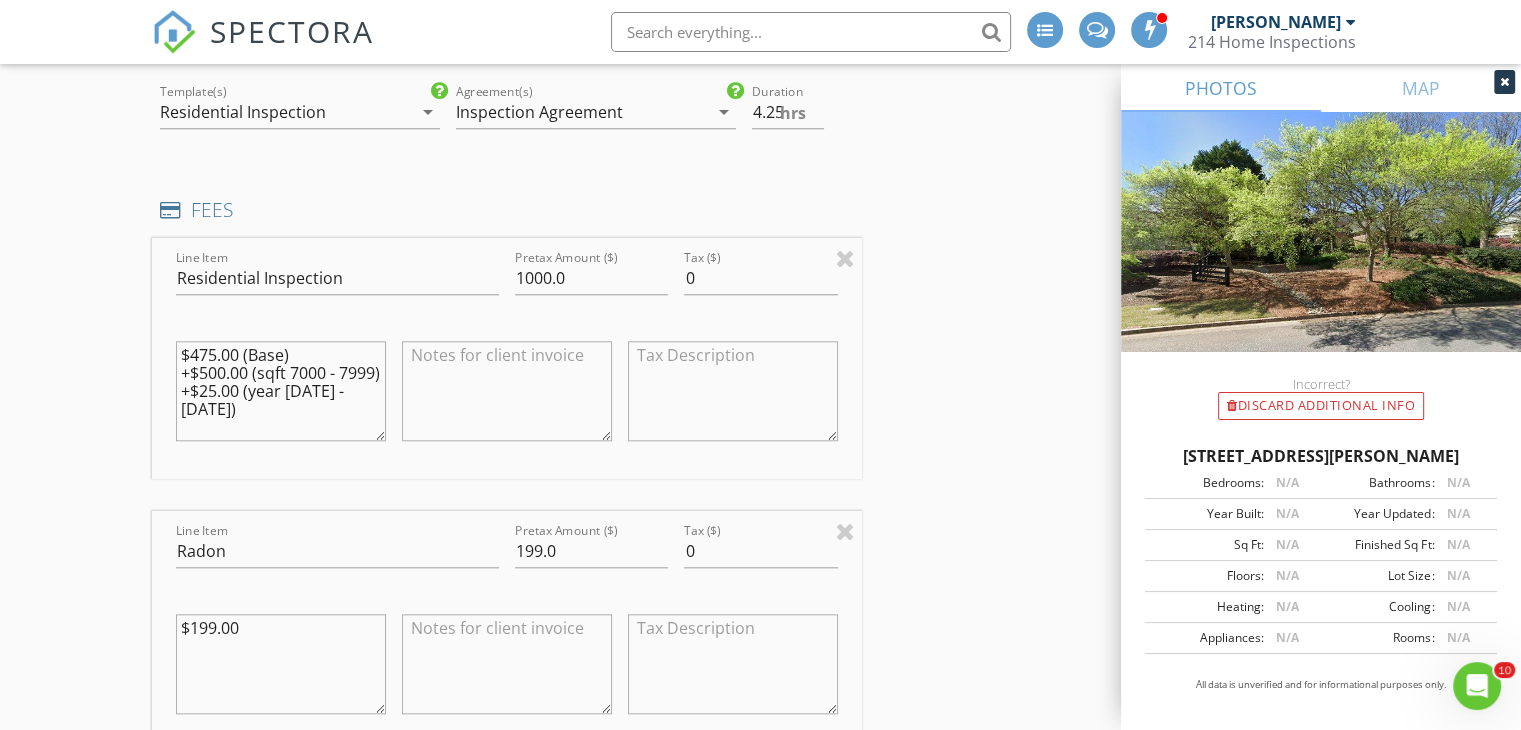 scroll, scrollTop: 1896, scrollLeft: 0, axis: vertical 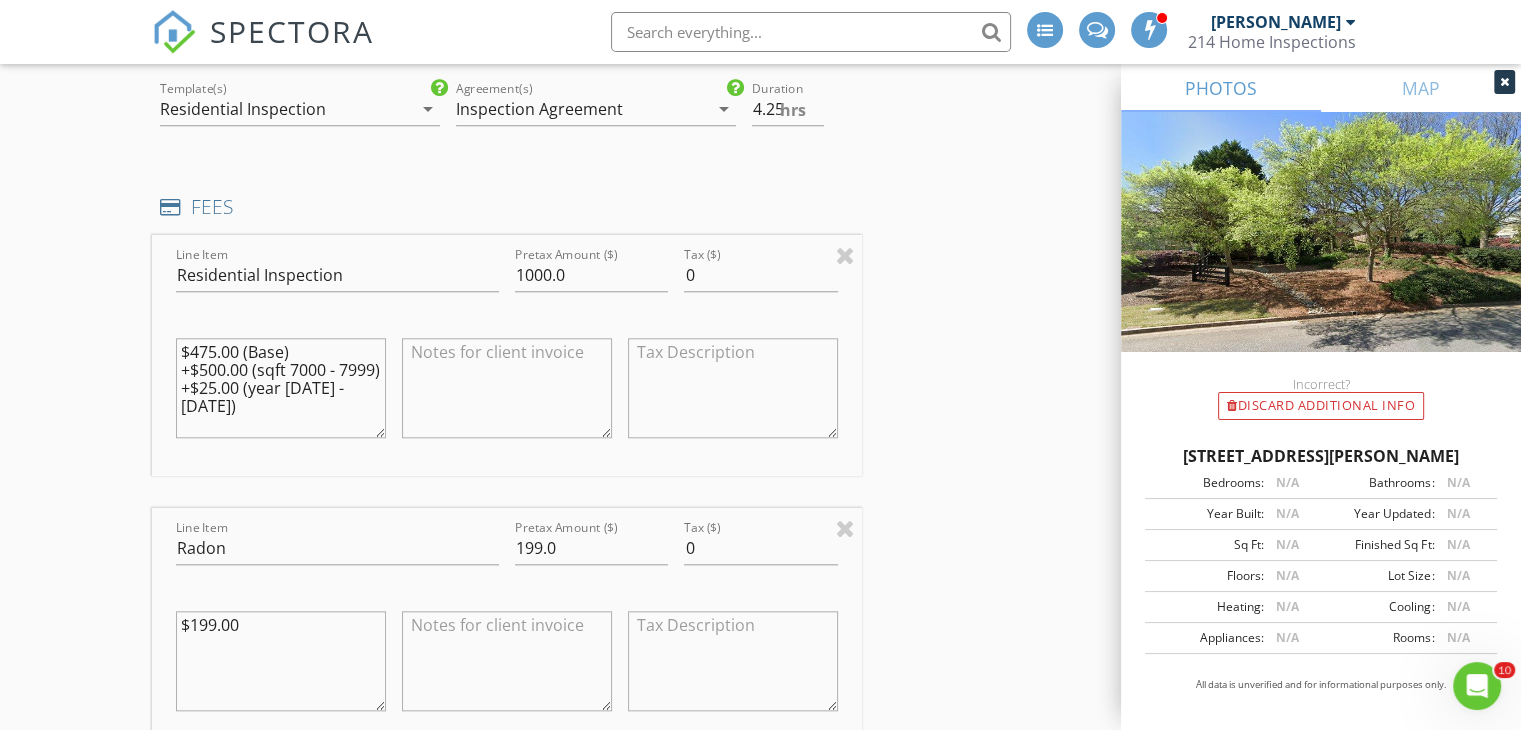 click on "INSPECTOR(S)
check_box   [PERSON_NAME]   PRIMARY   [PERSON_NAME] arrow_drop_down   check_box_outline_blank [PERSON_NAME] specifically requested
Date/Time
[DATE] 9:00 AM
Location
Address Search       Address [STREET_ADDRESS][PERSON_NAME][US_STATE]     Square Feet 7071   Year Built 1999   Foundation Basement arrow_drop_down     [PERSON_NAME]     23.1 miles     (an hour)
client
check_box Enable Client CC email for this inspection   Client Search     check_box_outline_blank Client is a Company/Organization     First Name   Last Name   Email   CC Email   Phone   Address   City   State   Zip     Tags         Notes   Private Notes
ADD ADDITIONAL client
SERVICES
check_box_outline_blank   New Construction - Predrywall" at bounding box center (760, 852) 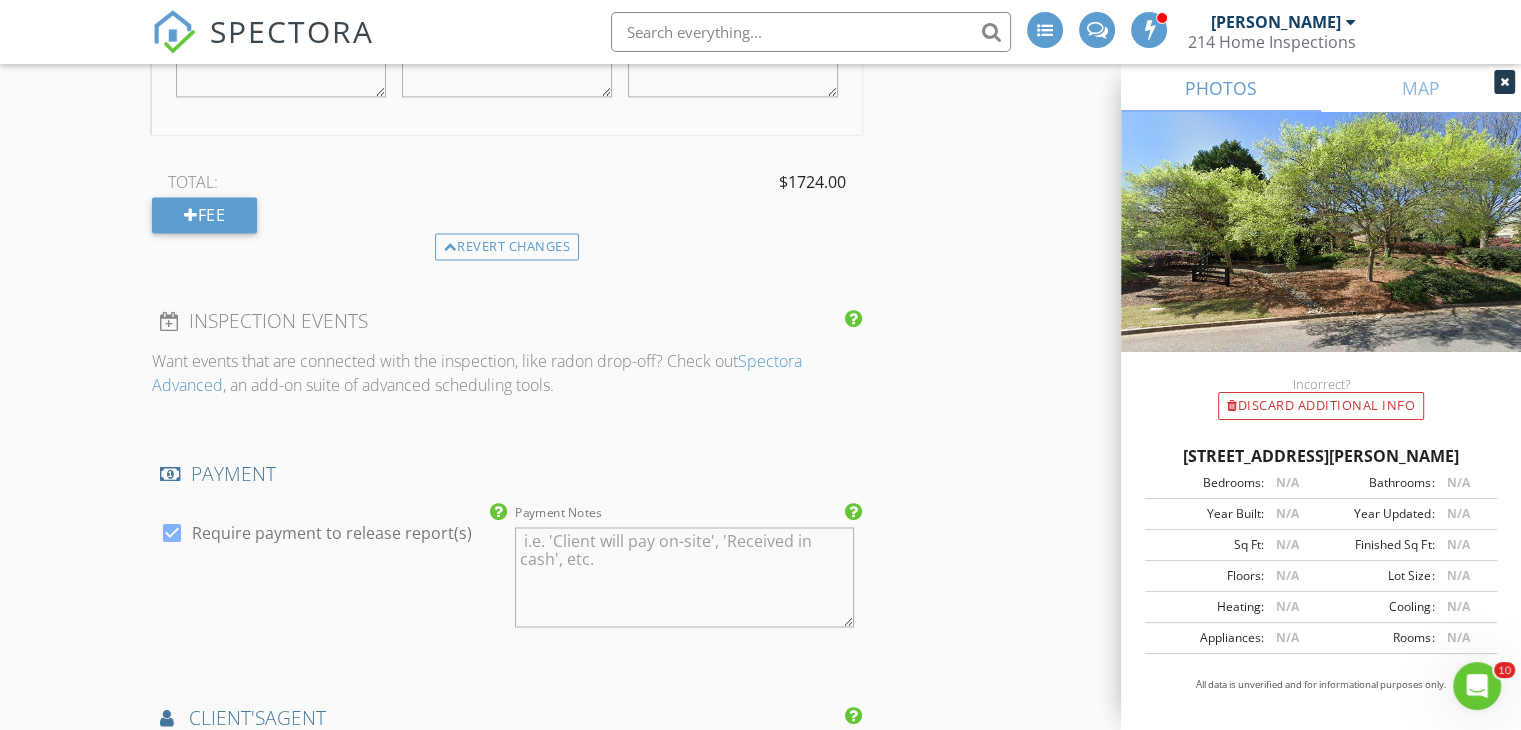 scroll, scrollTop: 3016, scrollLeft: 0, axis: vertical 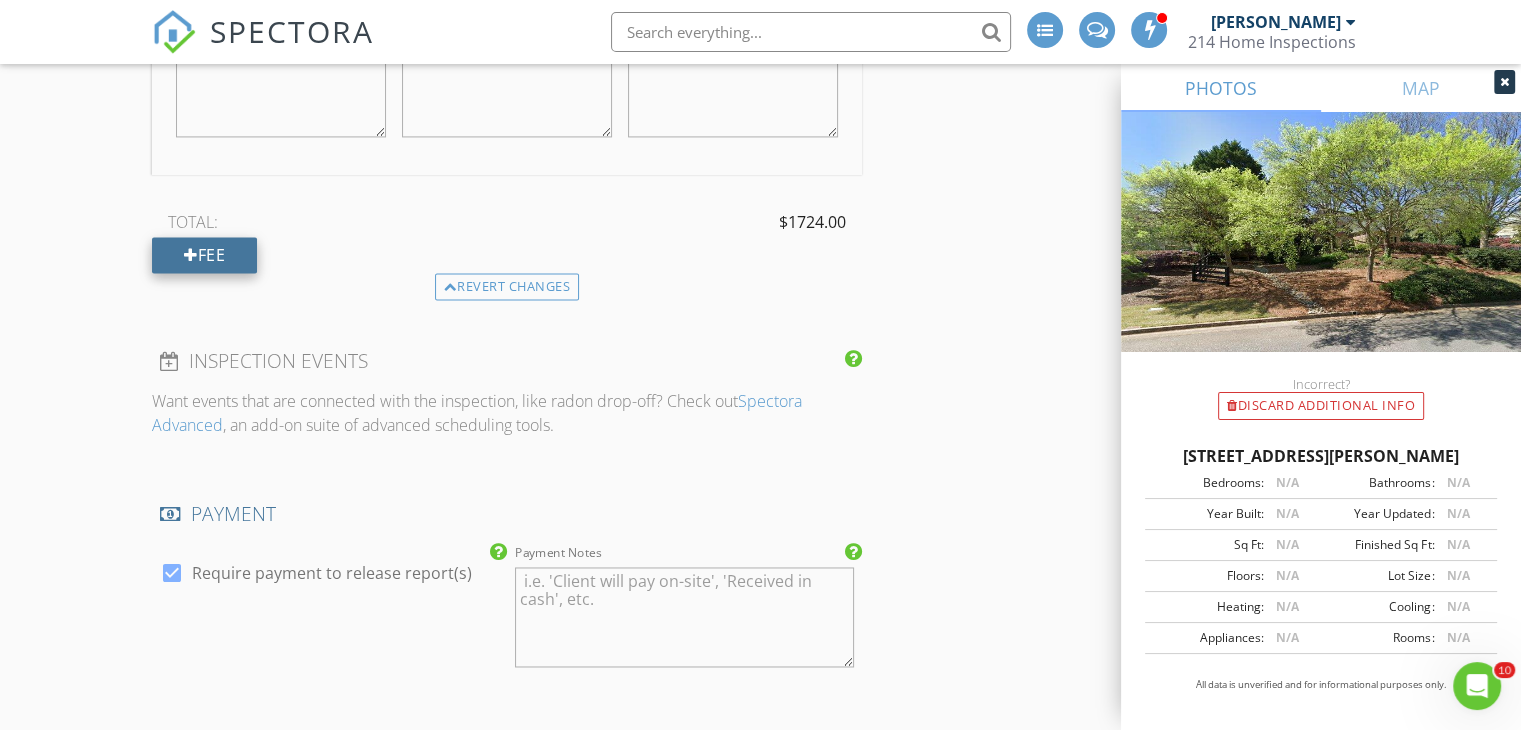 click on "Fee" at bounding box center [204, 255] 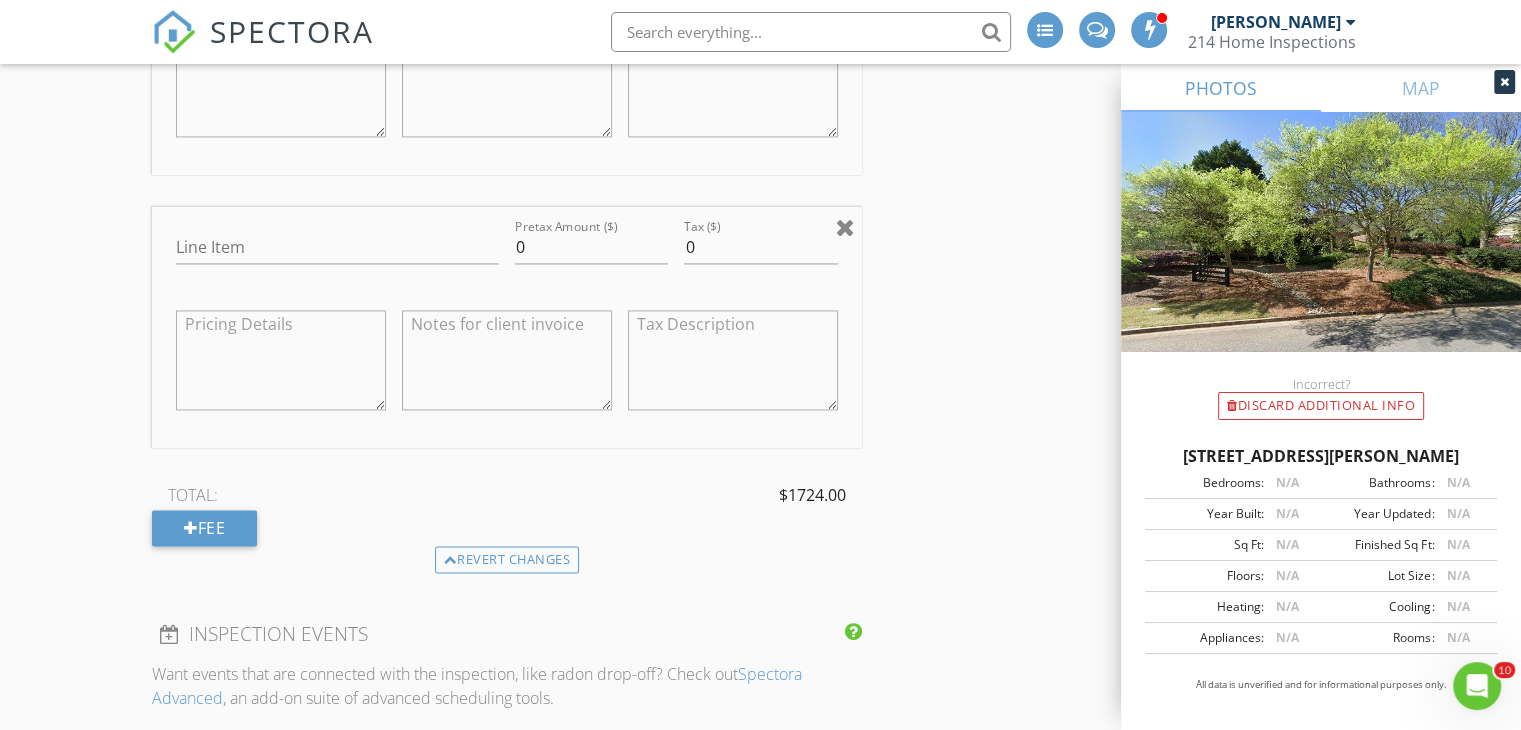 click at bounding box center [845, 227] 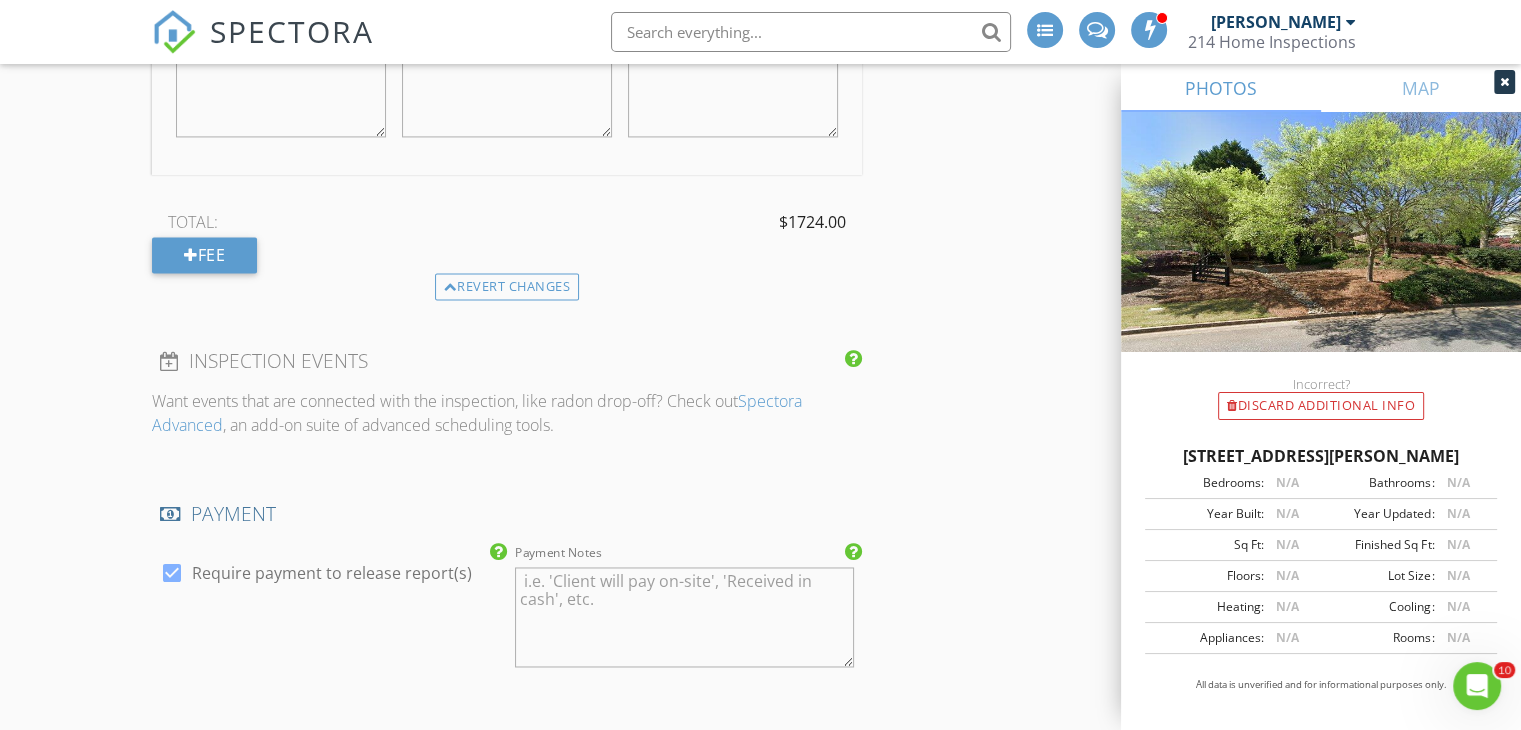 click on "INSPECTOR(S)
check_box   [PERSON_NAME]   PRIMARY   [PERSON_NAME] arrow_drop_down   check_box_outline_blank [PERSON_NAME] specifically requested
Date/Time
[DATE] 9:00 AM
Location
Address Search       Address [STREET_ADDRESS][PERSON_NAME][US_STATE]     Square Feet 7071   Year Built 1999   Foundation Basement arrow_drop_down     [PERSON_NAME]     23.1 miles     (an hour)
client
check_box Enable Client CC email for this inspection   Client Search     check_box_outline_blank Client is a Company/Organization     First Name   Last Name   Email   CC Email   Phone   Address   City   State   Zip     Tags         Notes   Private Notes
ADD ADDITIONAL client
SERVICES
check_box_outline_blank   New Construction - Predrywall" at bounding box center (760, -268) 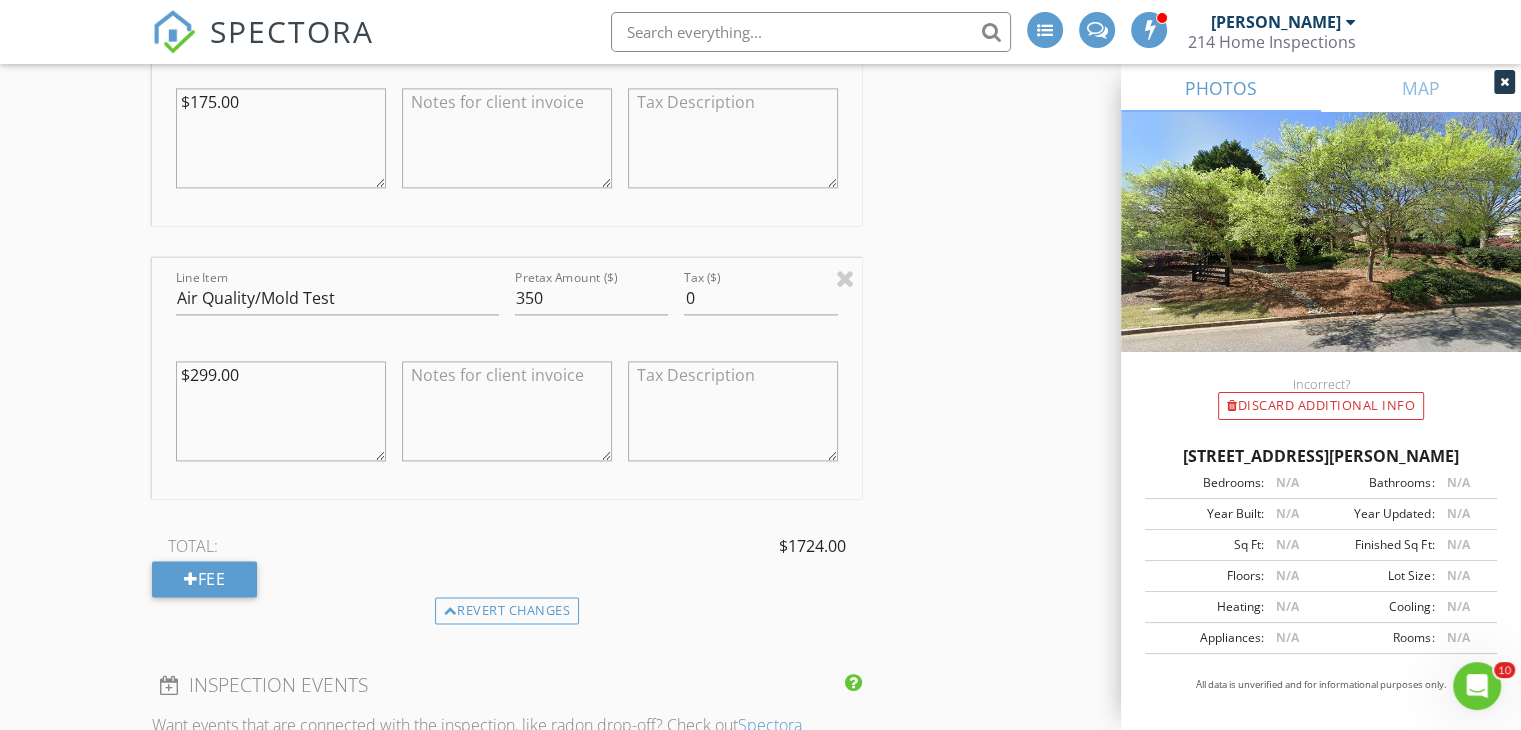 scroll, scrollTop: 2736, scrollLeft: 0, axis: vertical 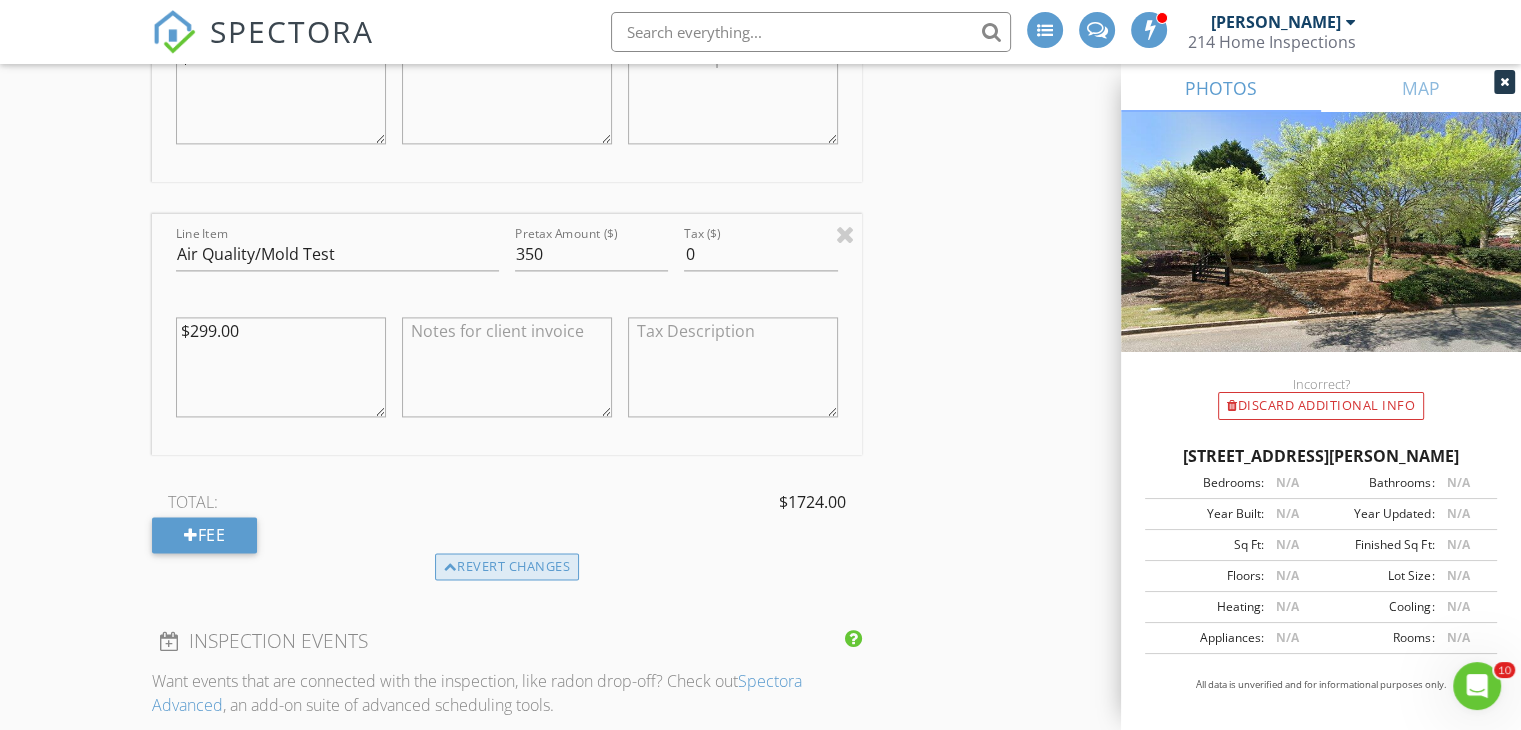 click on "Revert changes" at bounding box center (507, 567) 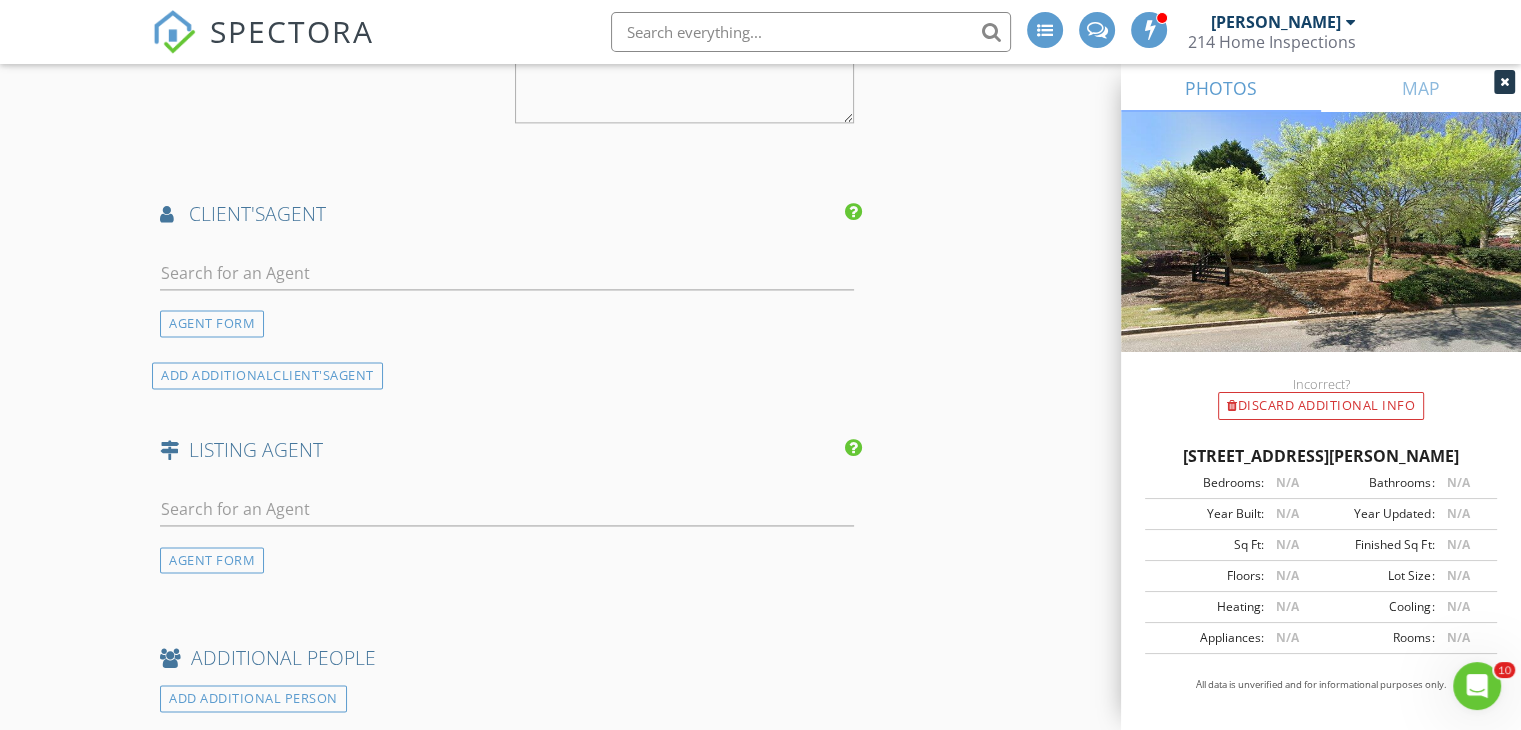 scroll, scrollTop: 2499, scrollLeft: 0, axis: vertical 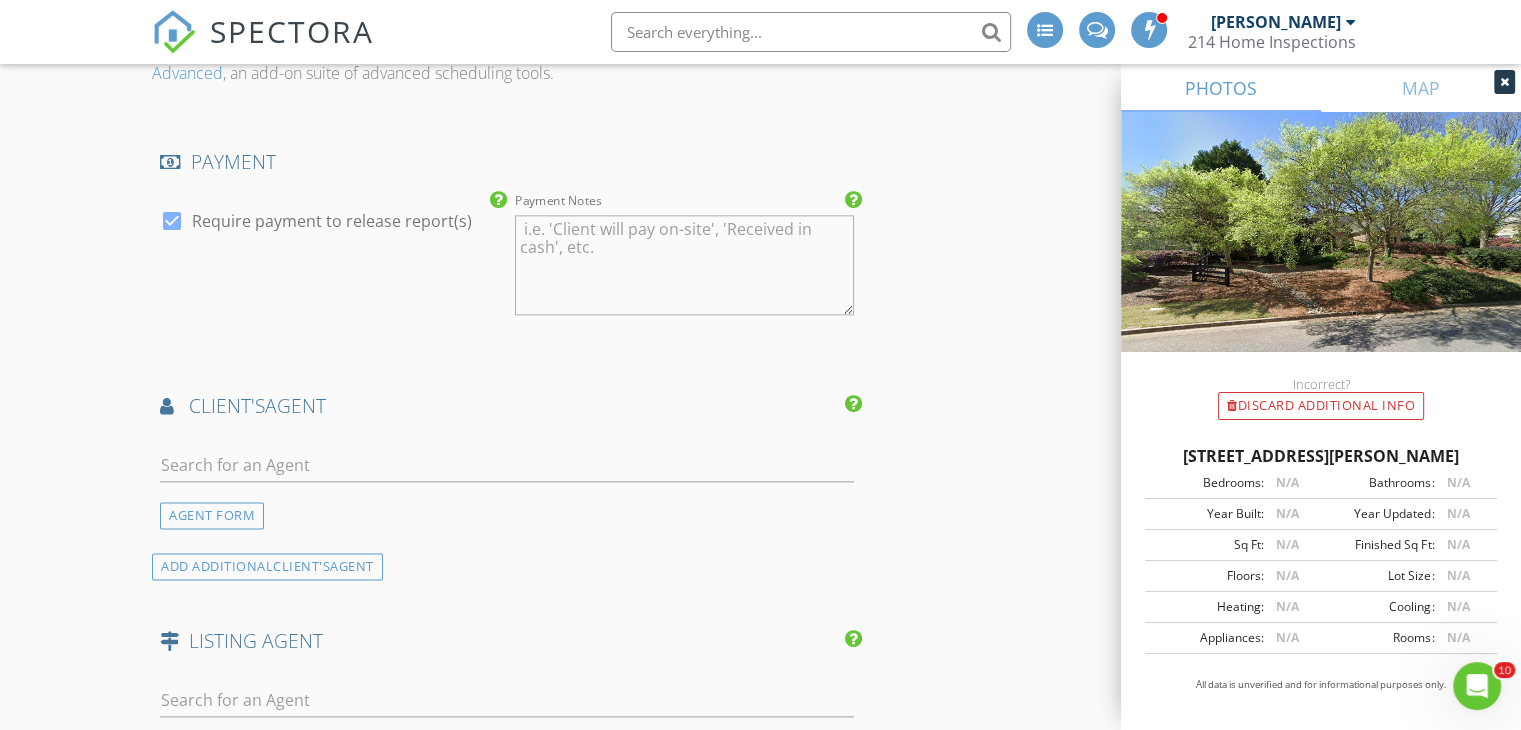 click on "INSPECTOR(S)
check_box   [PERSON_NAME]   PRIMARY   [PERSON_NAME] arrow_drop_down   check_box_outline_blank [PERSON_NAME] specifically requested
Date/Time
[DATE] 9:00 AM
Location
Address Search       Address [STREET_ADDRESS][PERSON_NAME][US_STATE]     Square Feet 7071   Year Built 1999   Foundation Basement arrow_drop_down     [PERSON_NAME]     23.1 miles     (an hour)
client
check_box Enable Client CC email for this inspection   Client Search     check_box_outline_blank Client is a Company/Organization     First Name   Last Name   Email   CC Email   Phone   Address   City   State   Zip     Tags         Notes   Private Notes
ADD ADDITIONAL client
SERVICES
check_box_outline_blank   New Construction - Predrywall" at bounding box center (760, -186) 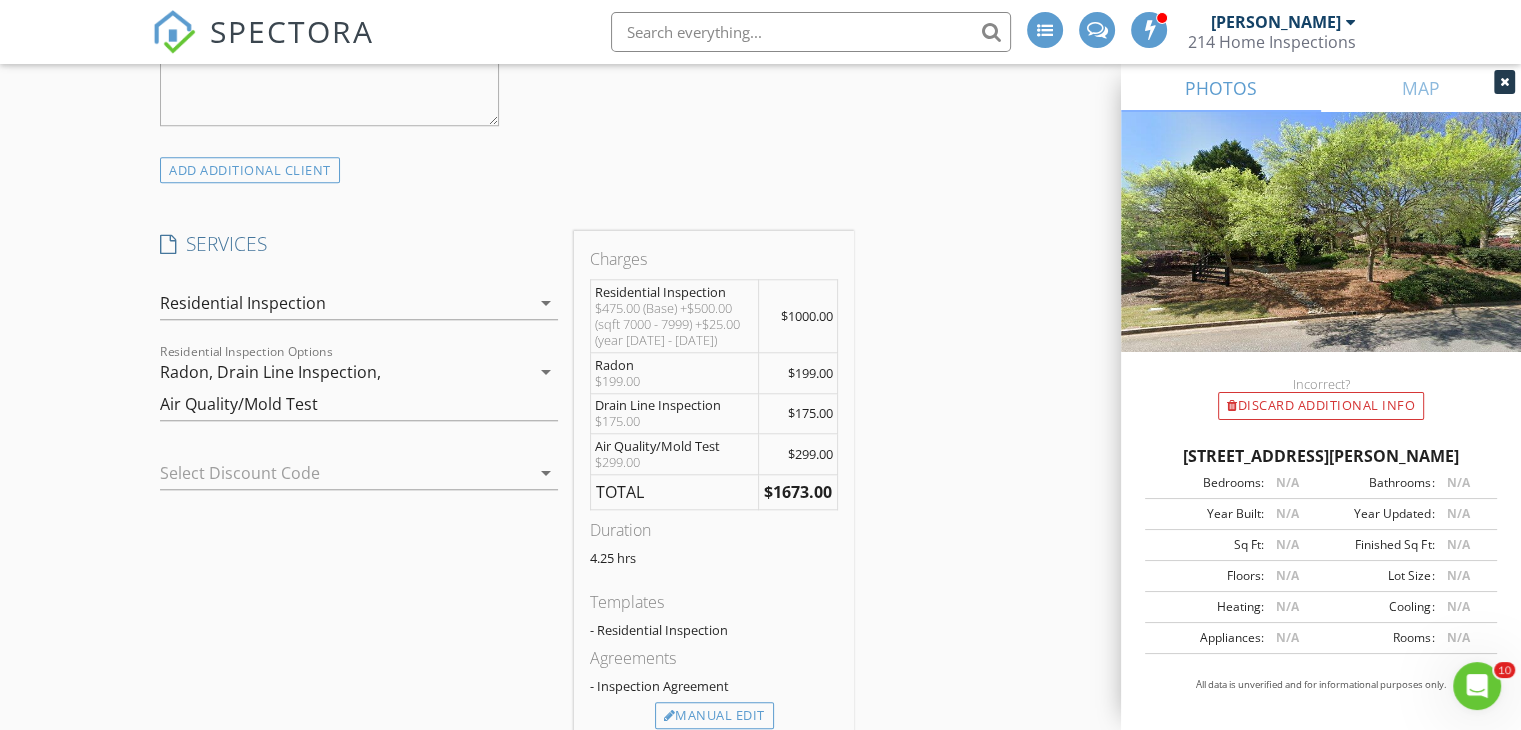scroll, scrollTop: 1699, scrollLeft: 0, axis: vertical 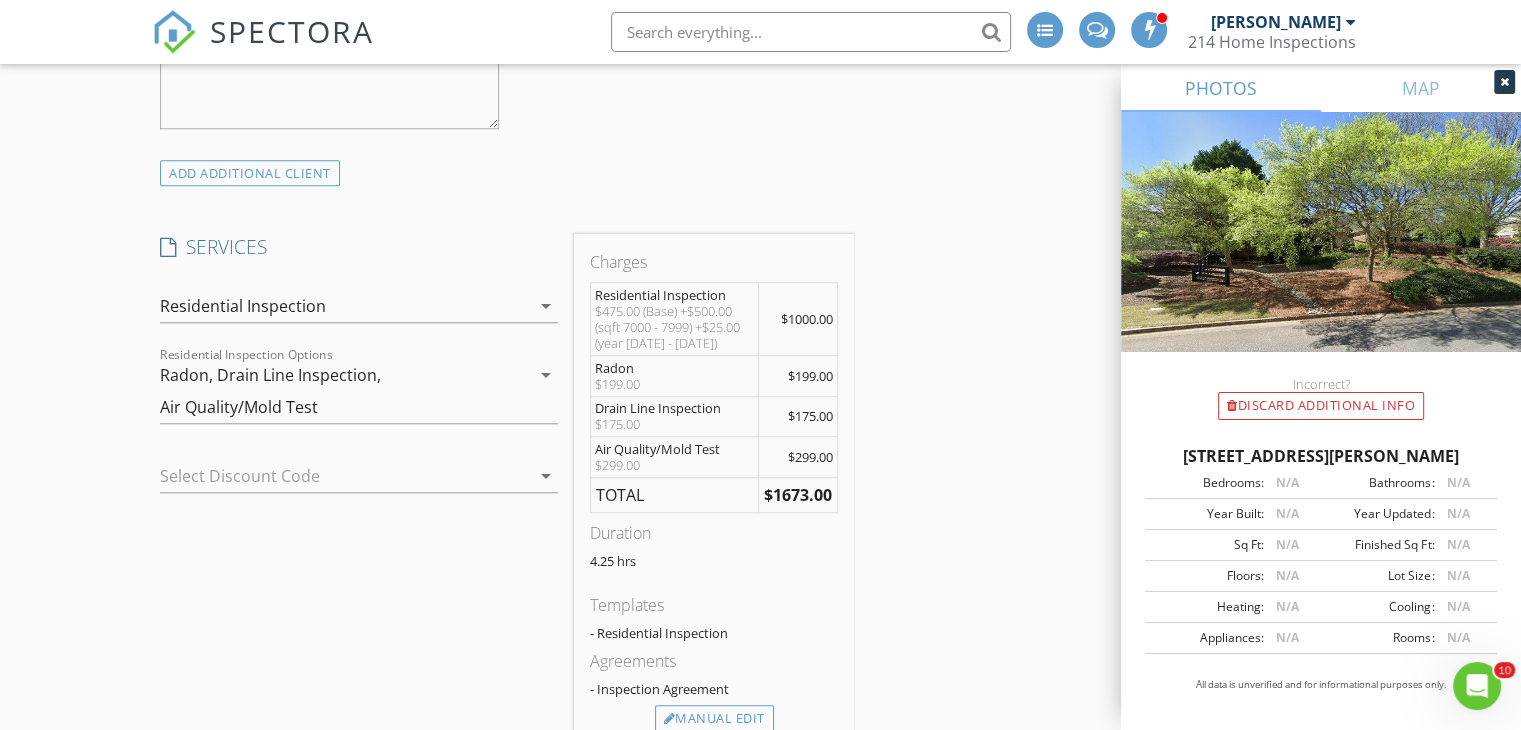 click on "arrow_drop_down" at bounding box center (546, 375) 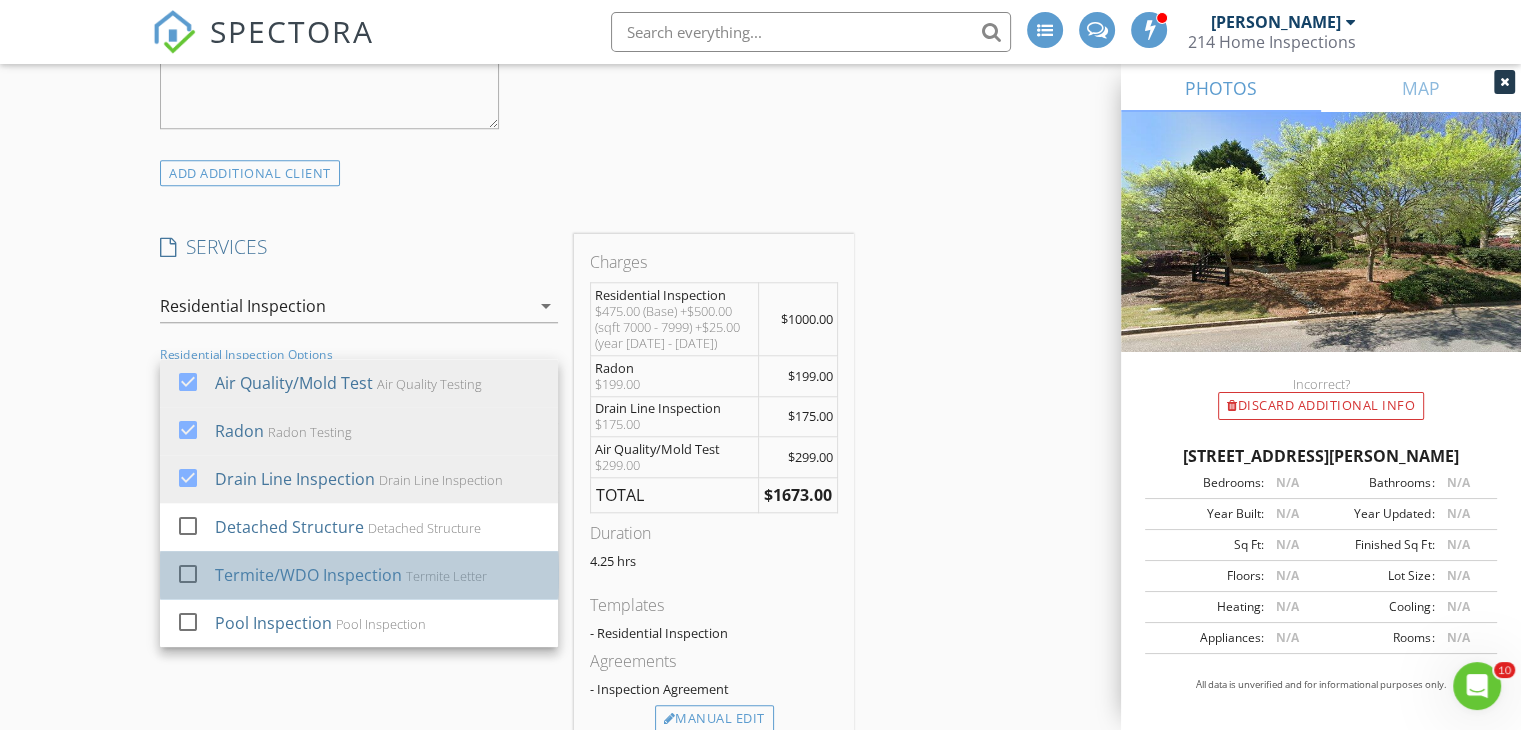 click on "Termite/WDO Inspection" at bounding box center [308, 575] 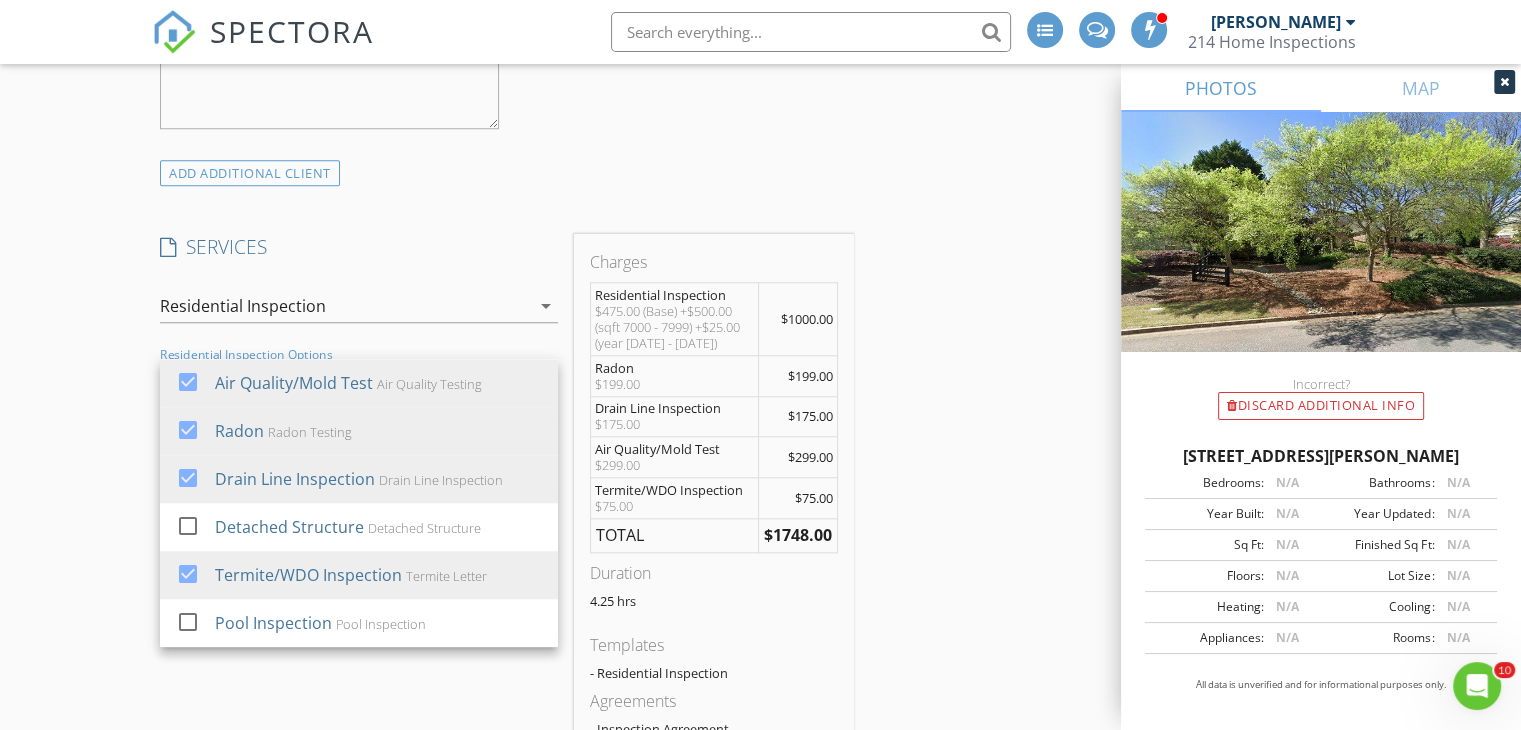 click on "INSPECTOR(S)
check_box   [PERSON_NAME]   PRIMARY   [PERSON_NAME] arrow_drop_down   check_box_outline_blank [PERSON_NAME] specifically requested
Date/Time
[DATE] 9:00 AM
Location
Address Search       Address [STREET_ADDRESS][PERSON_NAME][US_STATE]     Square Feet 7071   Year Built 1999   Foundation Basement arrow_drop_down     [PERSON_NAME]     23.1 miles     (an hour)
client
check_box Enable Client CC email for this inspection   Client Search     check_box_outline_blank Client is a Company/Organization     First Name   Last Name   Email   CC Email   Phone   Address   City   State   Zip     Tags         Notes   Private Notes
ADD ADDITIONAL client
SERVICES
check_box_outline_blank   New Construction - Predrywall" at bounding box center [760, 634] 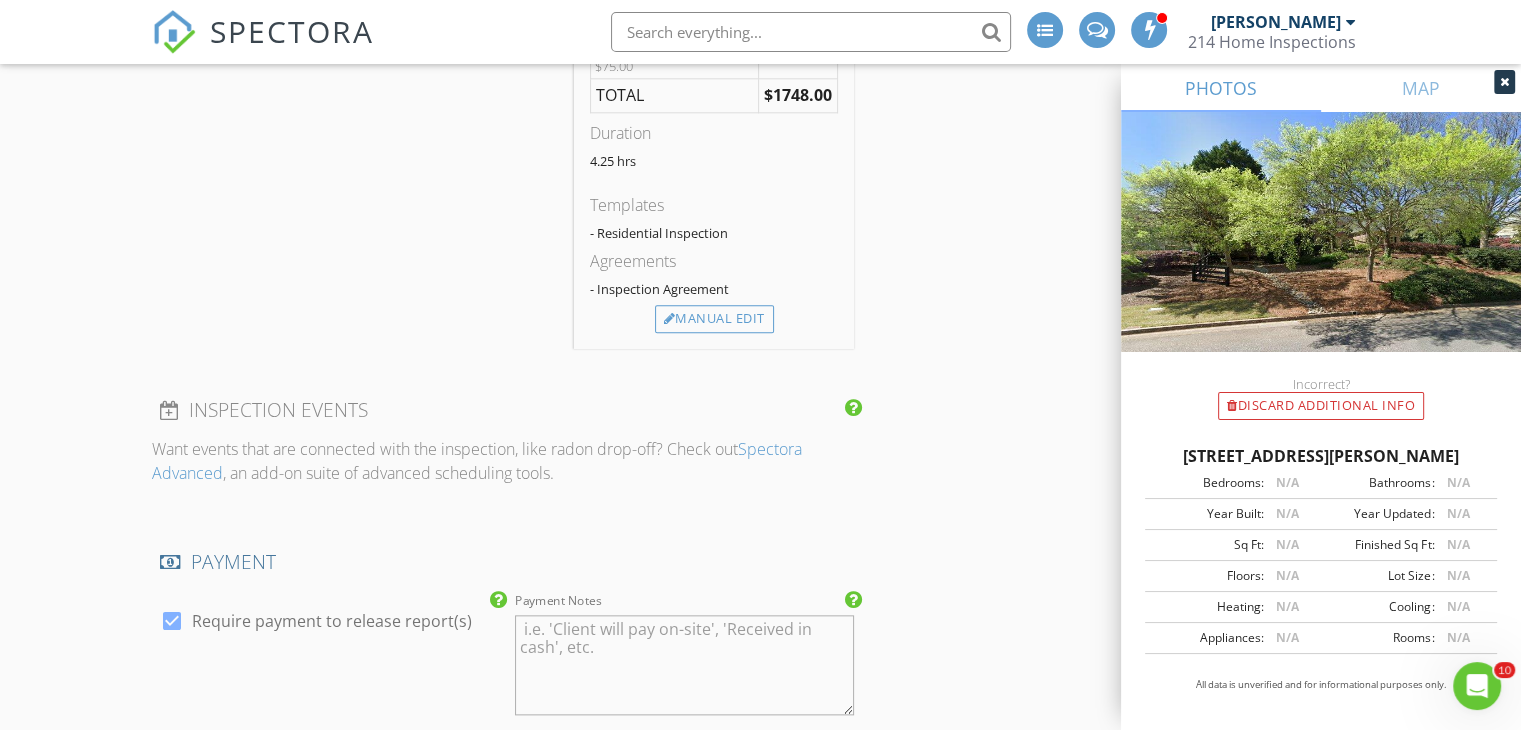 scroll, scrollTop: 2099, scrollLeft: 0, axis: vertical 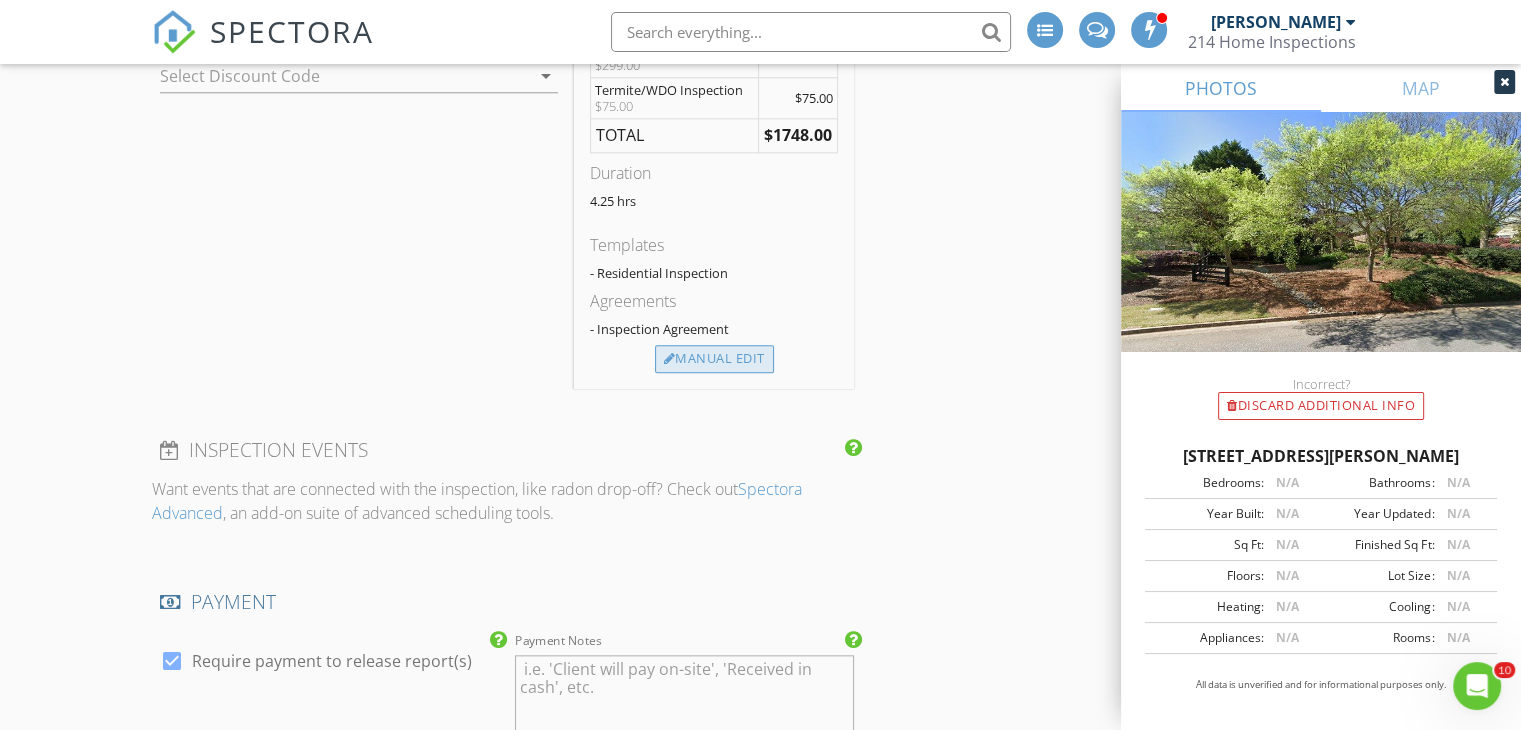click on "Manual Edit" at bounding box center [714, 359] 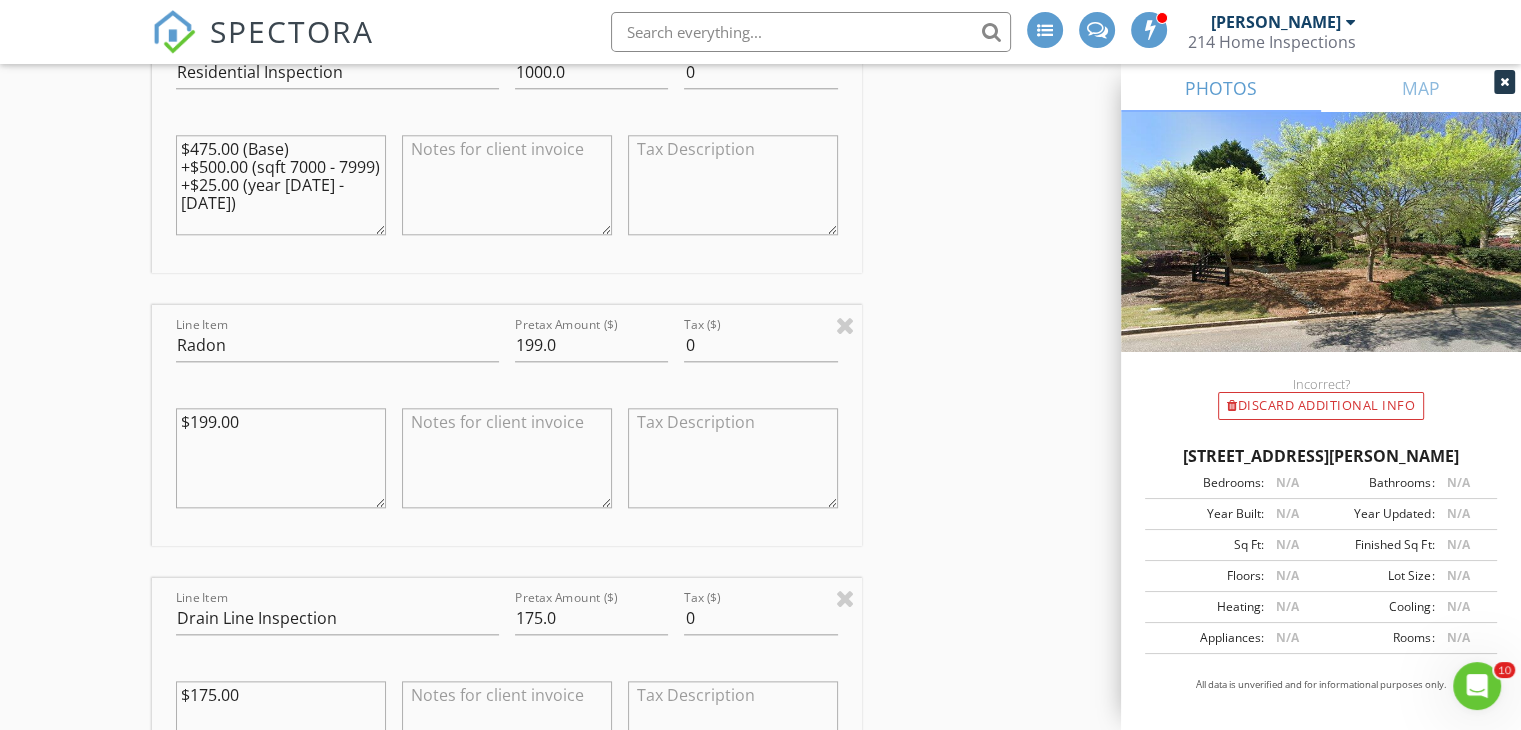 click on "INSPECTOR(S)
check_box   [PERSON_NAME]   PRIMARY   [PERSON_NAME] arrow_drop_down   check_box_outline_blank [PERSON_NAME] specifically requested
Date/Time
[DATE] 9:00 AM
Location
Address Search       Address [STREET_ADDRESS][PERSON_NAME][US_STATE]     Square Feet 7071   Year Built 1999   Foundation Basement arrow_drop_down     [PERSON_NAME]     23.1 miles     (an hour)
client
check_box Enable Client CC email for this inspection   Client Search     check_box_outline_blank Client is a Company/Organization     First Name   Last Name   Email   CC Email   Phone   Address   City   State   Zip     Tags         Notes   Private Notes
ADD ADDITIONAL client
SERVICES
check_box_outline_blank   New Construction - Predrywall" at bounding box center (760, 785) 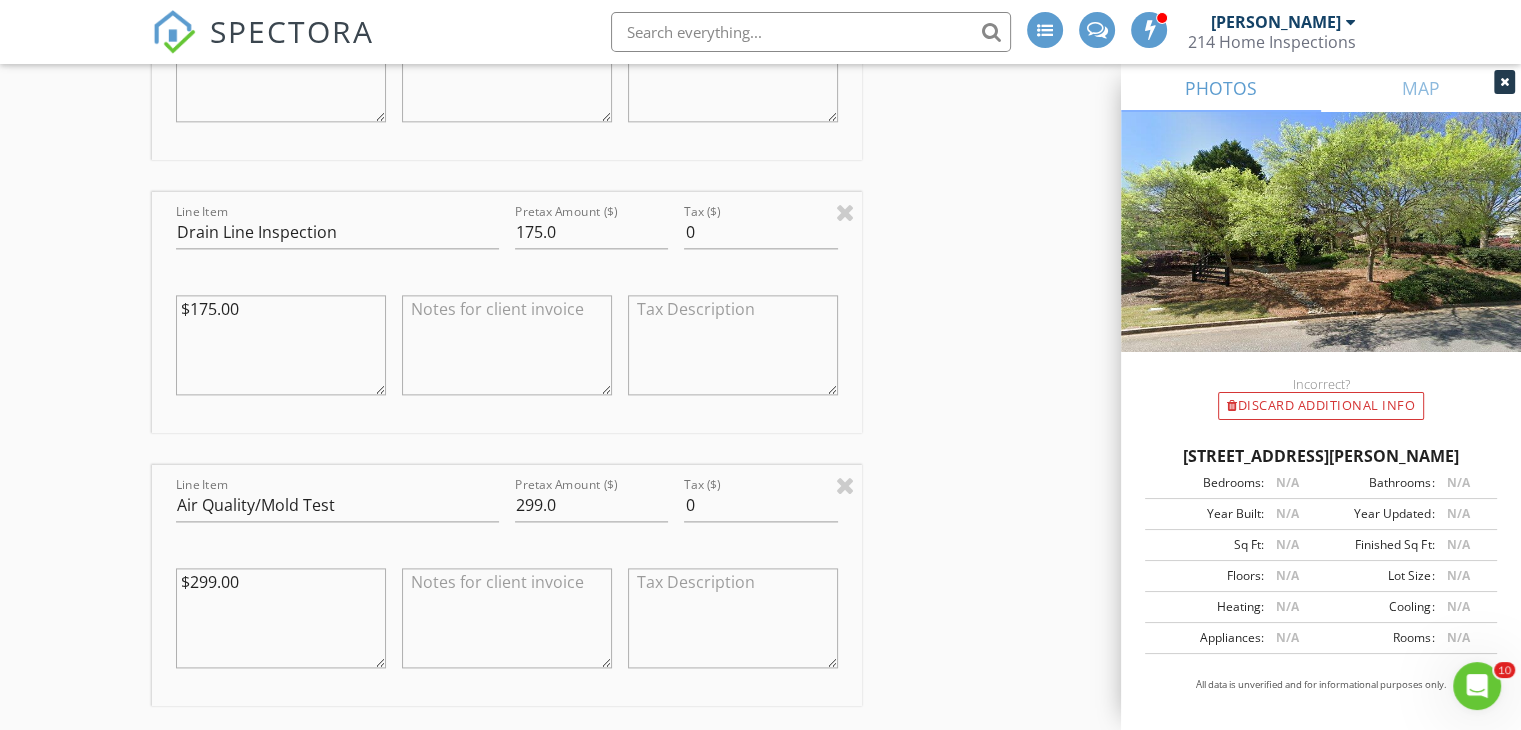 scroll, scrollTop: 2539, scrollLeft: 0, axis: vertical 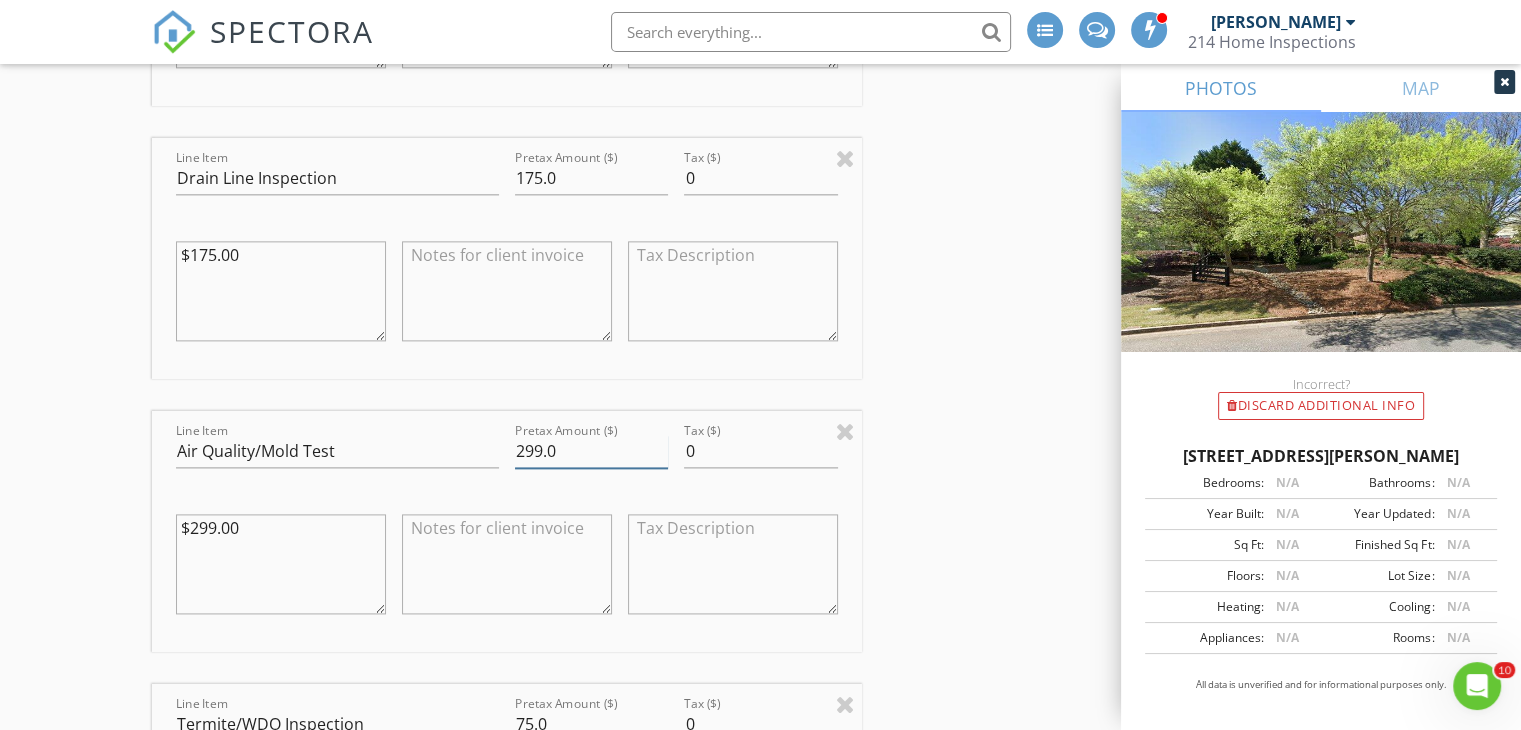 click on "299.0" at bounding box center [591, 451] 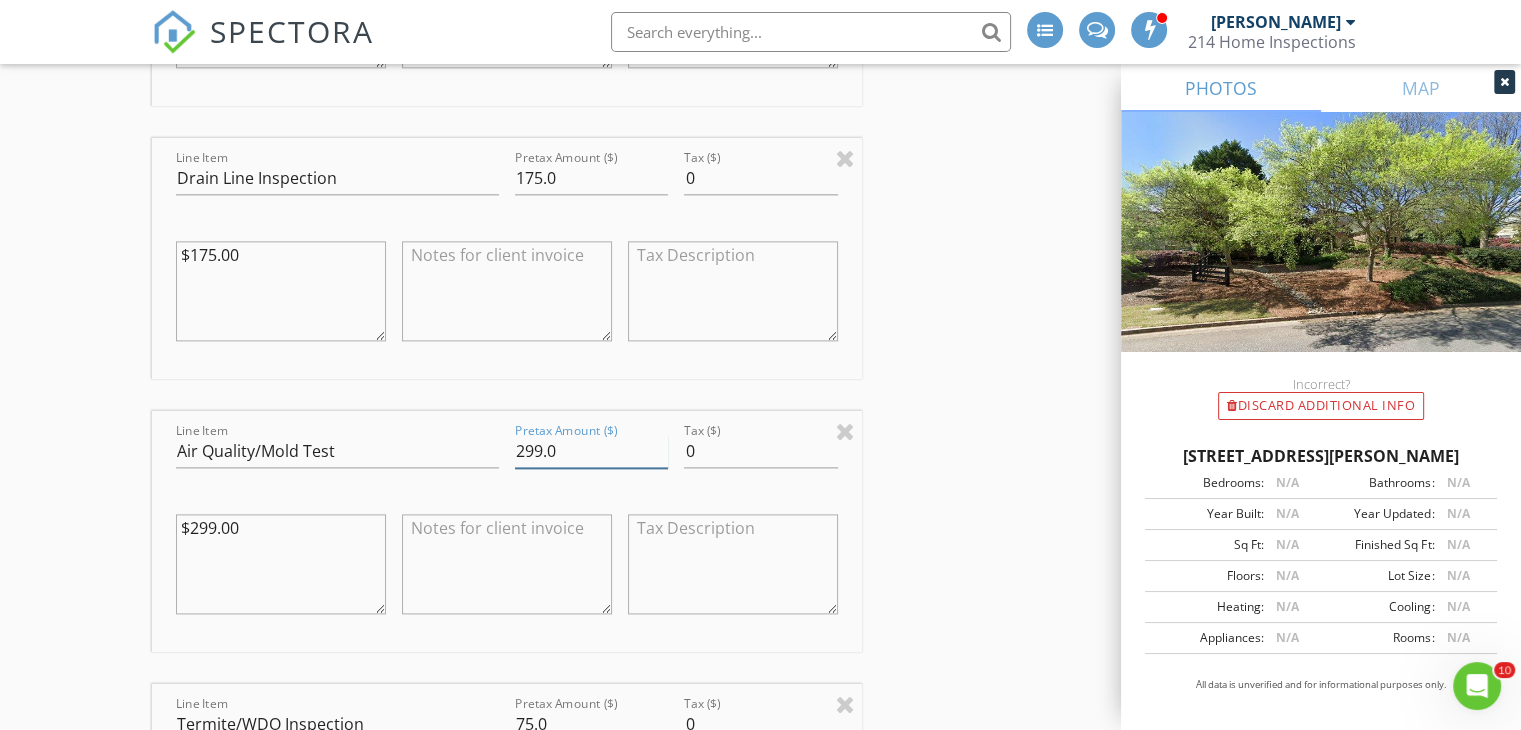 click on "299.0" at bounding box center (591, 451) 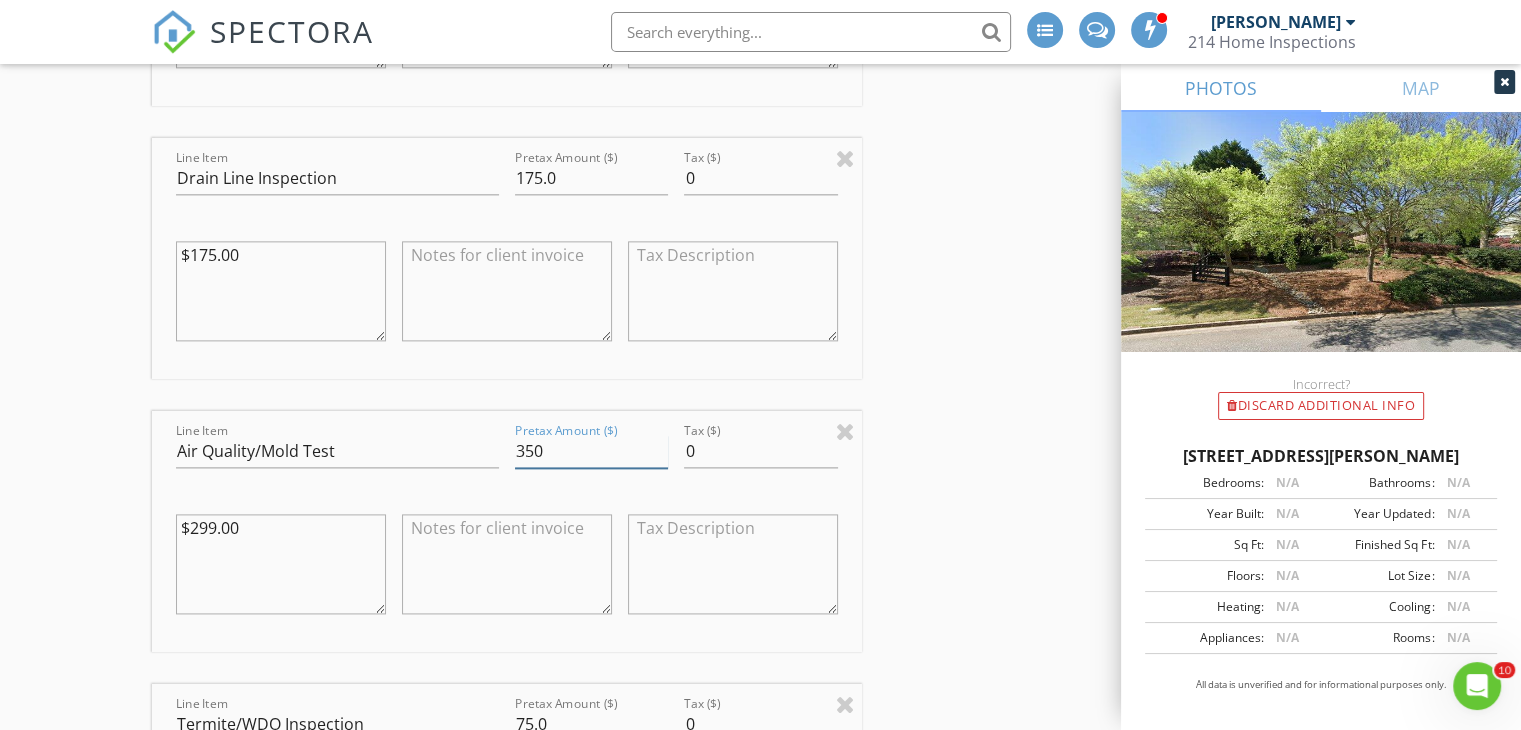 type on "350" 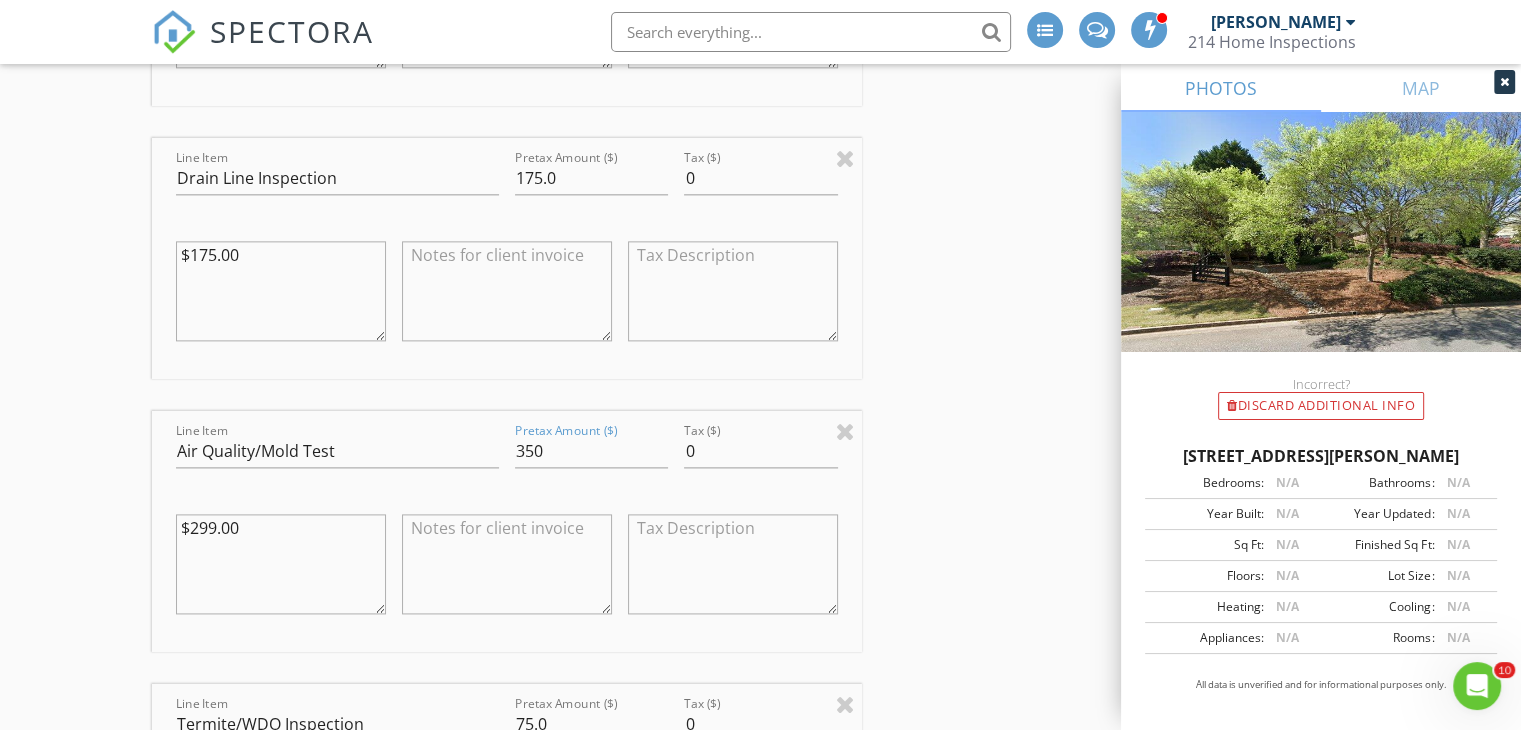 click on "INSPECTOR(S)
check_box   [PERSON_NAME]   PRIMARY   [PERSON_NAME] arrow_drop_down   check_box_outline_blank [PERSON_NAME] specifically requested
Date/Time
[DATE] 9:00 AM
Location
Address Search       Address [STREET_ADDRESS][PERSON_NAME][US_STATE]     Square Feet 7071   Year Built 1999   Foundation Basement arrow_drop_down     [PERSON_NAME]     23.1 miles     (an hour)
client
check_box Enable Client CC email for this inspection   Client Search     check_box_outline_blank Client is a Company/Organization     First Name   Last Name   Email   CC Email   Phone   Address   City   State   Zip     Tags         Notes   Private Notes
ADD ADDITIONAL client
SERVICES
check_box_outline_blank   New Construction - Predrywall" at bounding box center [760, 345] 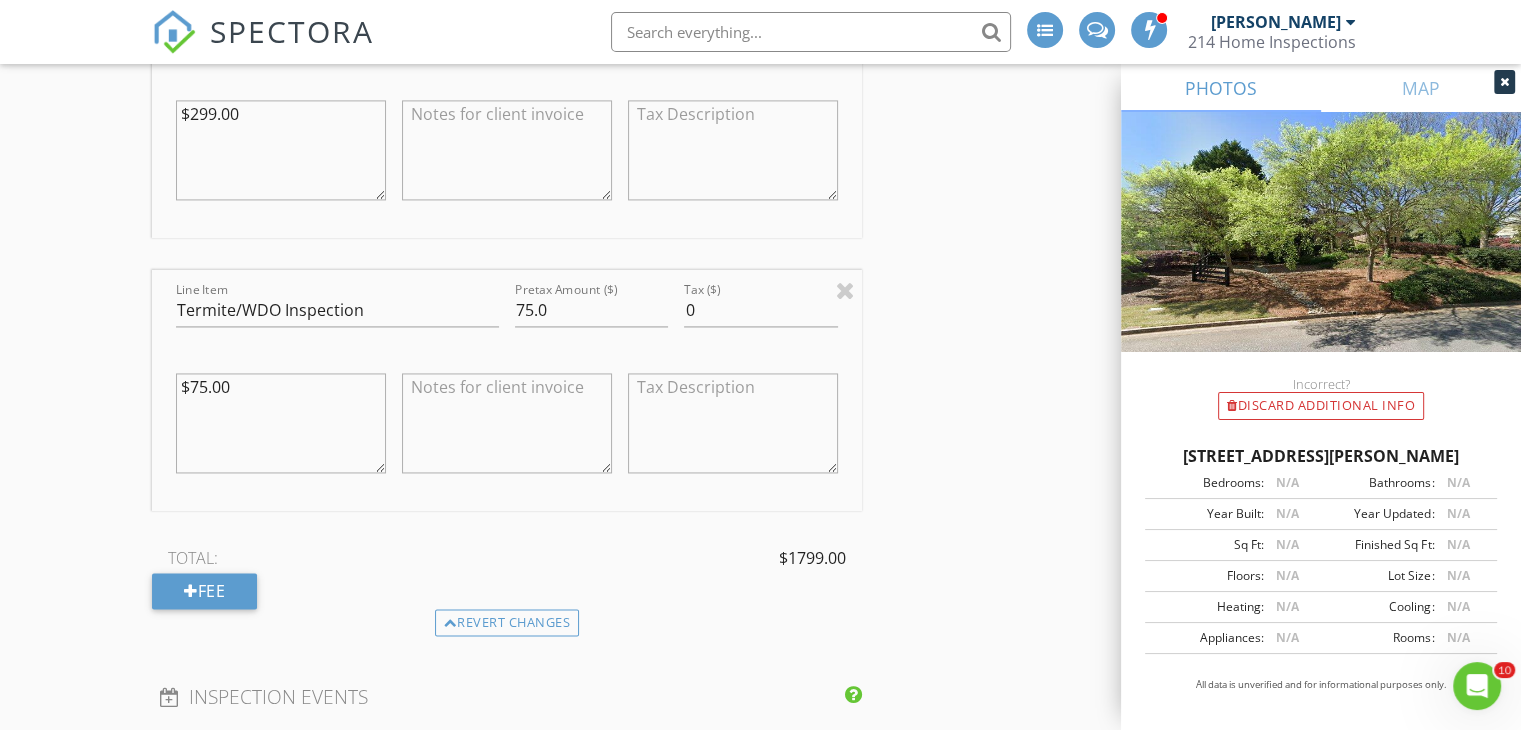 scroll, scrollTop: 2979, scrollLeft: 0, axis: vertical 